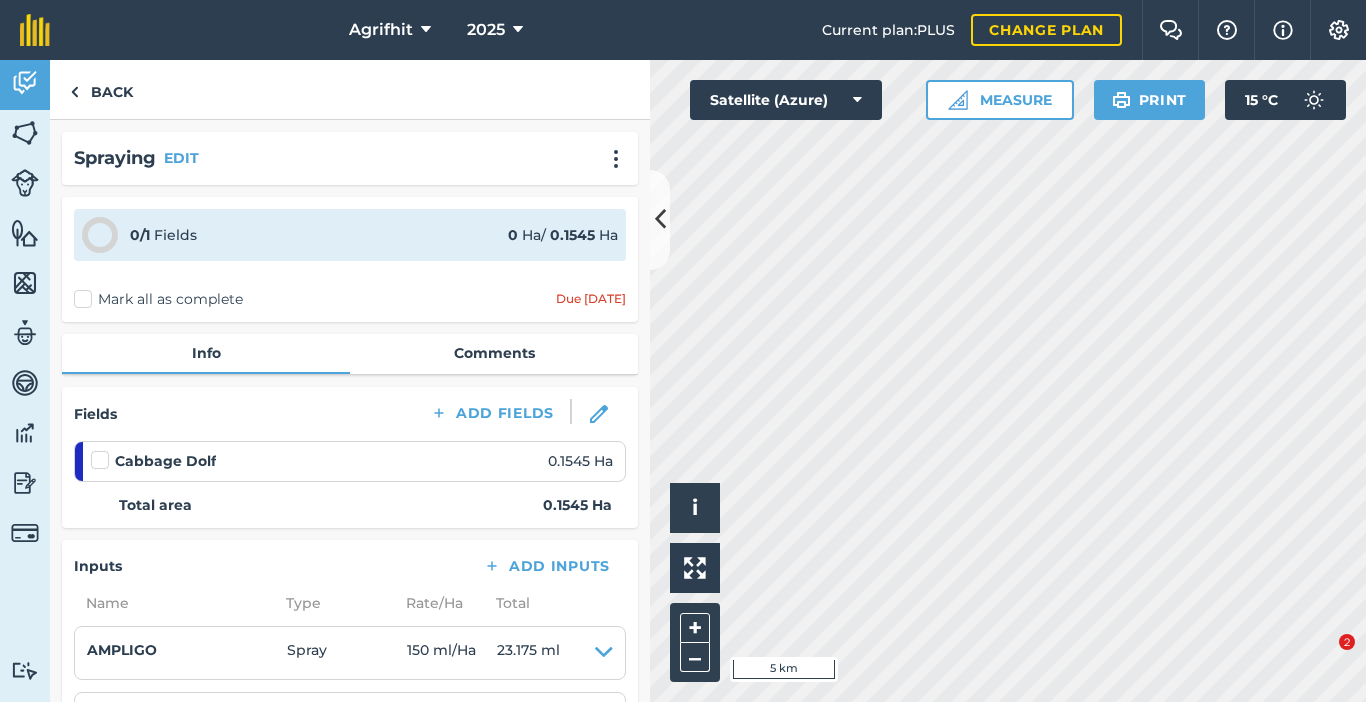 scroll, scrollTop: 0, scrollLeft: 0, axis: both 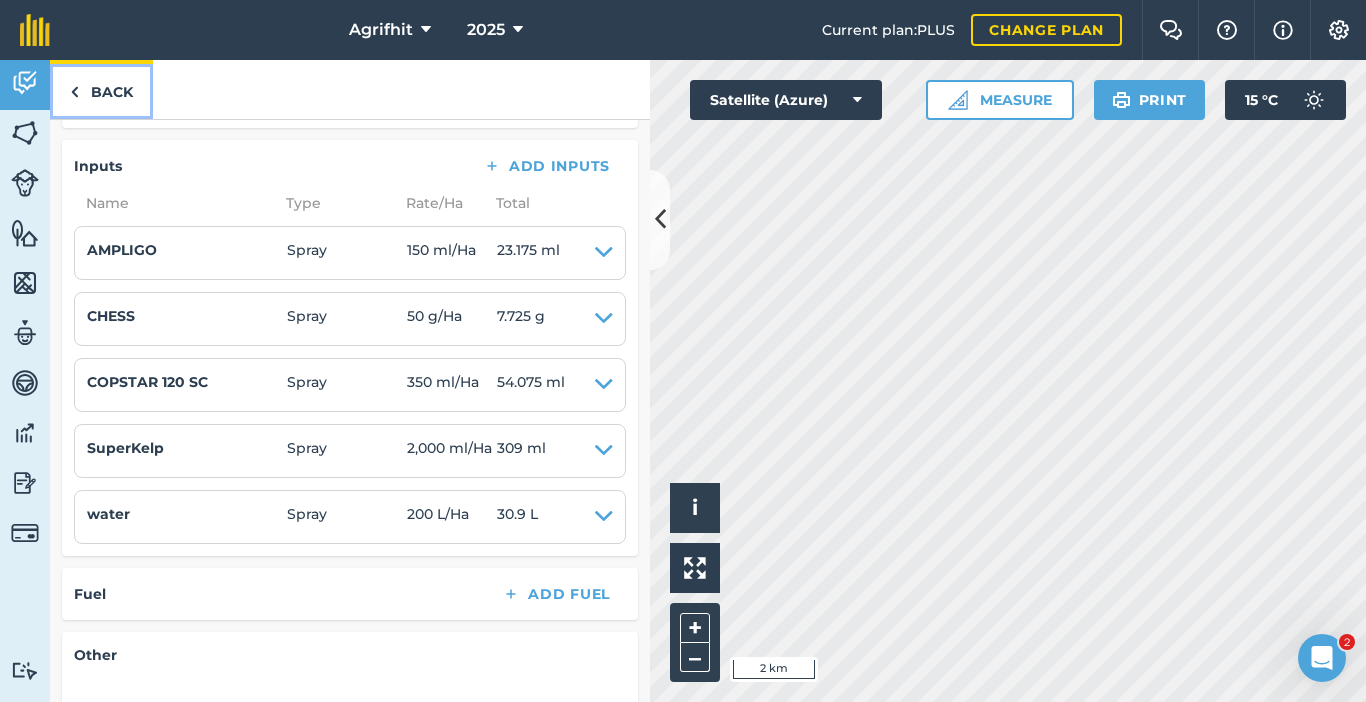 click on "Back" at bounding box center [101, 89] 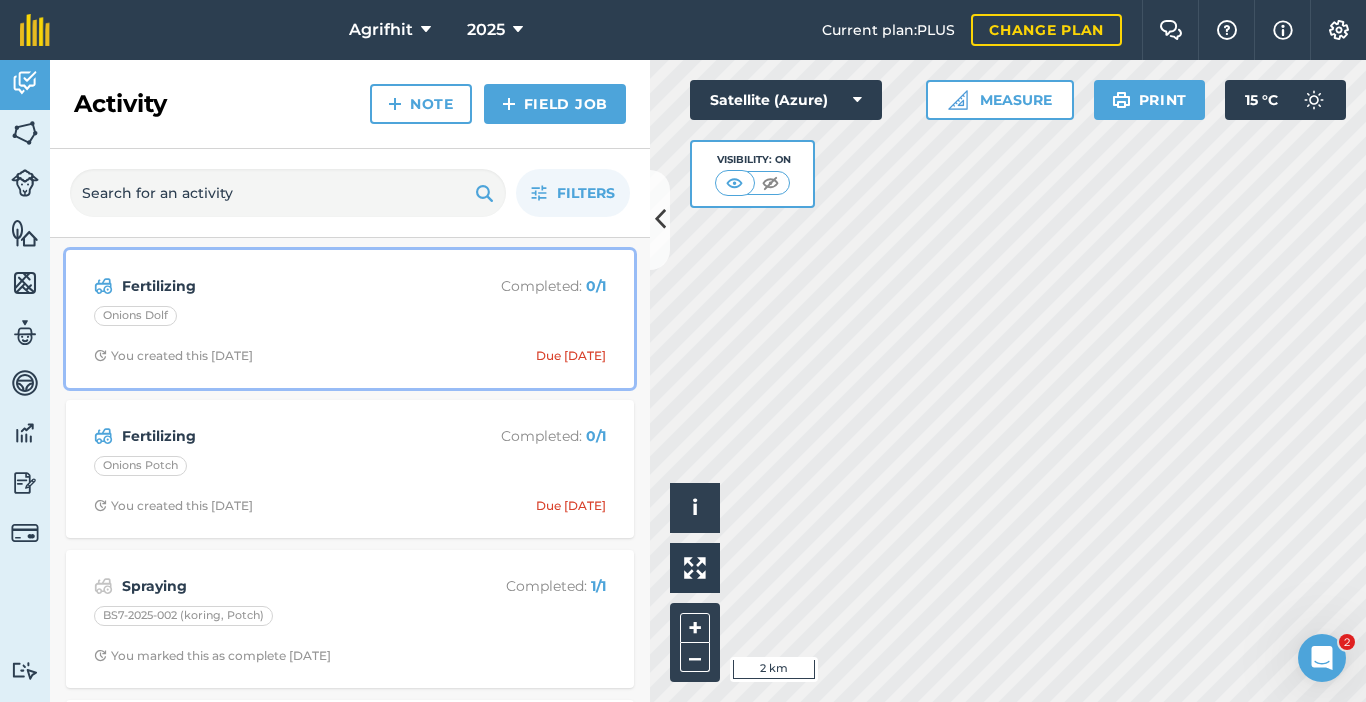click on "Fertilizing Completed :   0 / 1 Onions Dolf You created this 4 days ago Due yesterday" at bounding box center [350, 319] 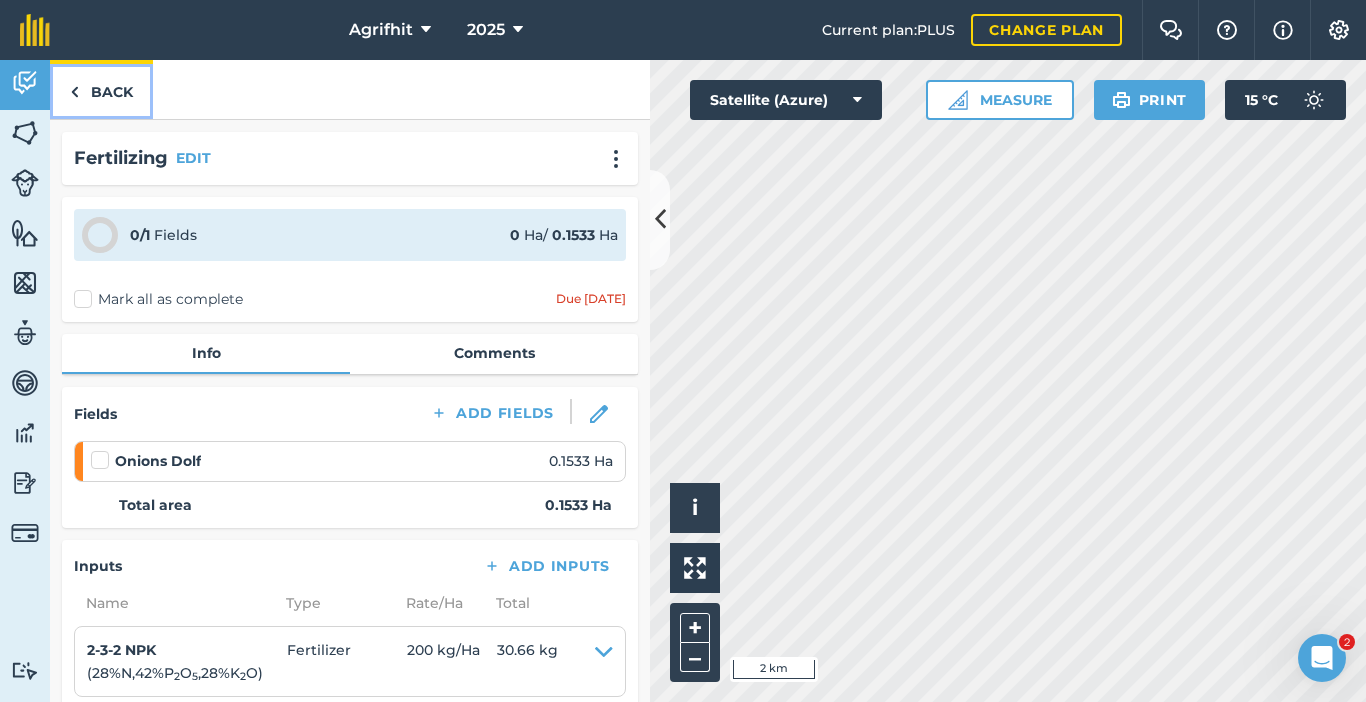 click on "Back" at bounding box center [101, 89] 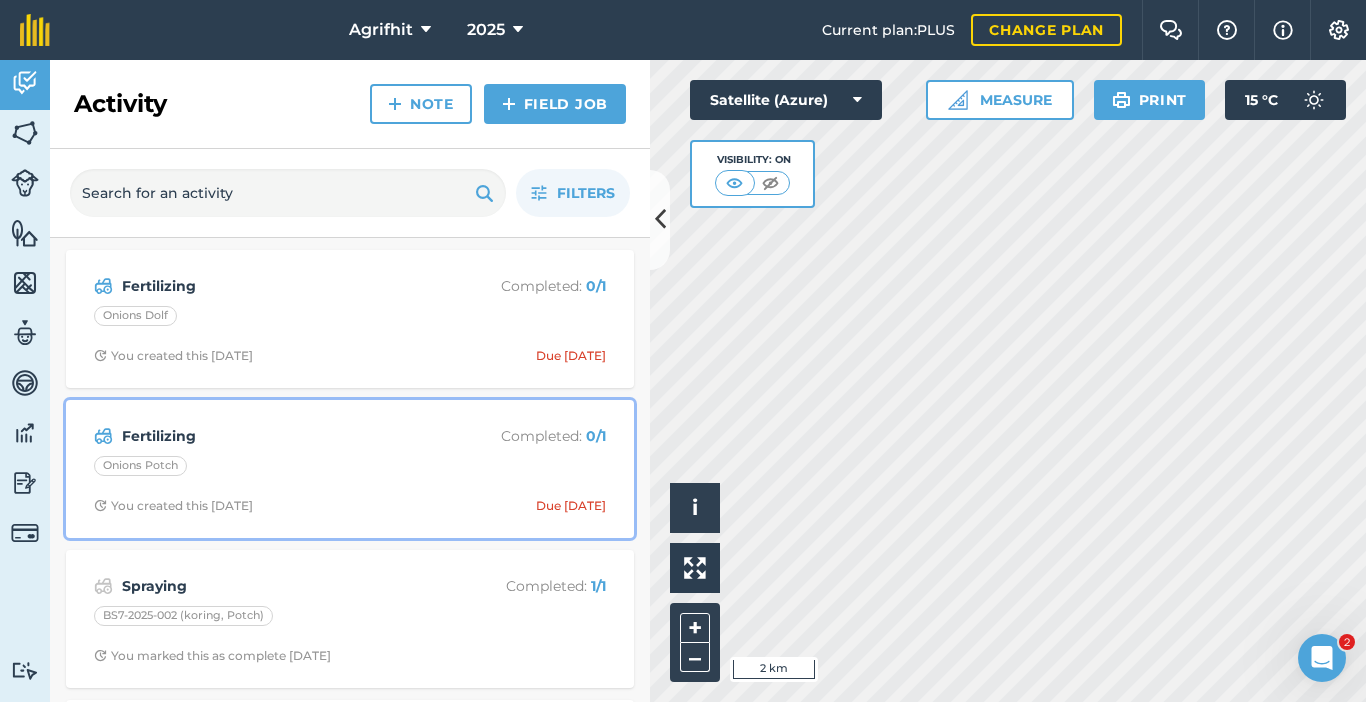 click on "Fertilizing" at bounding box center (280, 436) 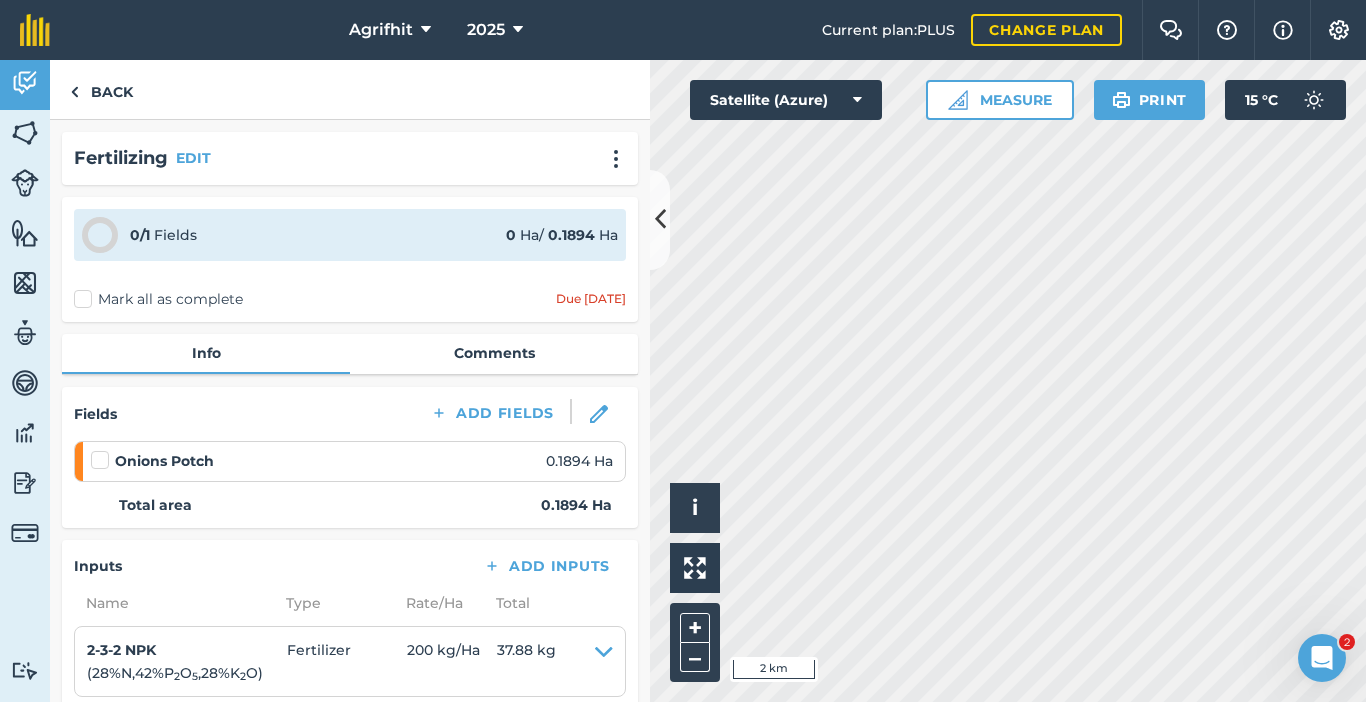 click on "Onions Potch 0.1894   Ha" at bounding box center (352, 461) 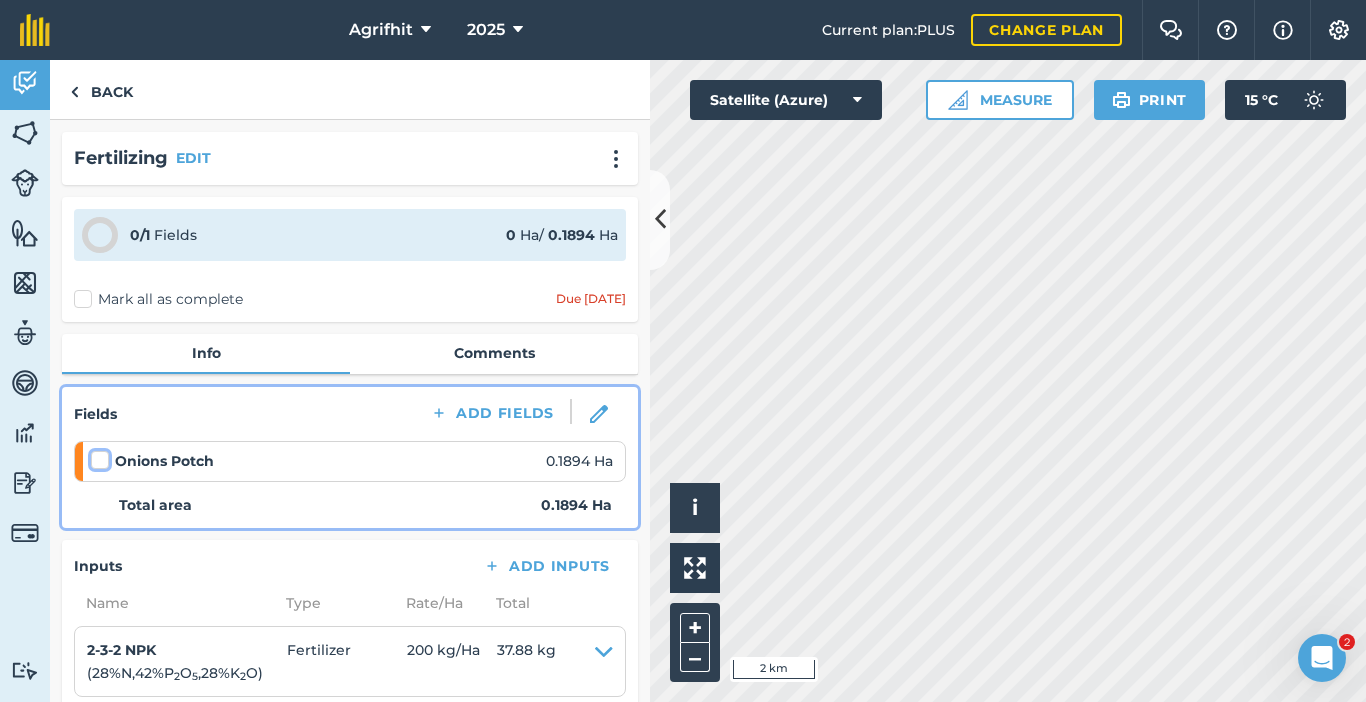 click at bounding box center (97, 456) 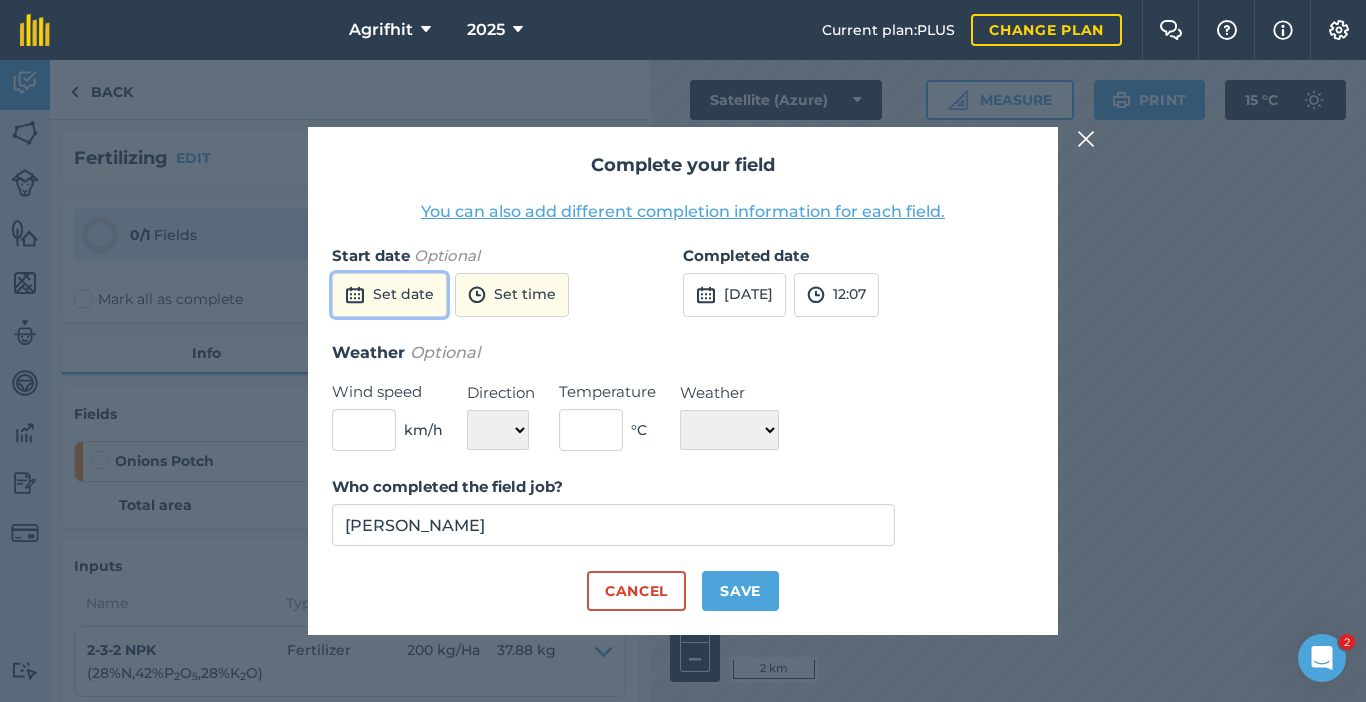 click on "Set date" at bounding box center [389, 295] 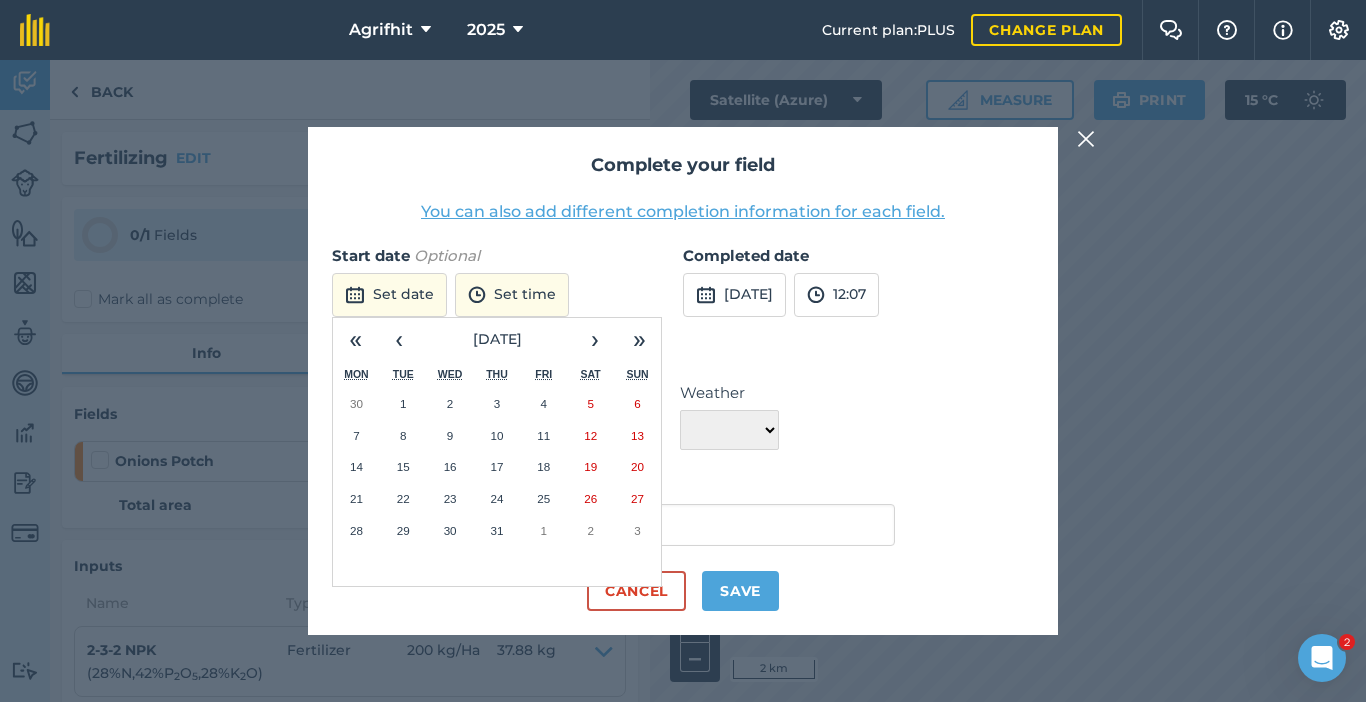 click on "29" at bounding box center (403, 531) 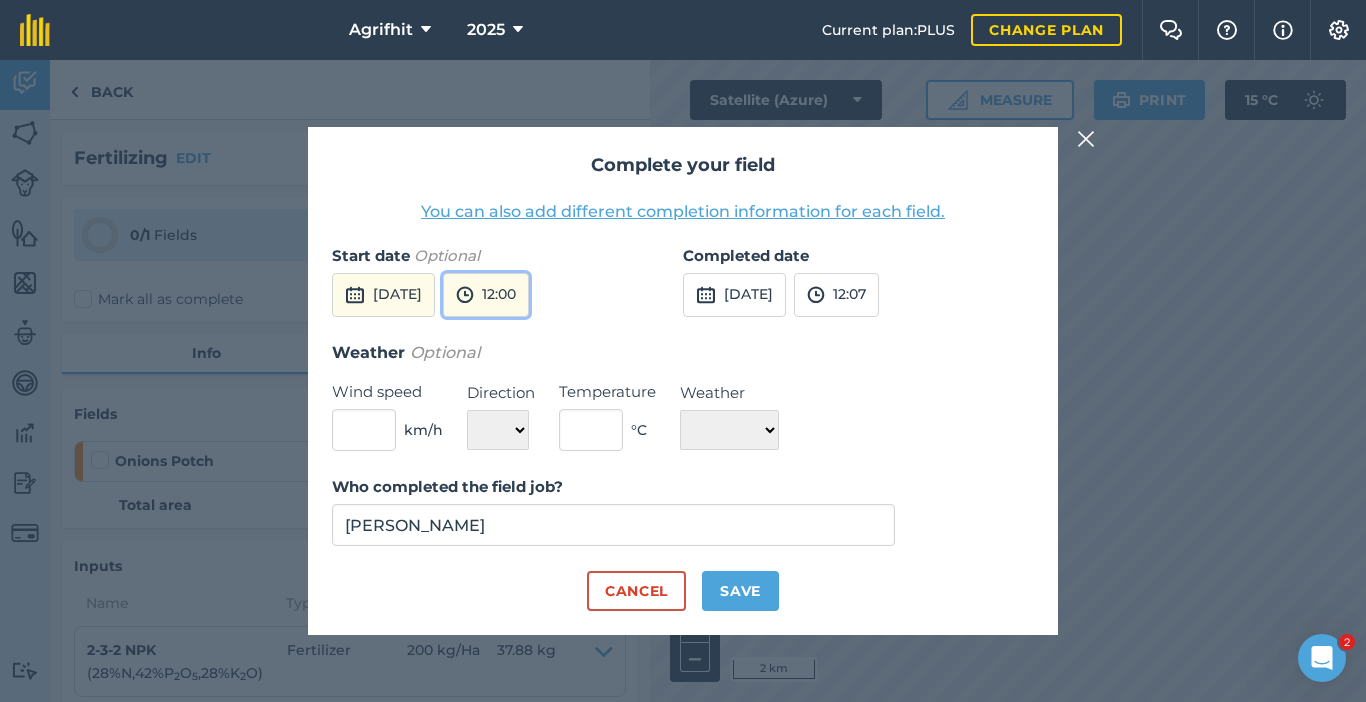 click on "12:00" at bounding box center (486, 295) 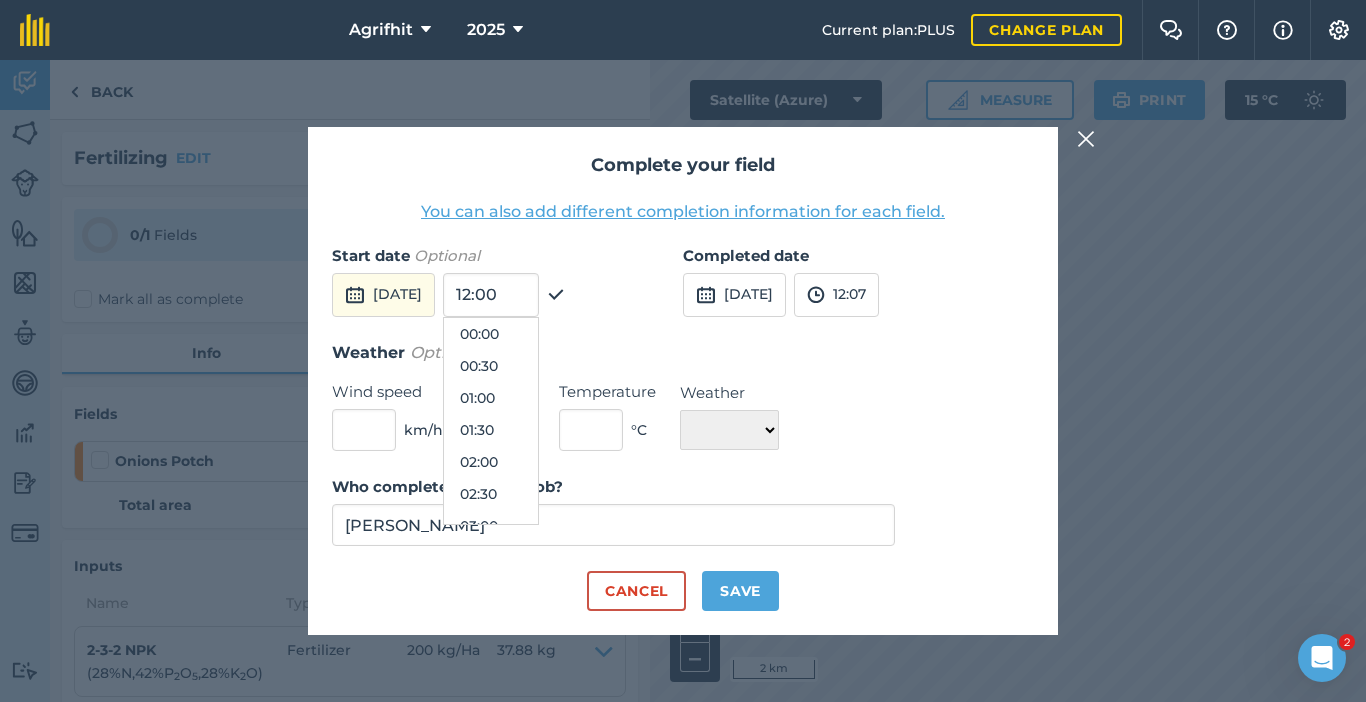 scroll, scrollTop: 672, scrollLeft: 0, axis: vertical 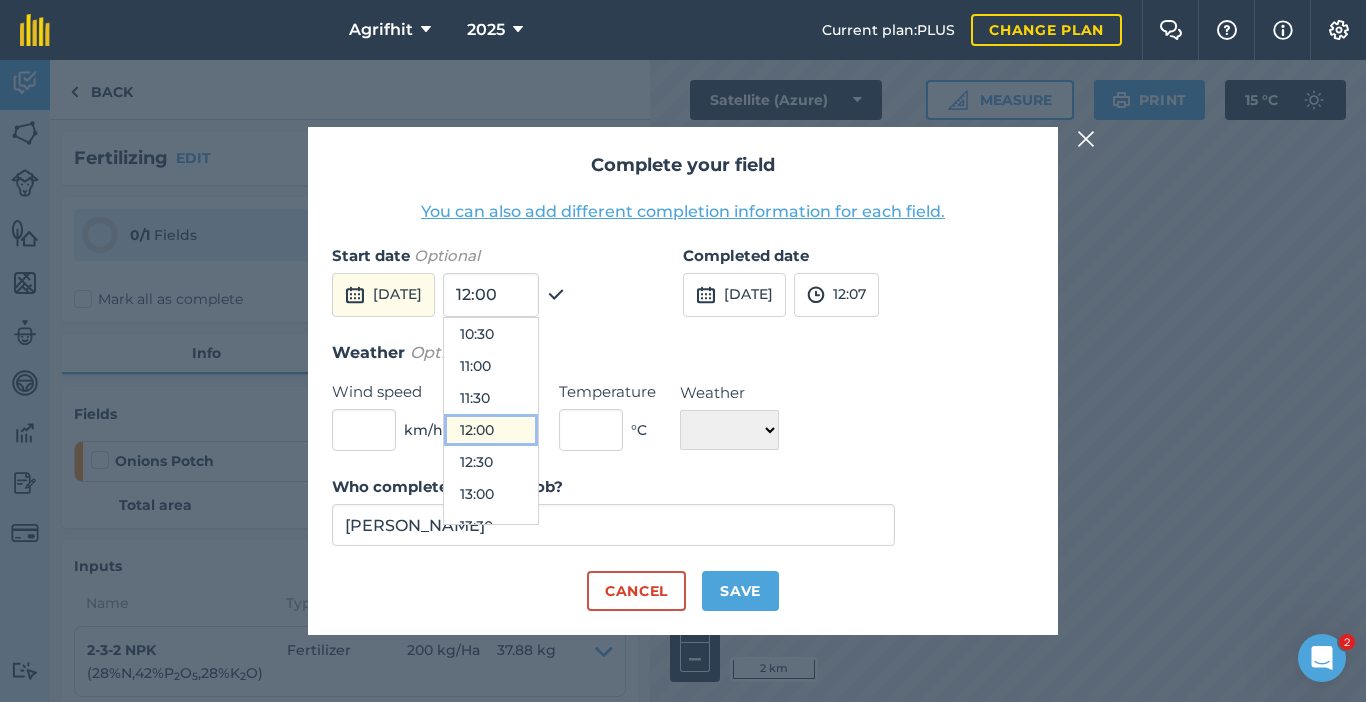 click on "12:00" at bounding box center [491, 430] 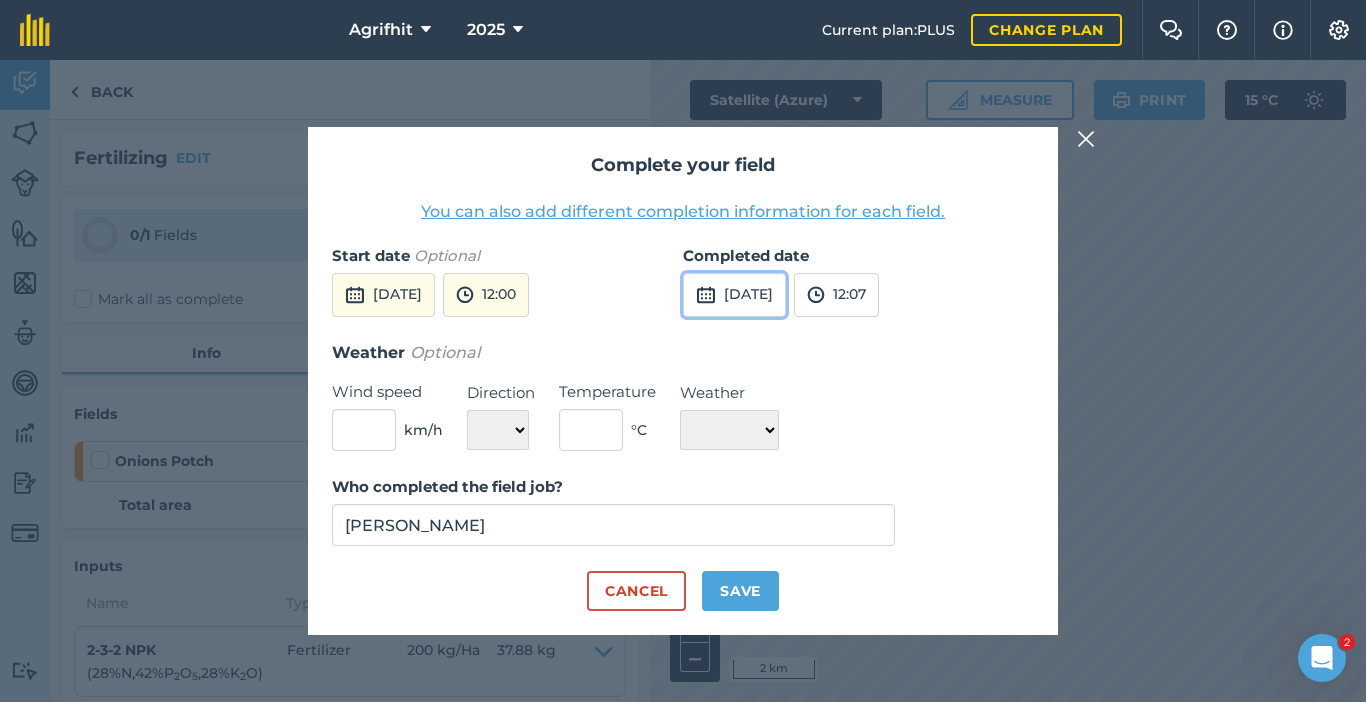 click on "29th Jul 2025" at bounding box center [734, 295] 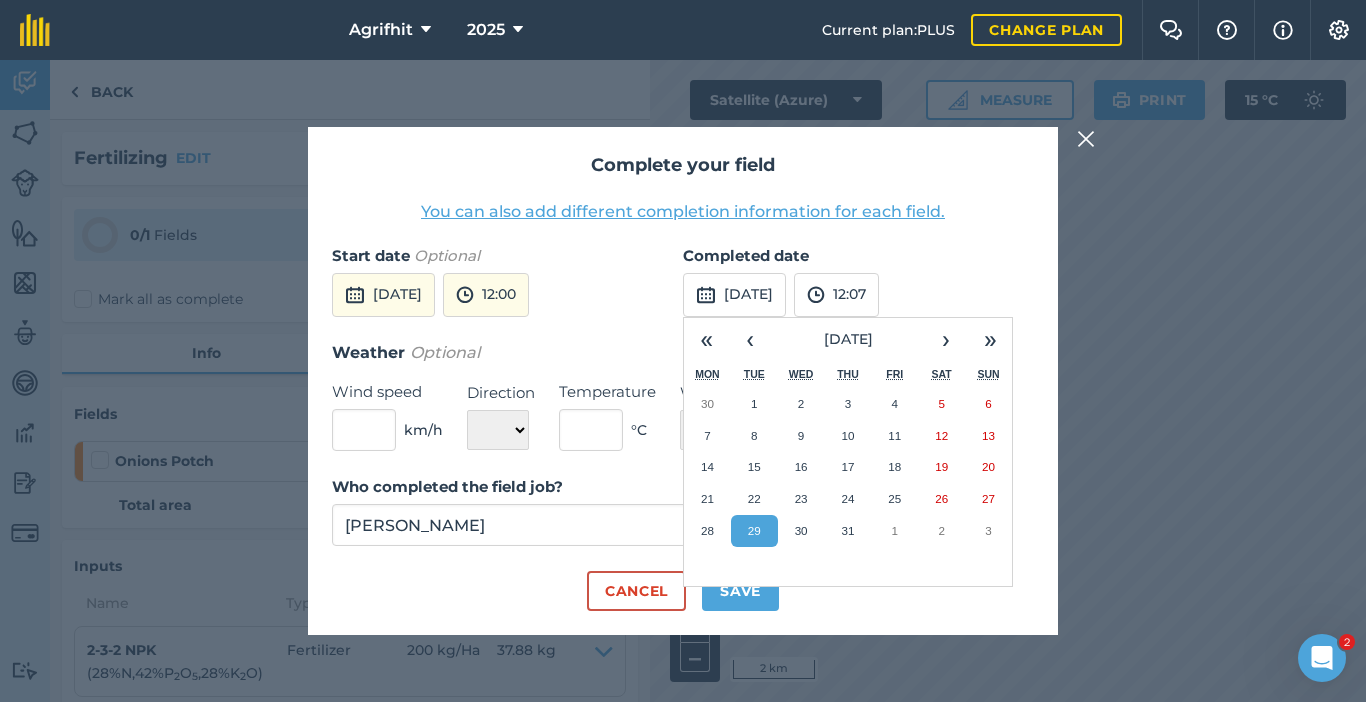 click on "29" at bounding box center [754, 531] 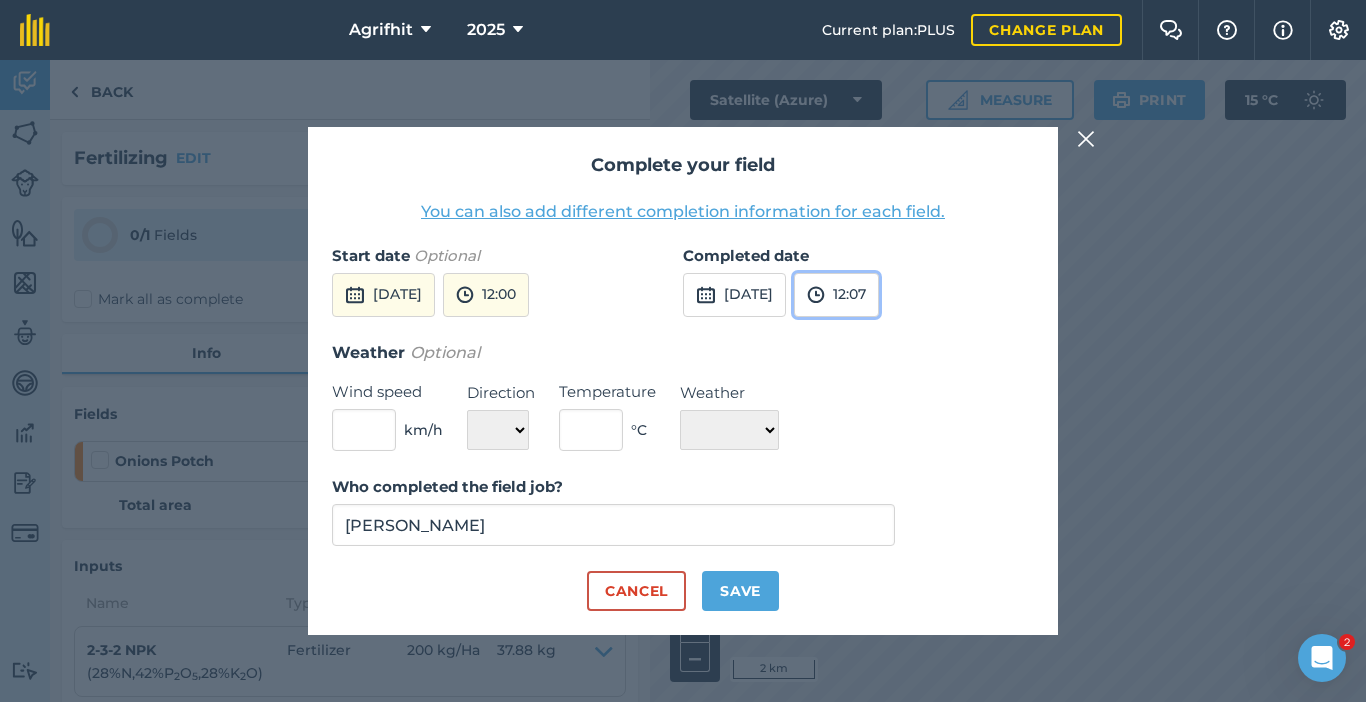 click on "12:07" at bounding box center [836, 295] 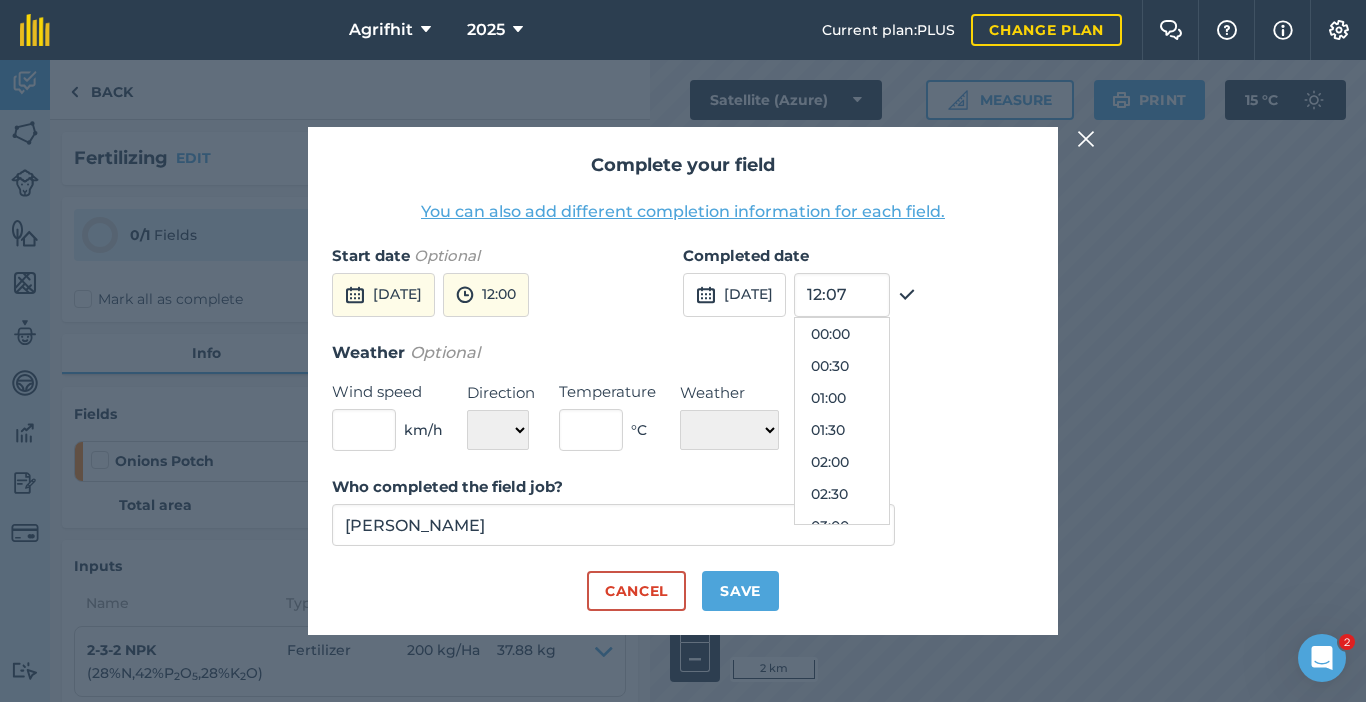scroll, scrollTop: 704, scrollLeft: 0, axis: vertical 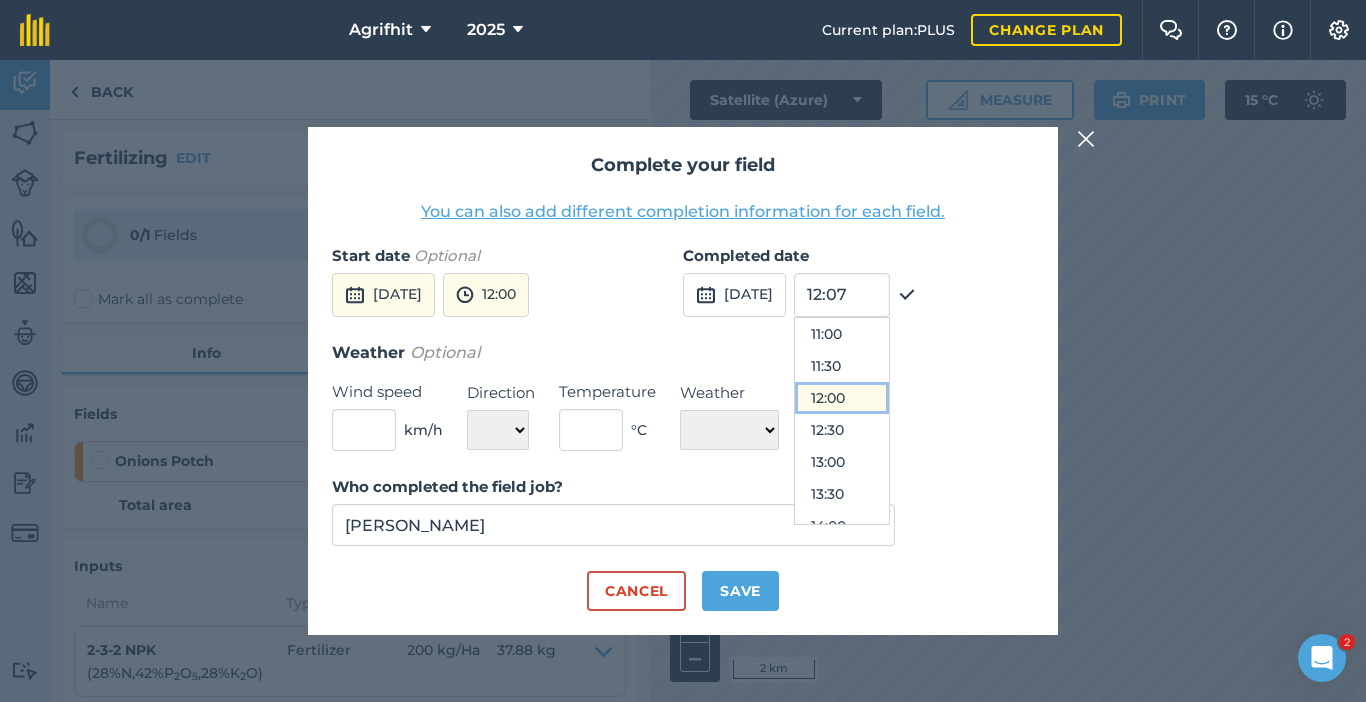 click on "12:00" at bounding box center (842, 398) 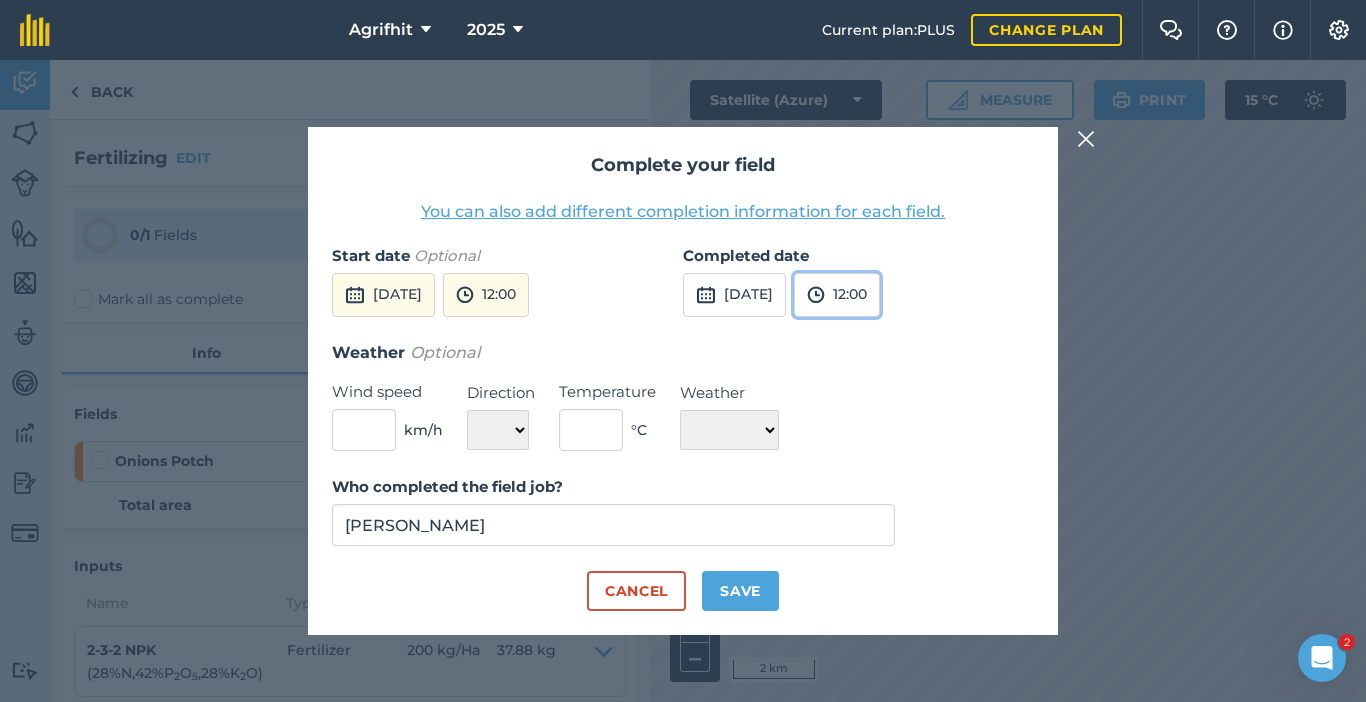 click on "12:00" at bounding box center [837, 295] 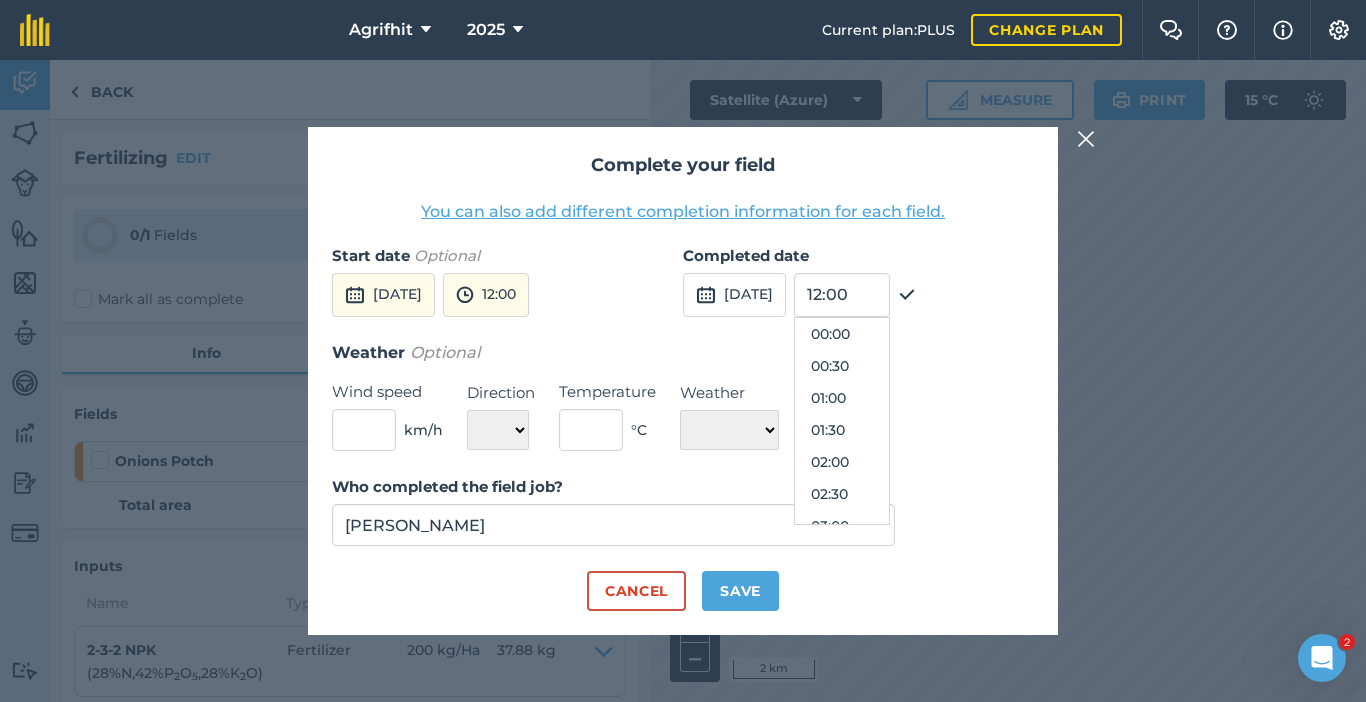 scroll, scrollTop: 672, scrollLeft: 0, axis: vertical 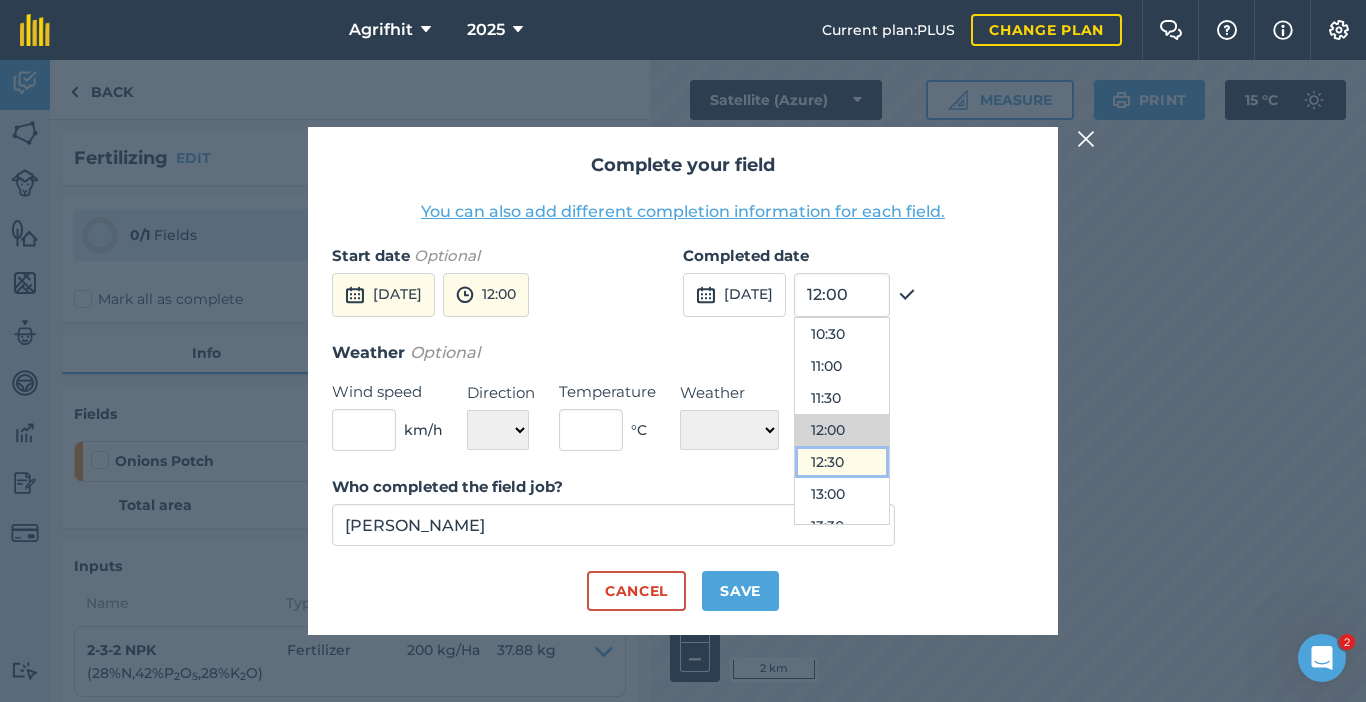 click on "12:30" at bounding box center [842, 462] 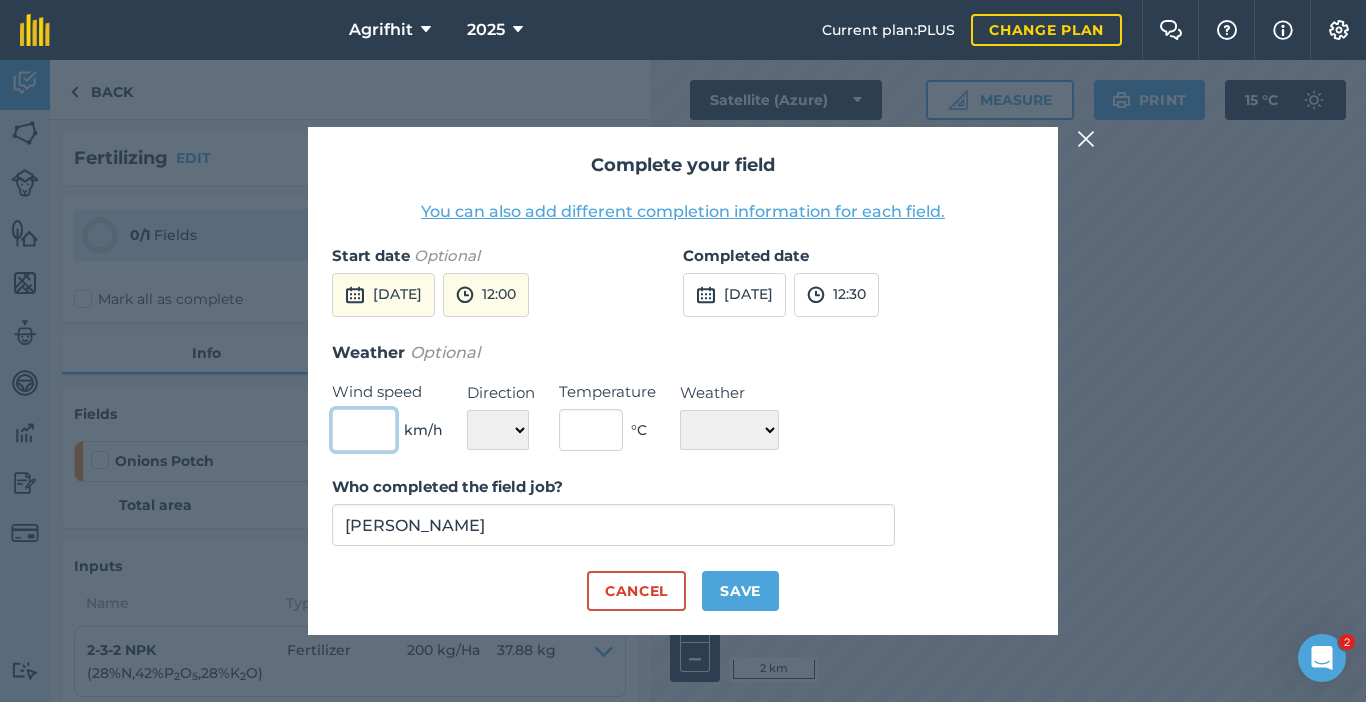 click at bounding box center [364, 430] 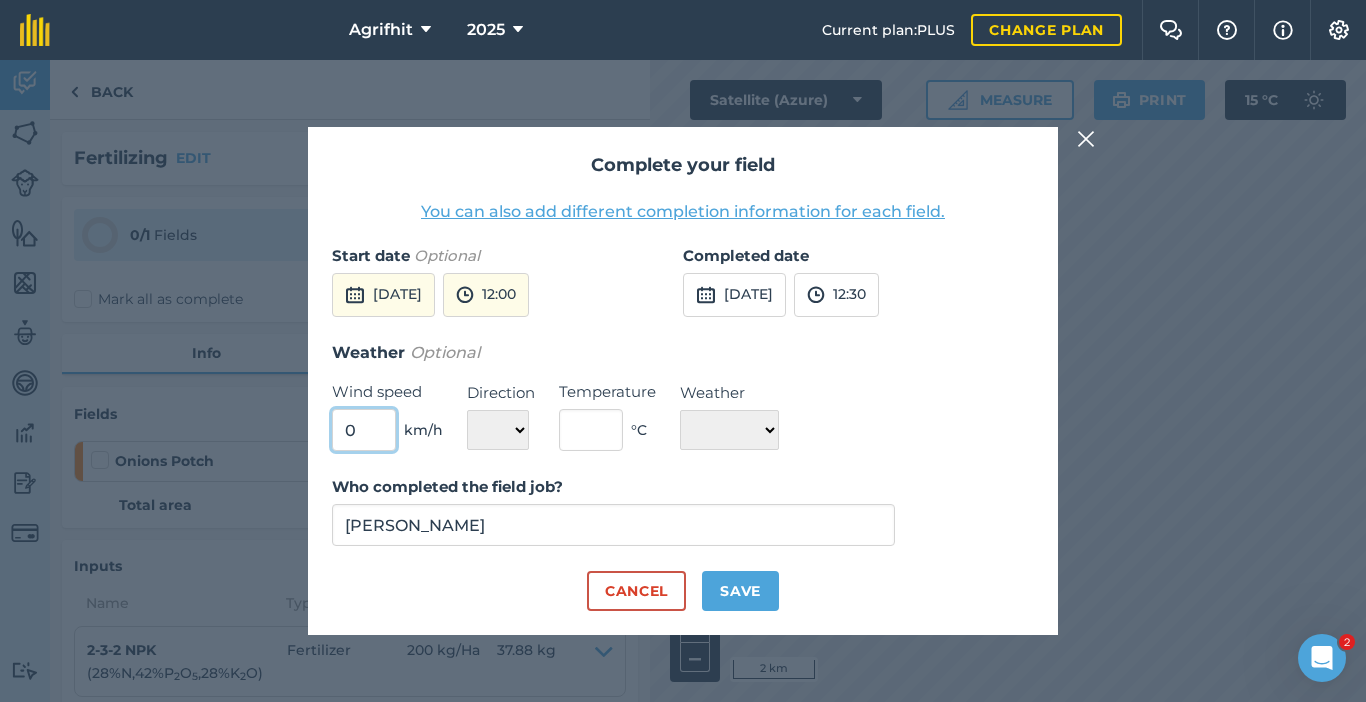 type on "0" 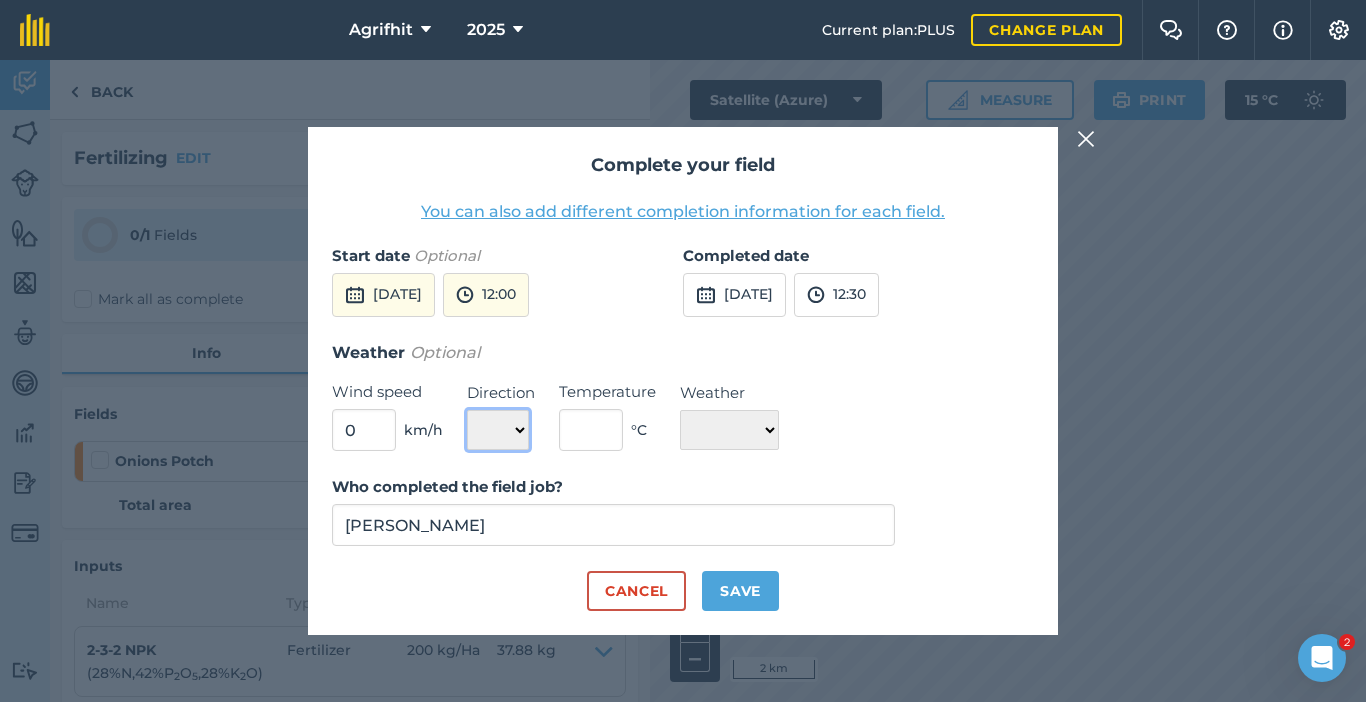click on "N NE E SE S SW W NW" at bounding box center [498, 430] 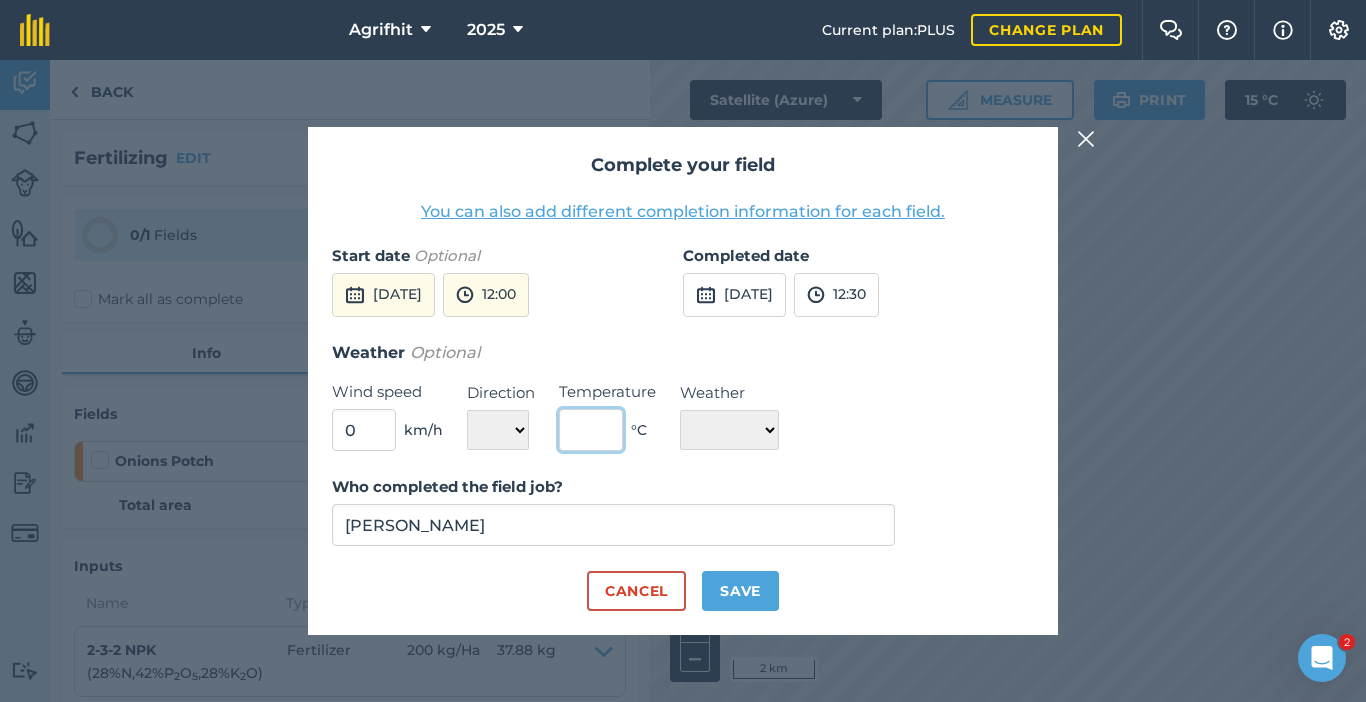 click at bounding box center [591, 430] 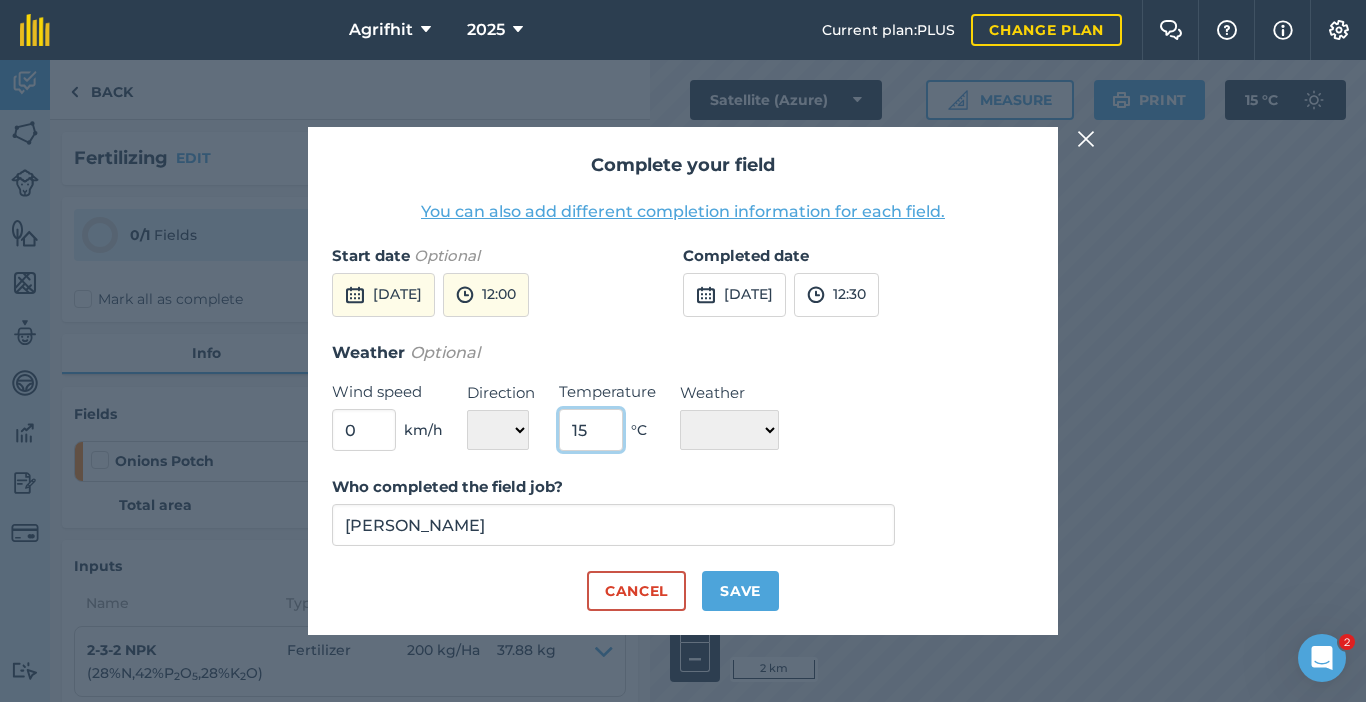 type on "1" 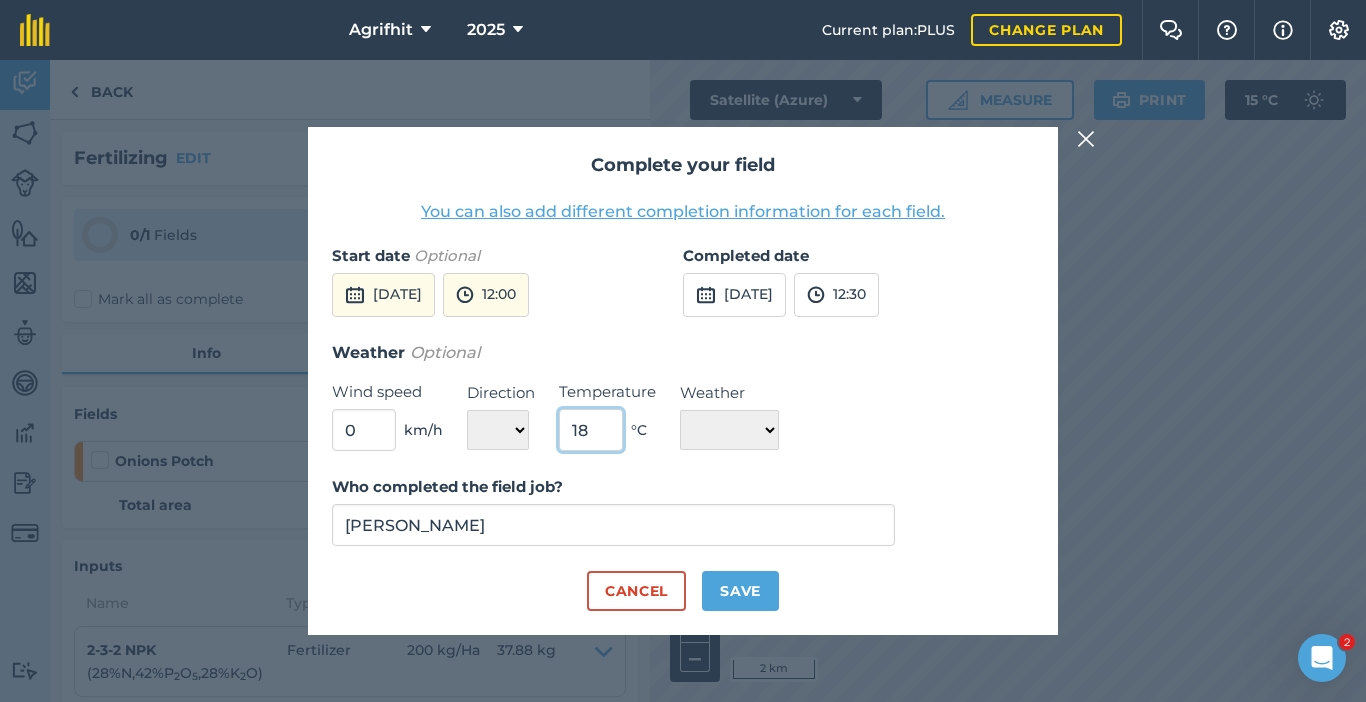type on "18" 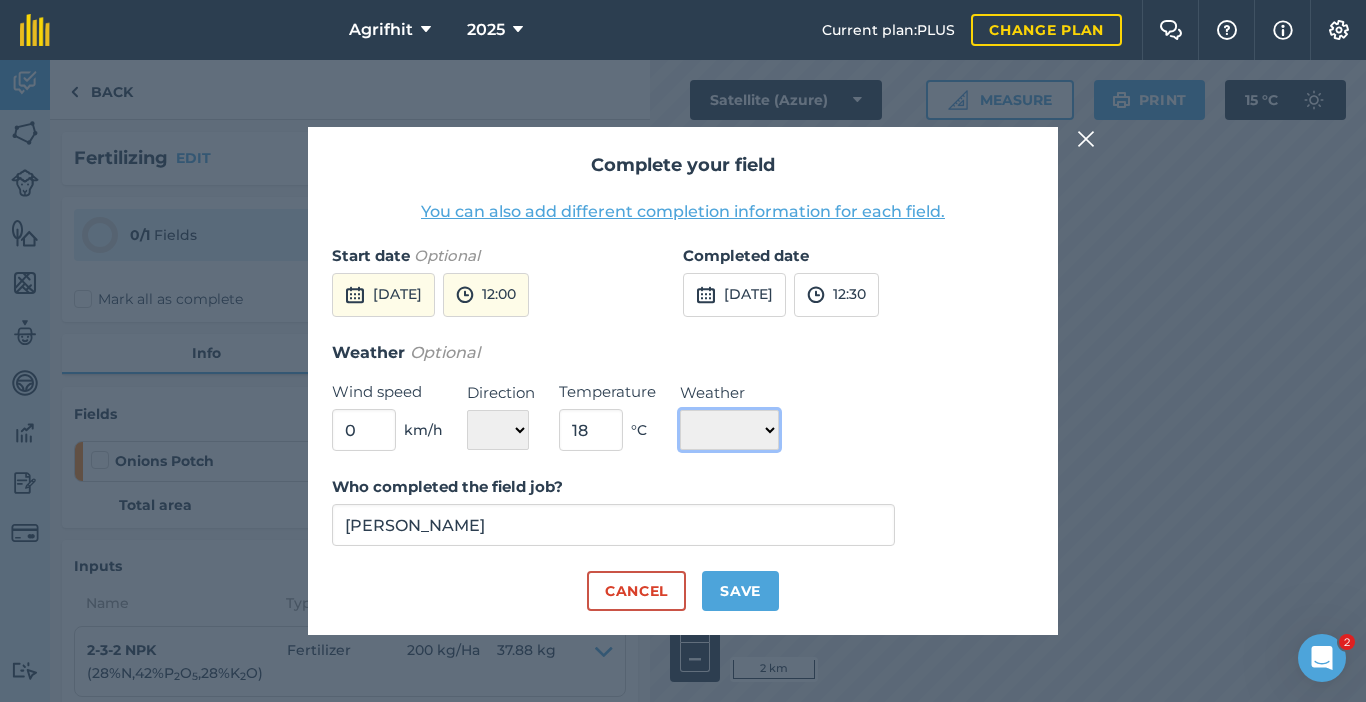 click on "☀️  Sunny 🌧  Rainy ⛅️  Cloudy 🌨  Snow ❄️  Icy" at bounding box center [729, 430] 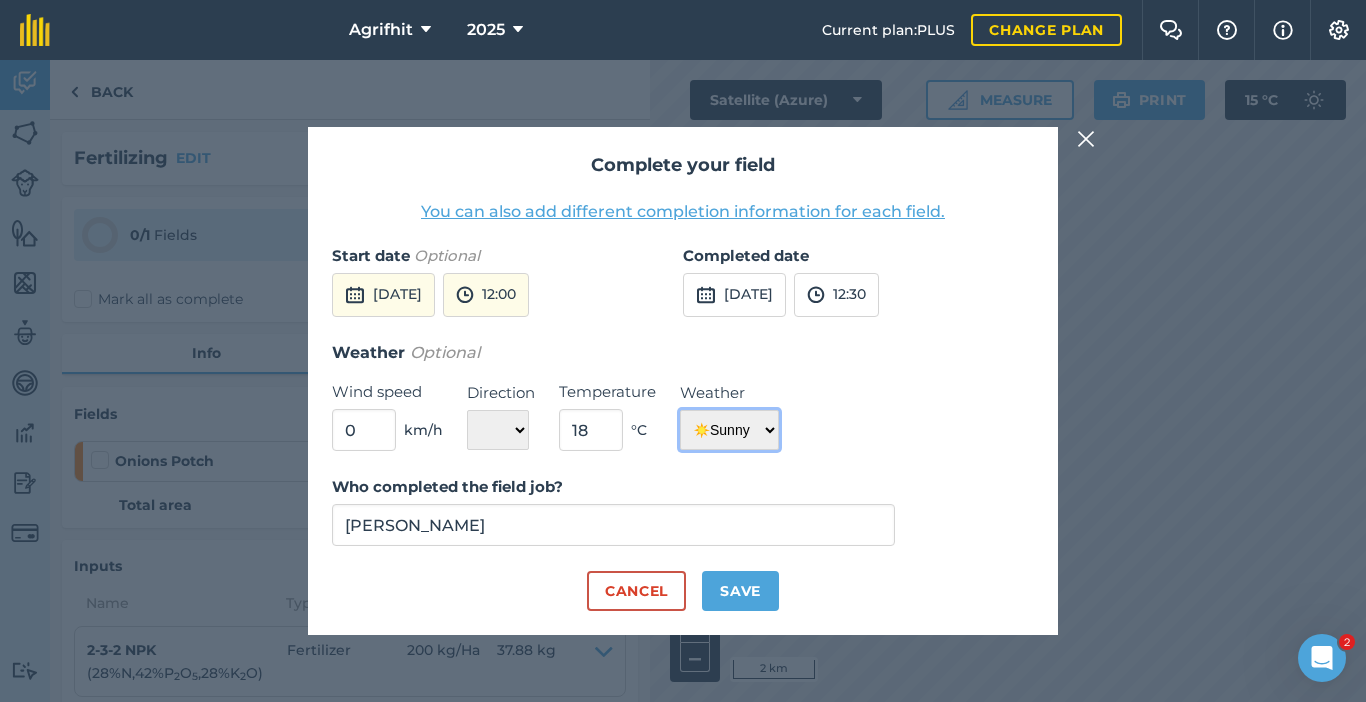 click on "☀️  Sunny 🌧  Rainy ⛅️  Cloudy 🌨  Snow ❄️  Icy" at bounding box center [729, 430] 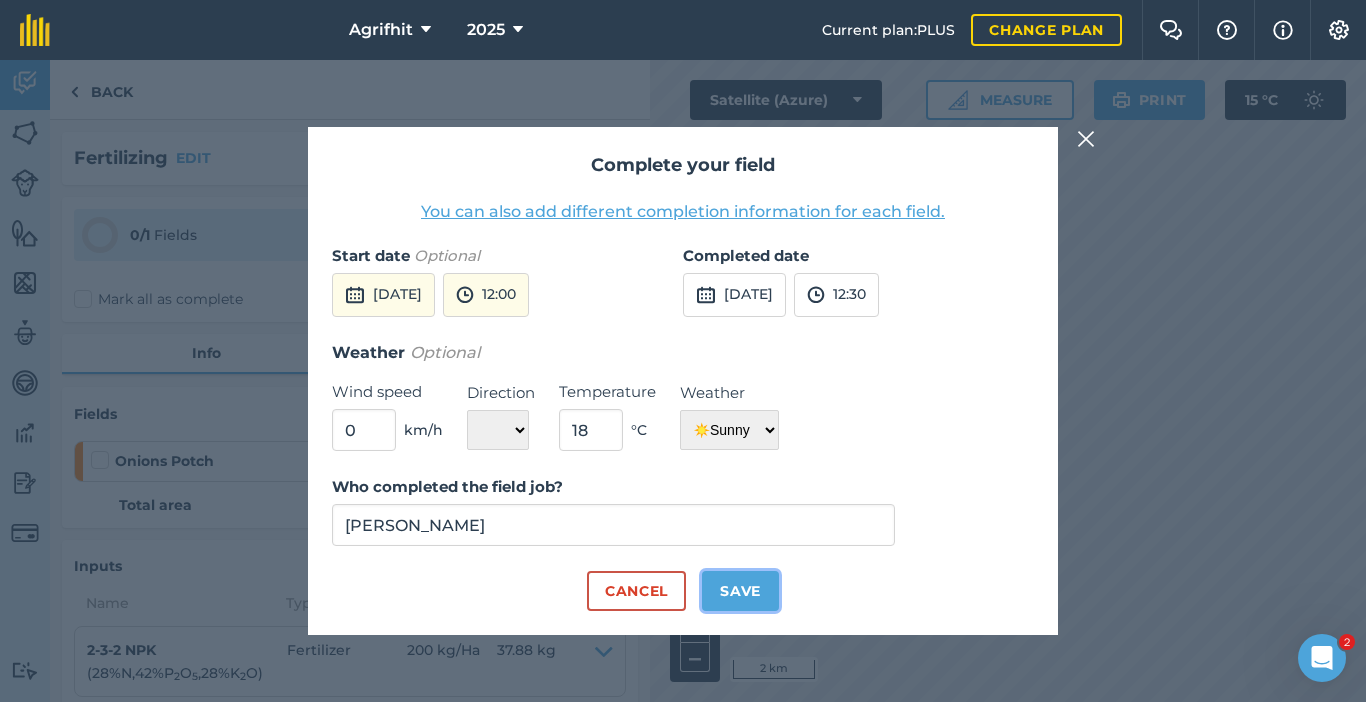 click on "Save" at bounding box center (740, 591) 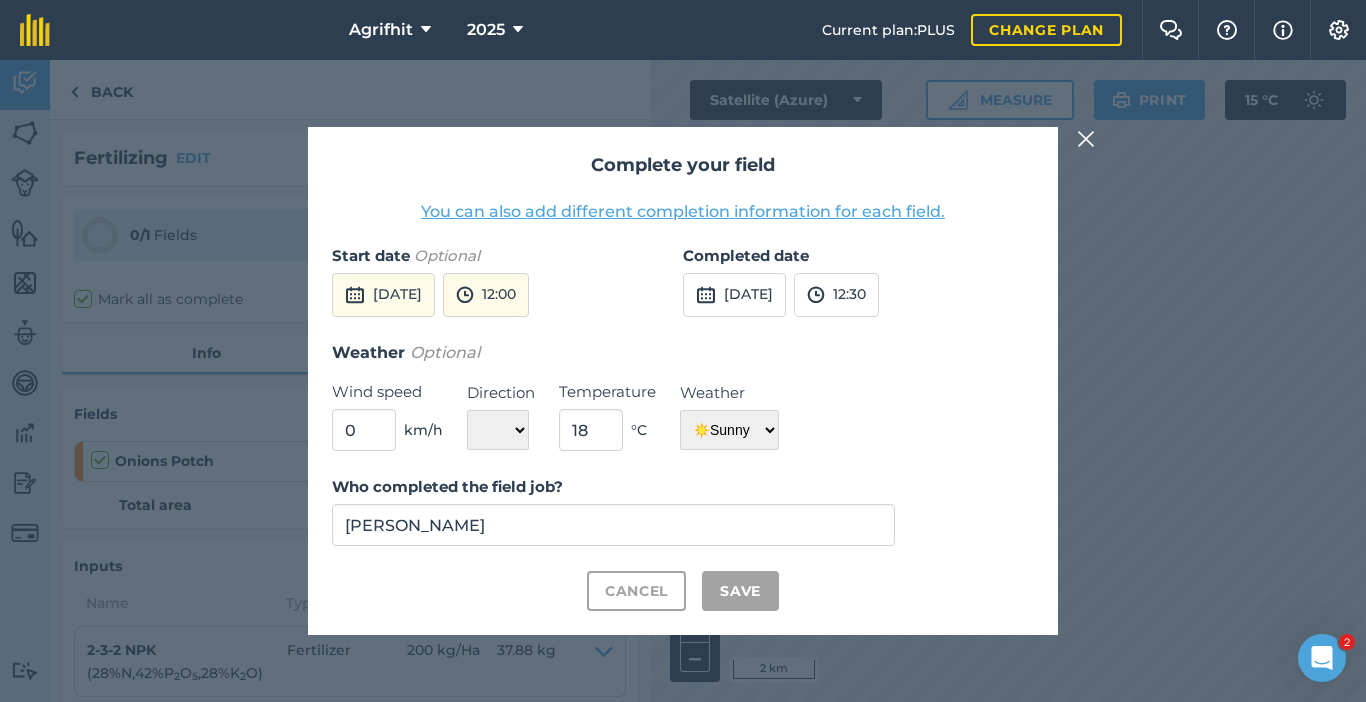 checkbox on "true" 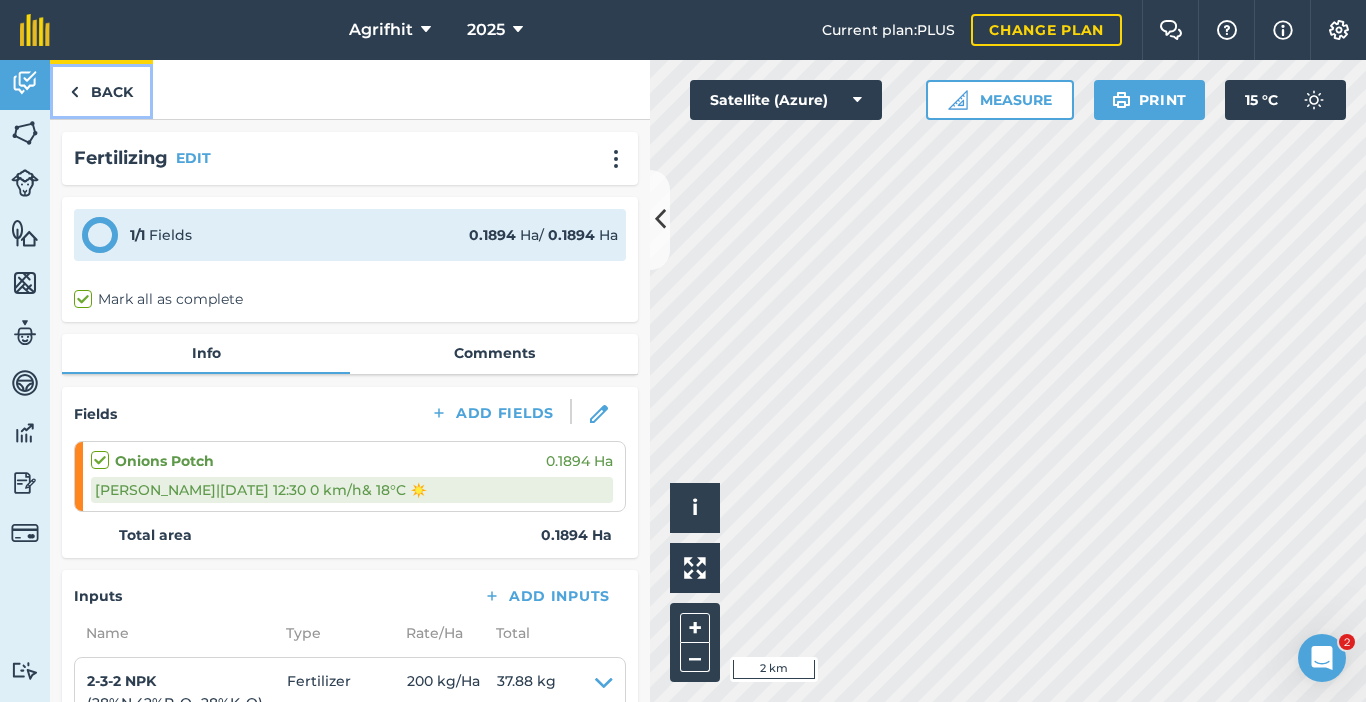 click on "Back" at bounding box center [101, 89] 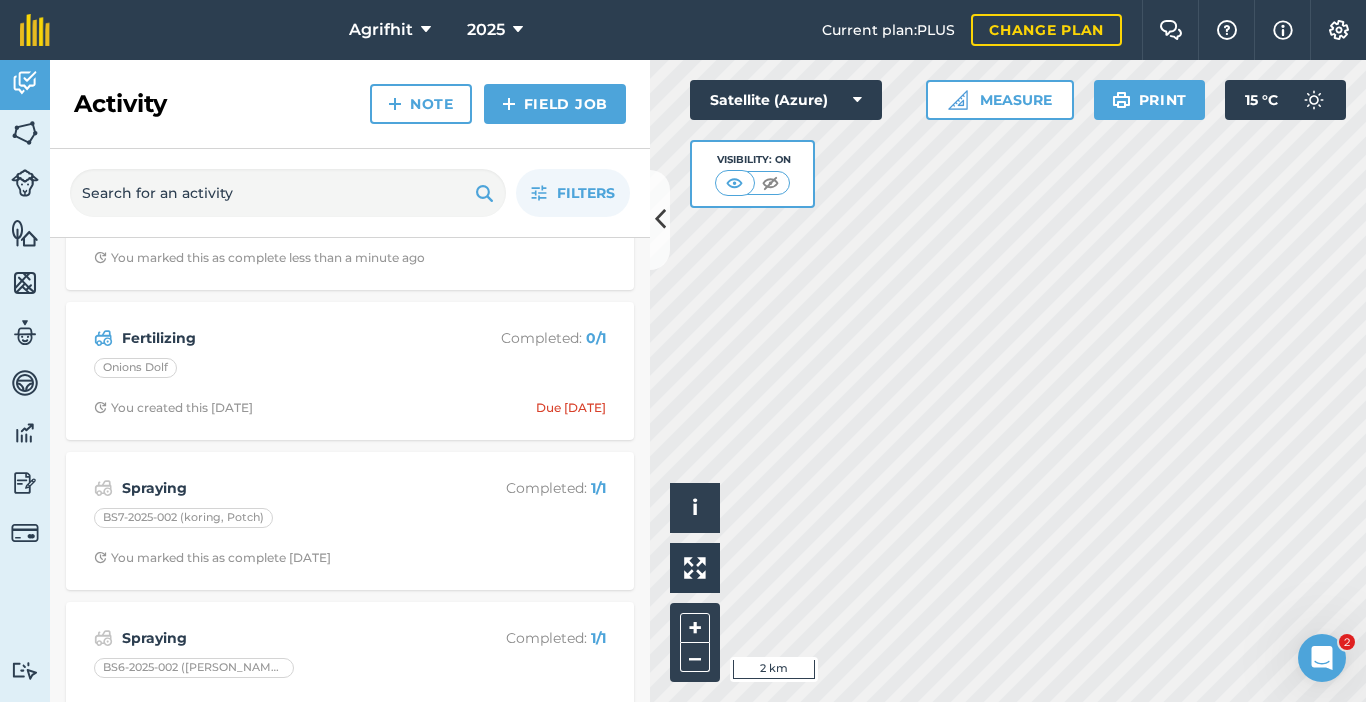 scroll, scrollTop: 0, scrollLeft: 0, axis: both 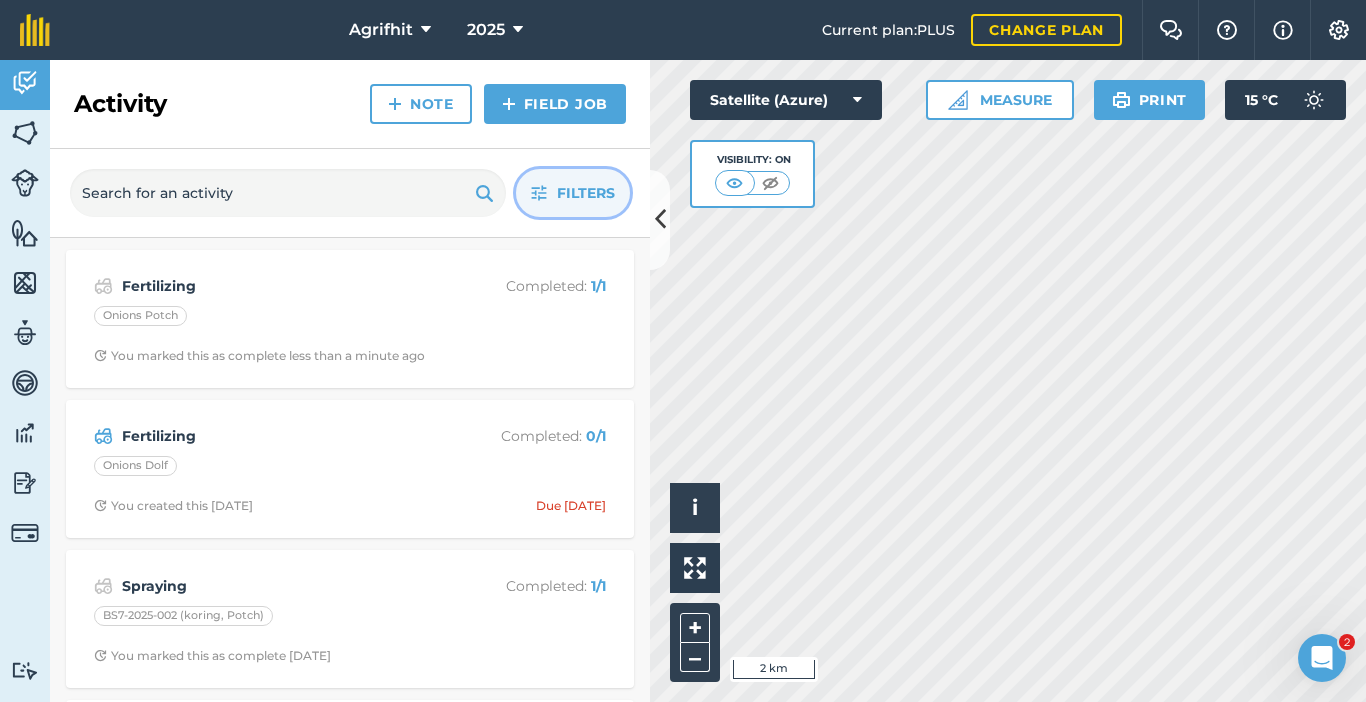 click on "Filters" at bounding box center (586, 193) 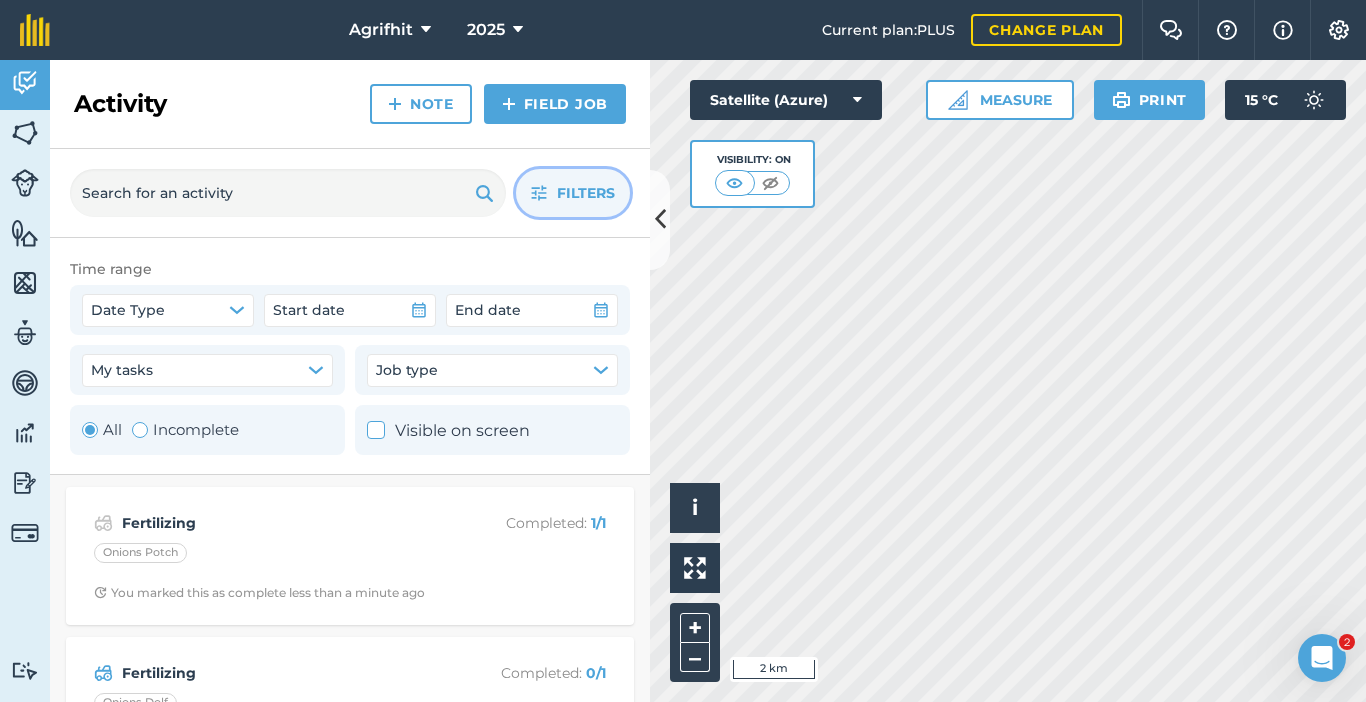 click at bounding box center [140, 430] 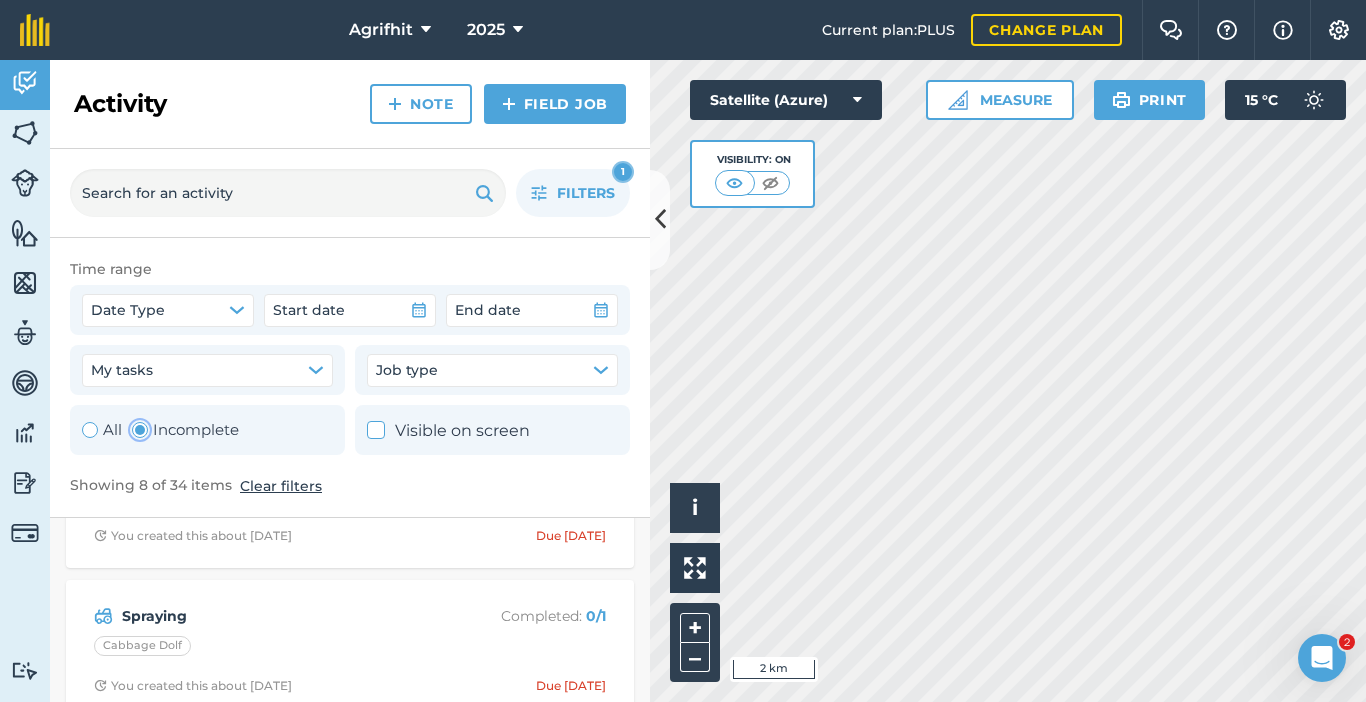 scroll, scrollTop: 0, scrollLeft: 0, axis: both 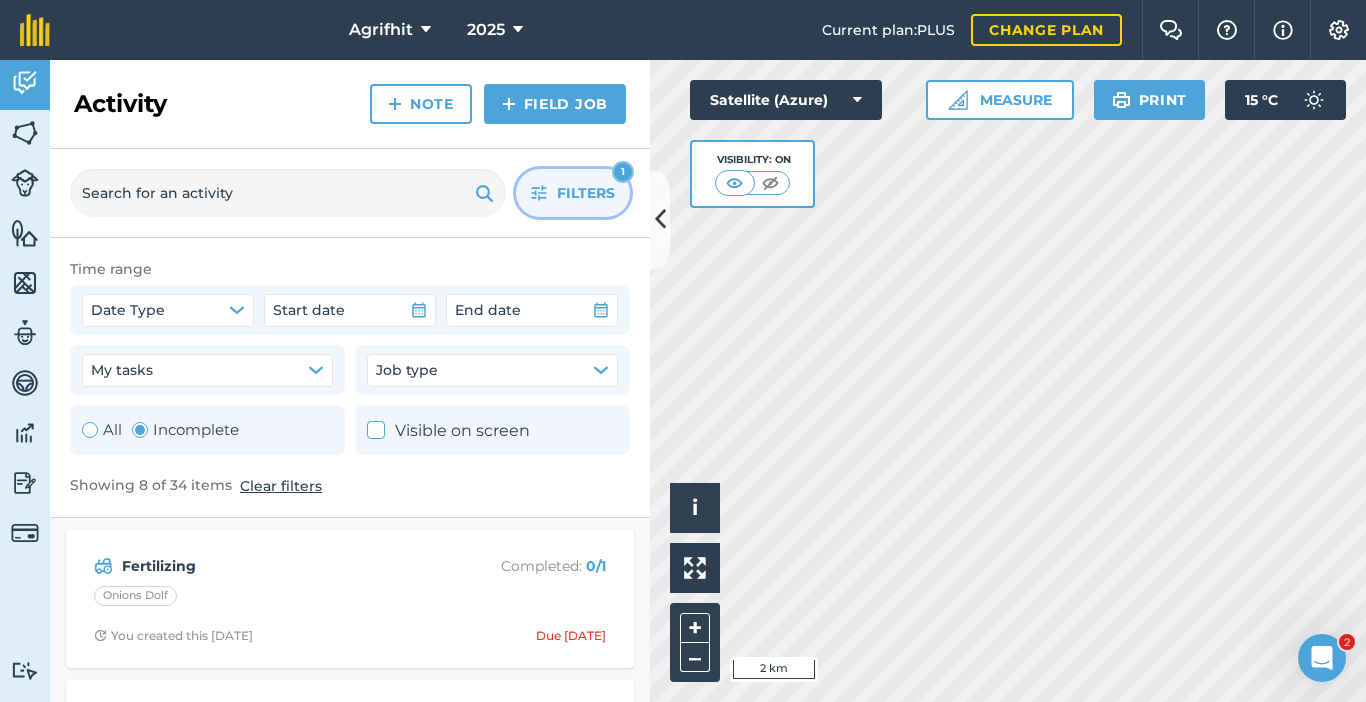 click on "Filters" at bounding box center [586, 193] 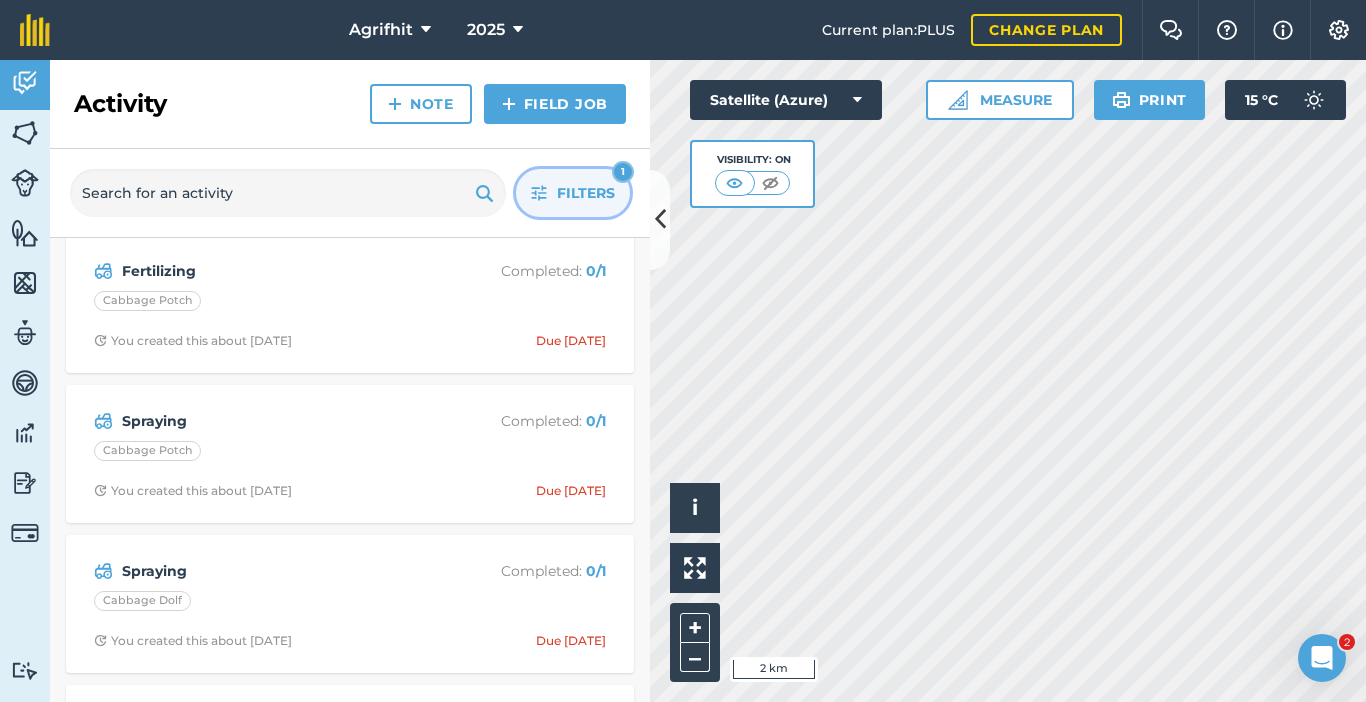 scroll, scrollTop: 200, scrollLeft: 0, axis: vertical 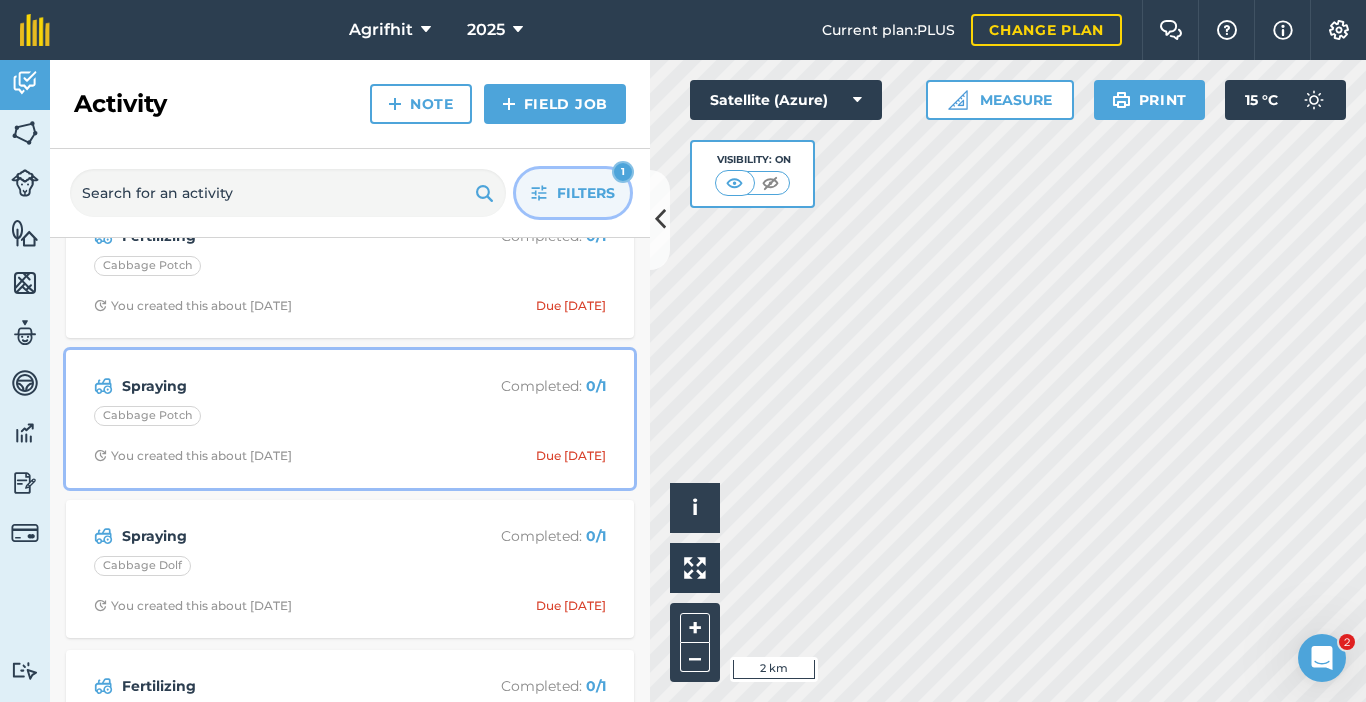click on "Cabbage Potch" at bounding box center [350, 419] 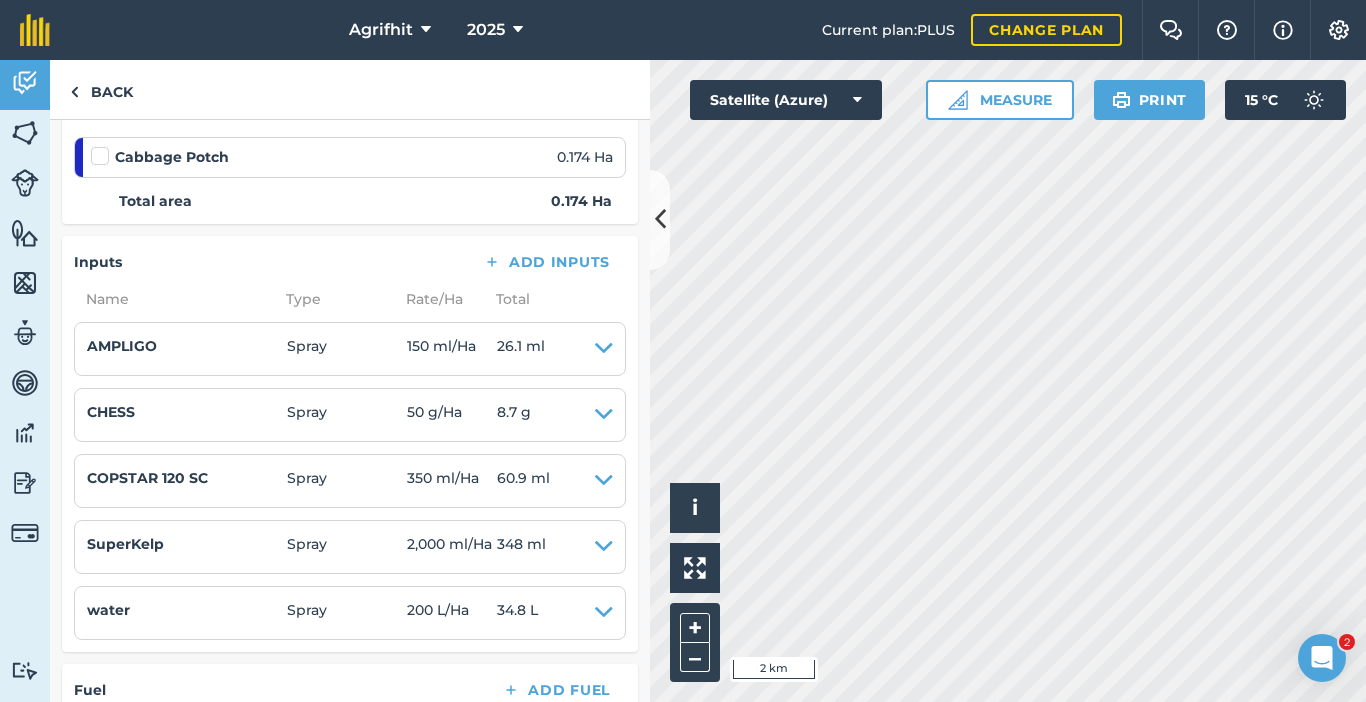 scroll, scrollTop: 400, scrollLeft: 0, axis: vertical 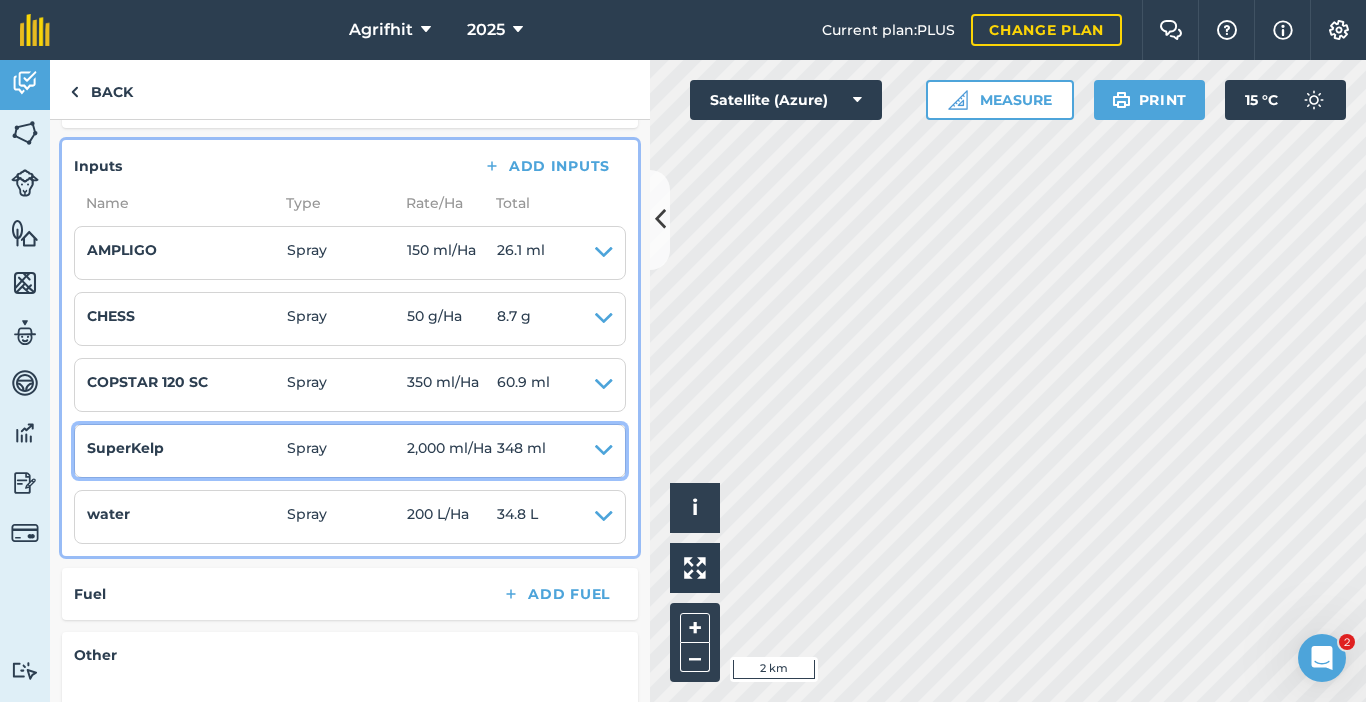 click at bounding box center (604, 451) 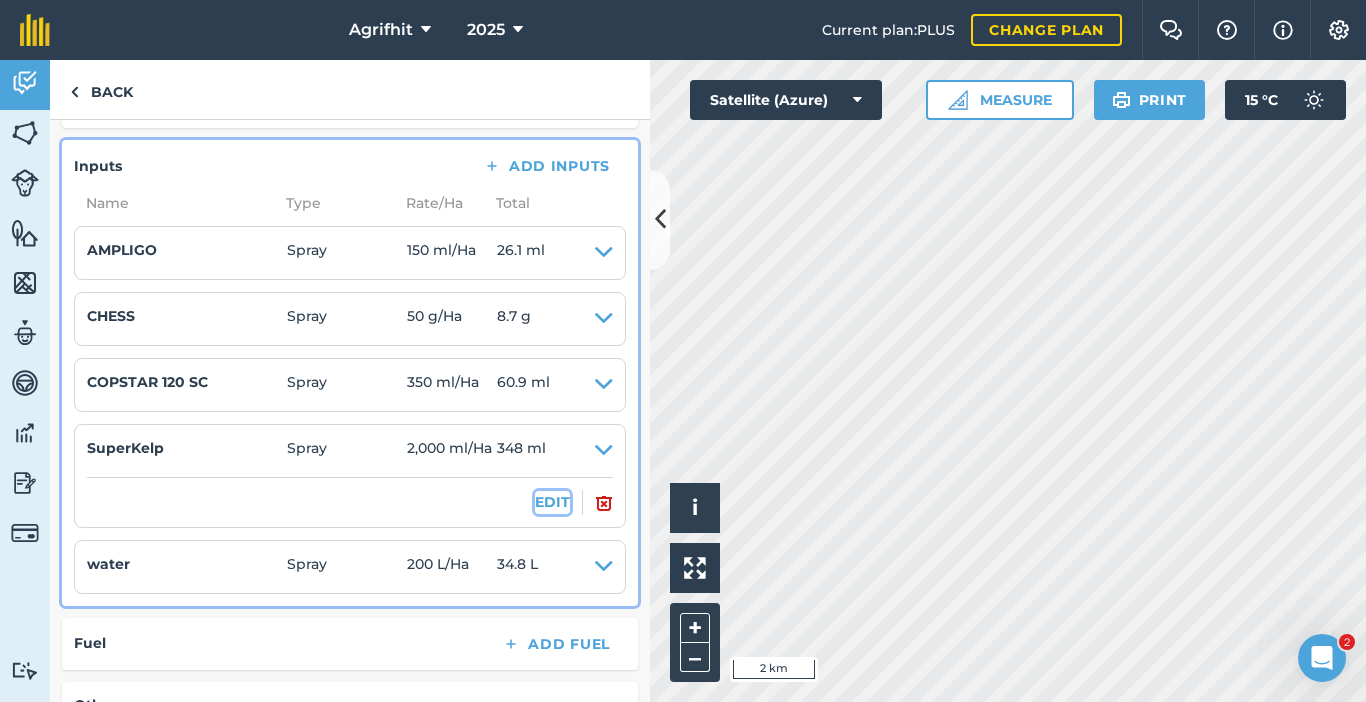 click on "EDIT" at bounding box center (552, 502) 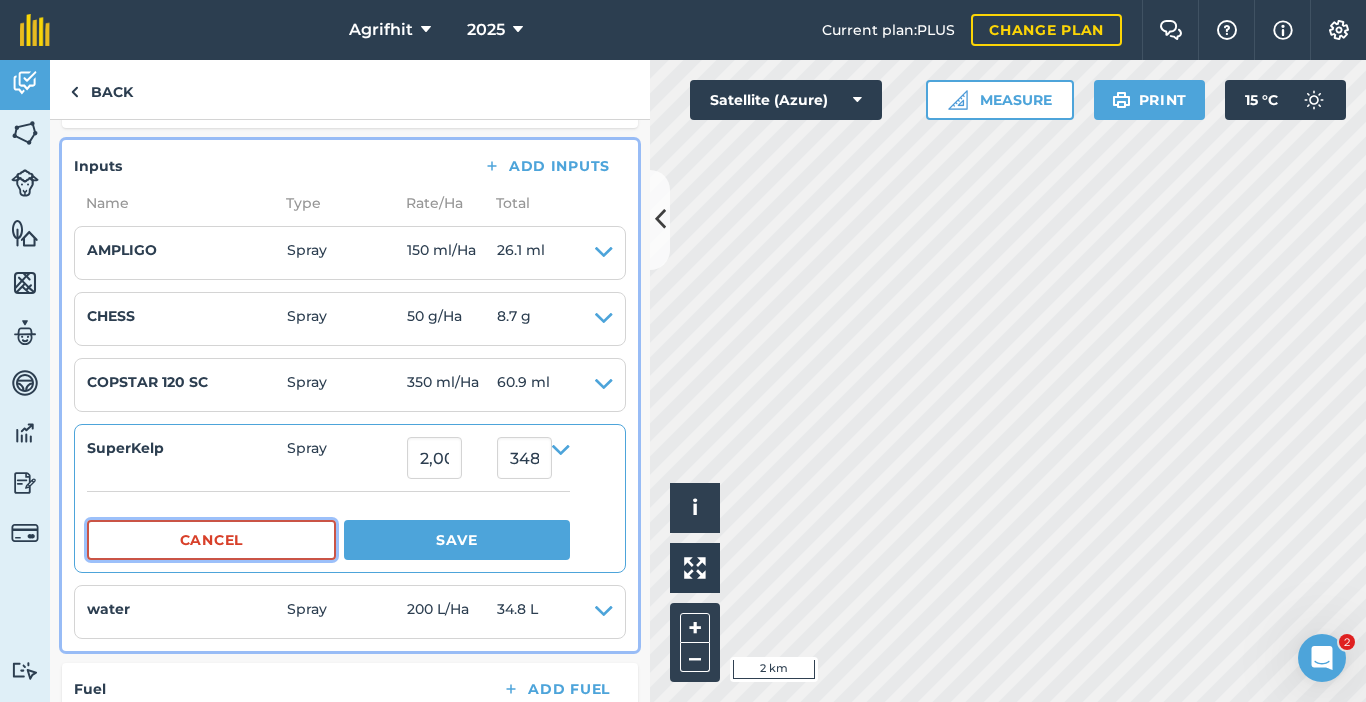 click on "Cancel" at bounding box center (211, 540) 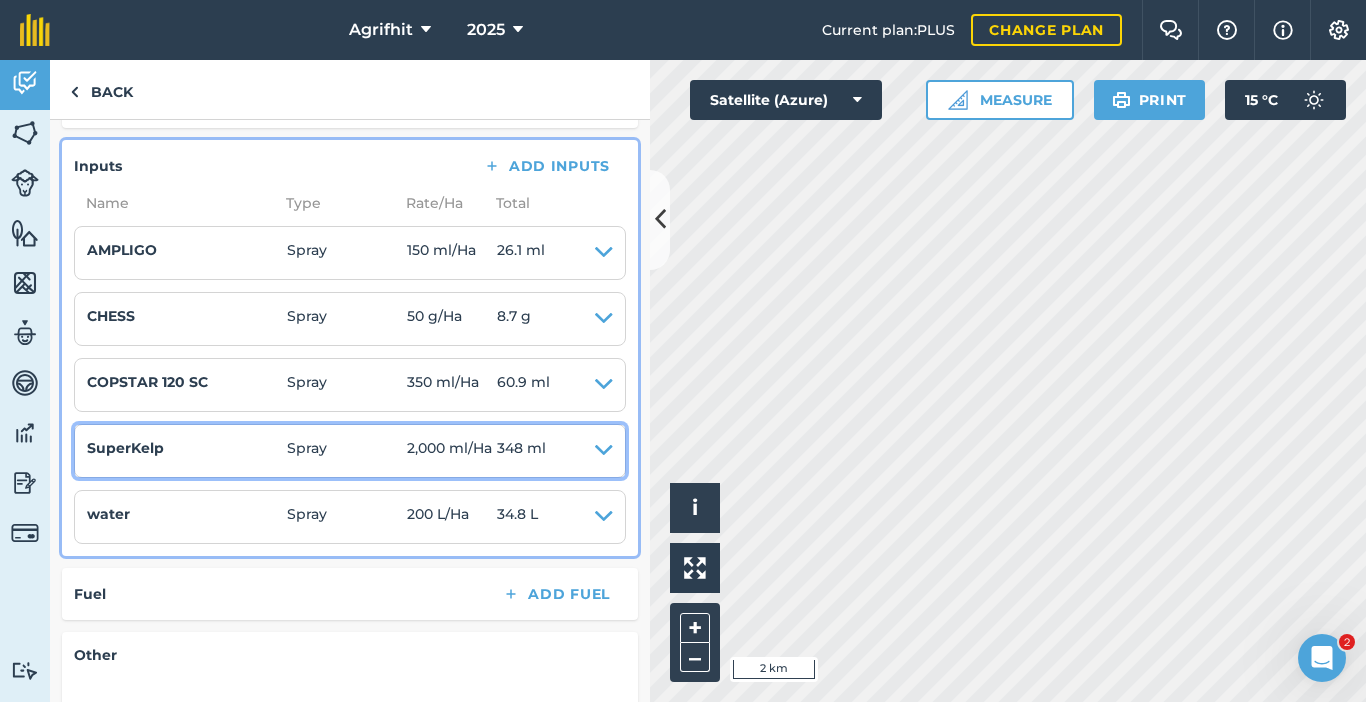 click at bounding box center (604, 451) 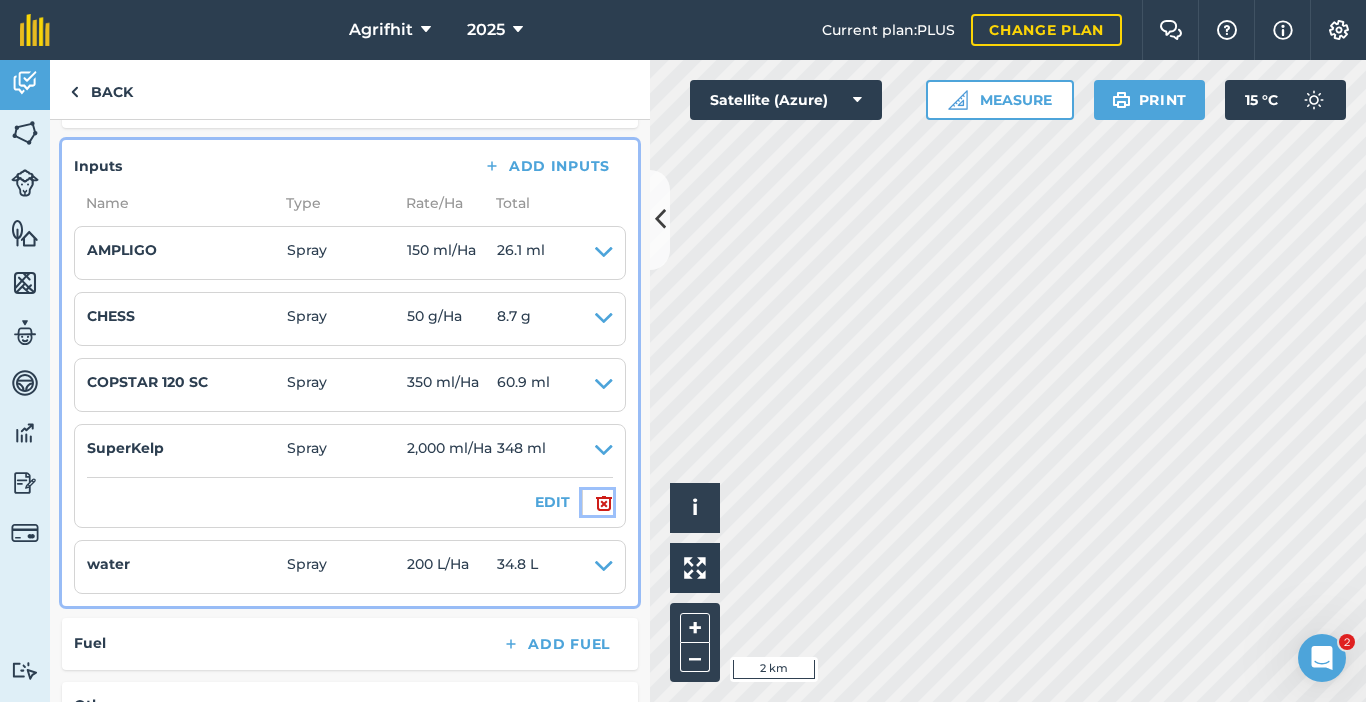 click at bounding box center (604, 503) 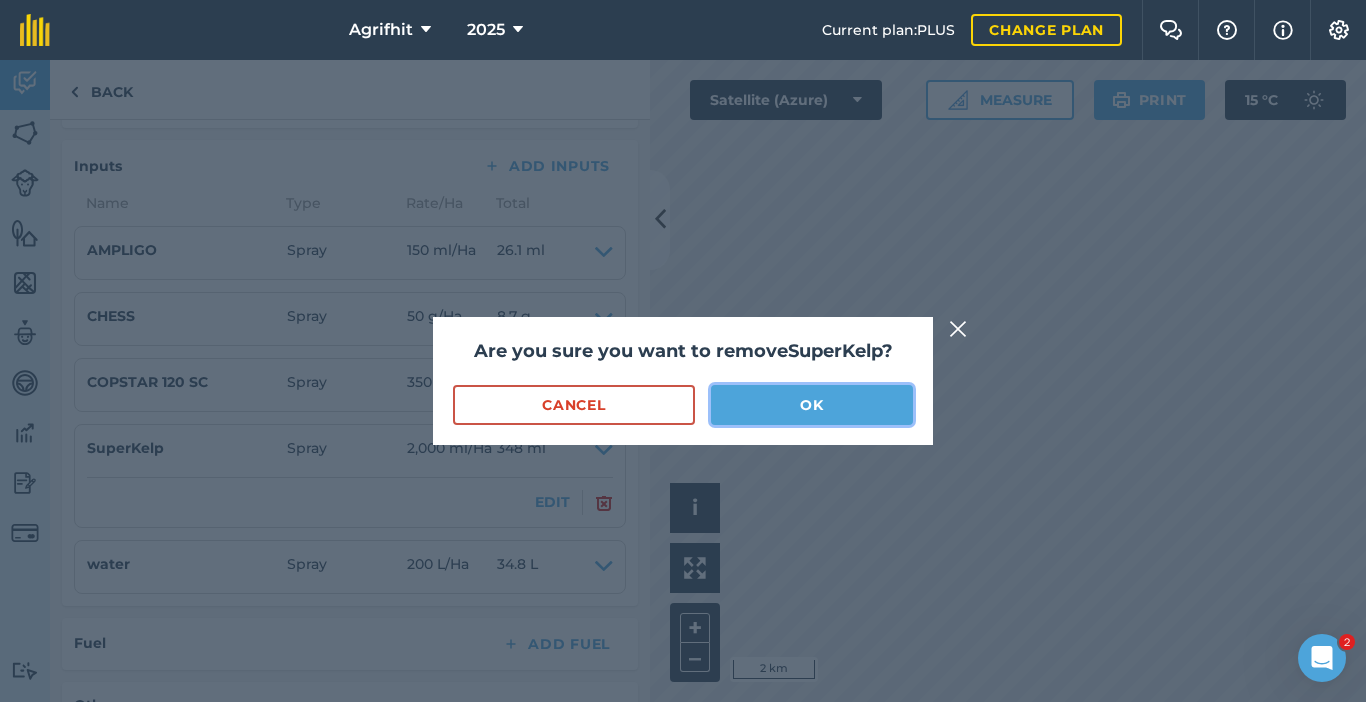 drag, startPoint x: 781, startPoint y: 401, endPoint x: 242, endPoint y: 347, distance: 541.69824 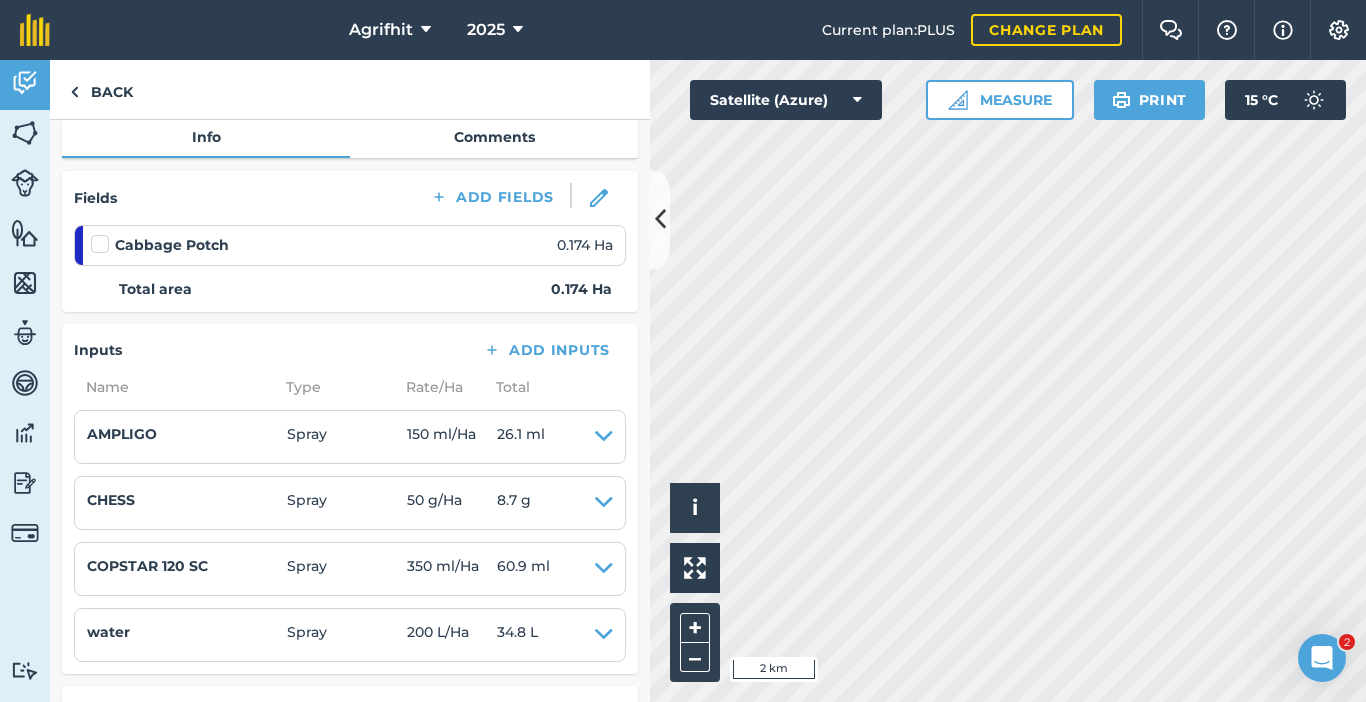 scroll, scrollTop: 200, scrollLeft: 0, axis: vertical 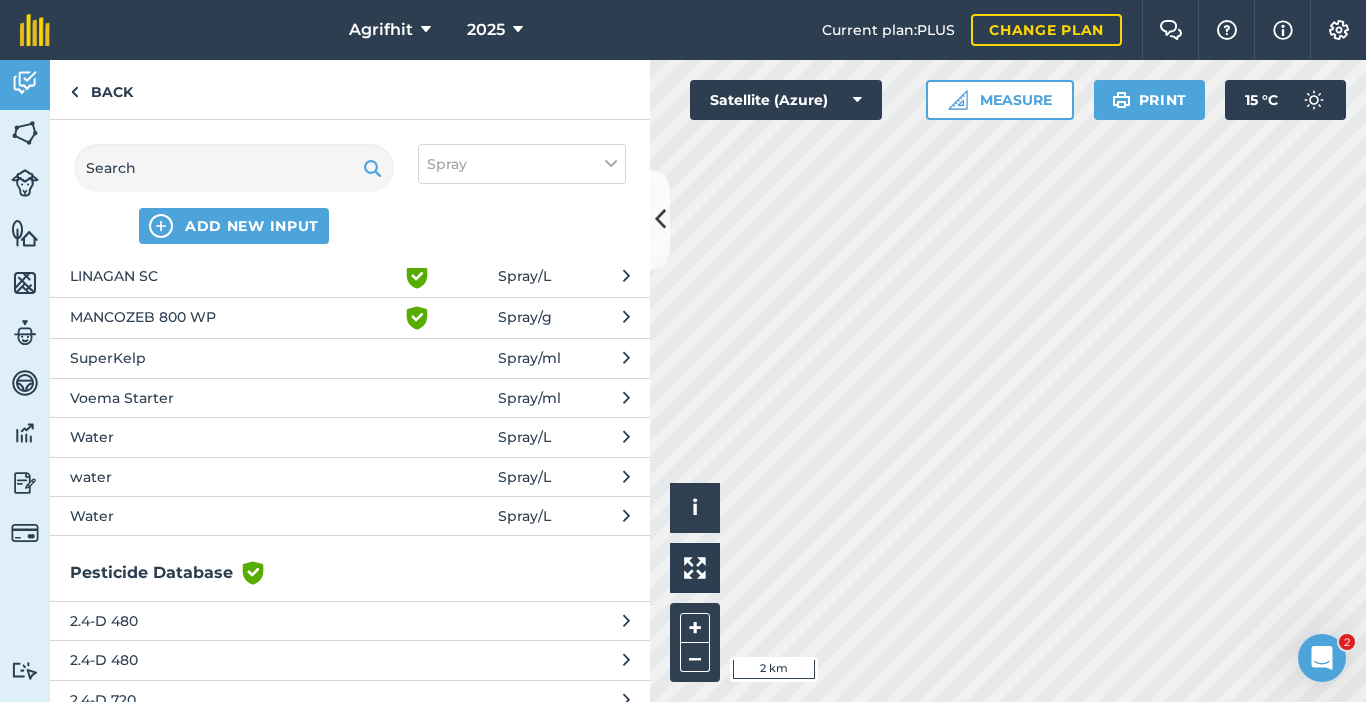 click on "Voema Starter" at bounding box center [233, 398] 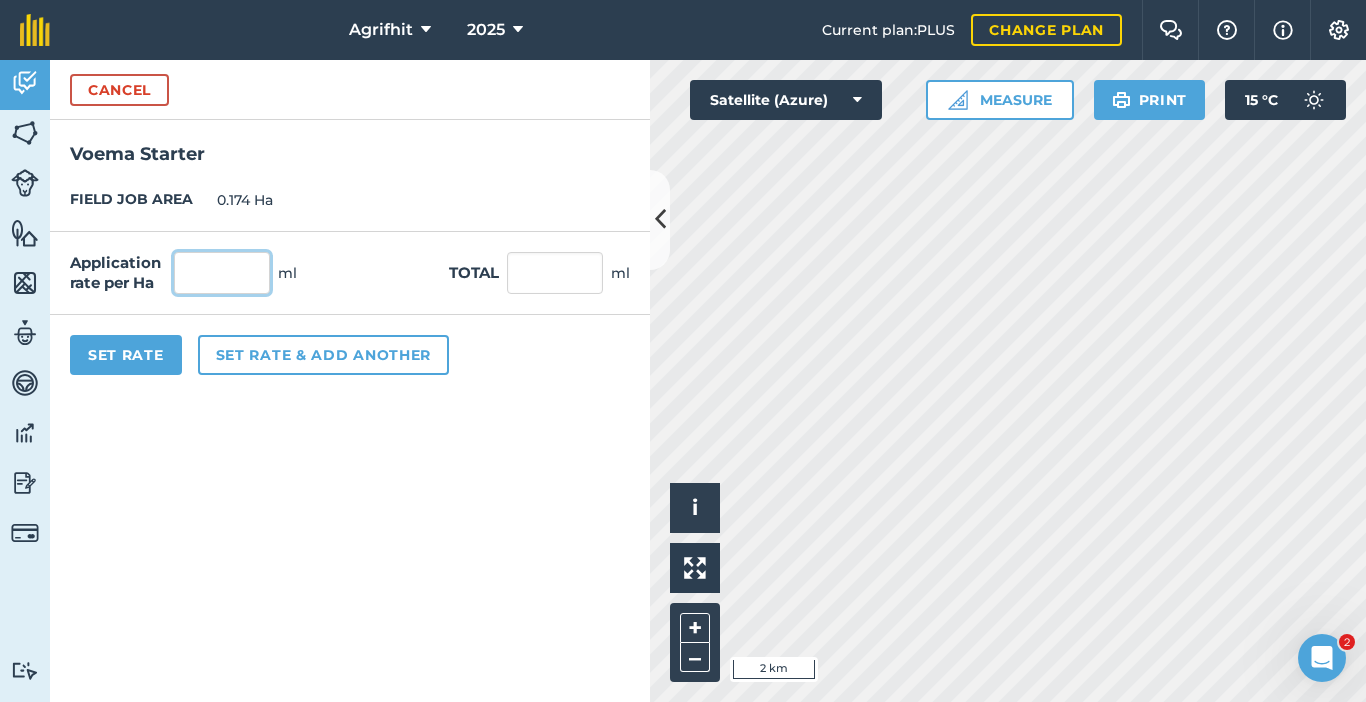 click at bounding box center (222, 273) 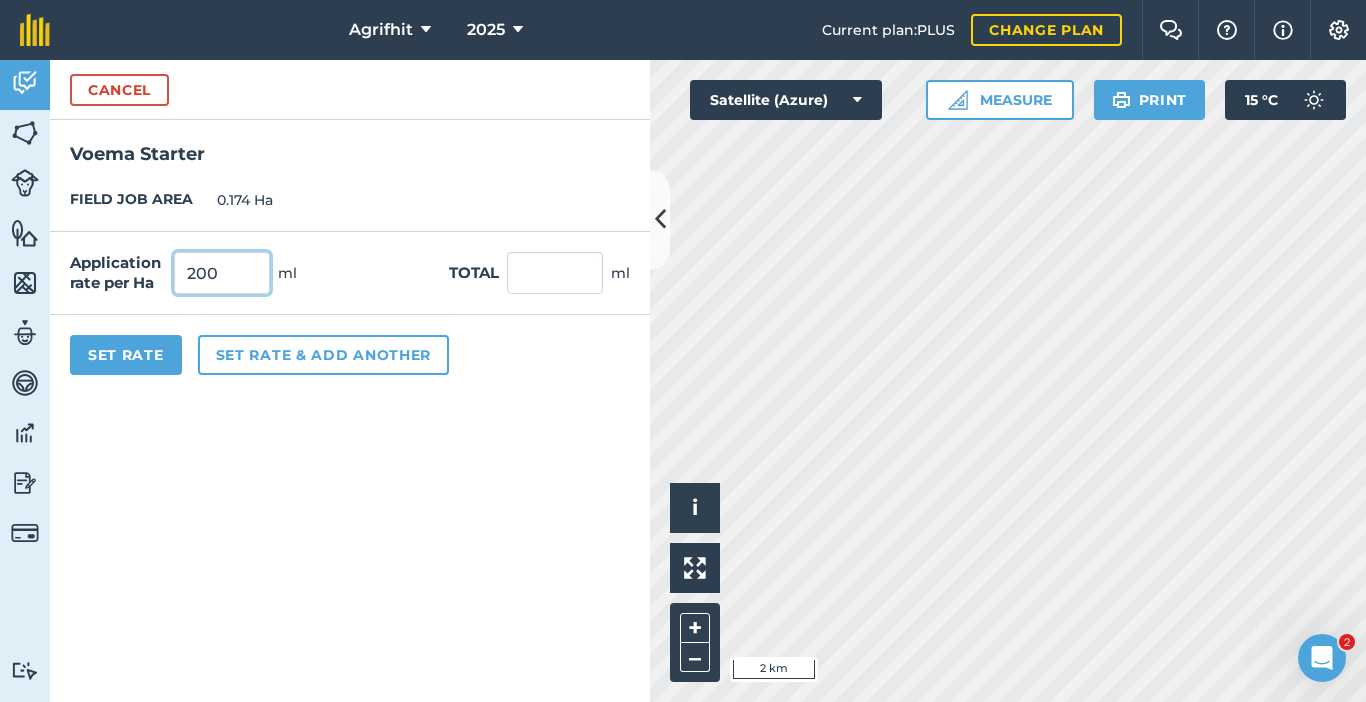 type on "200" 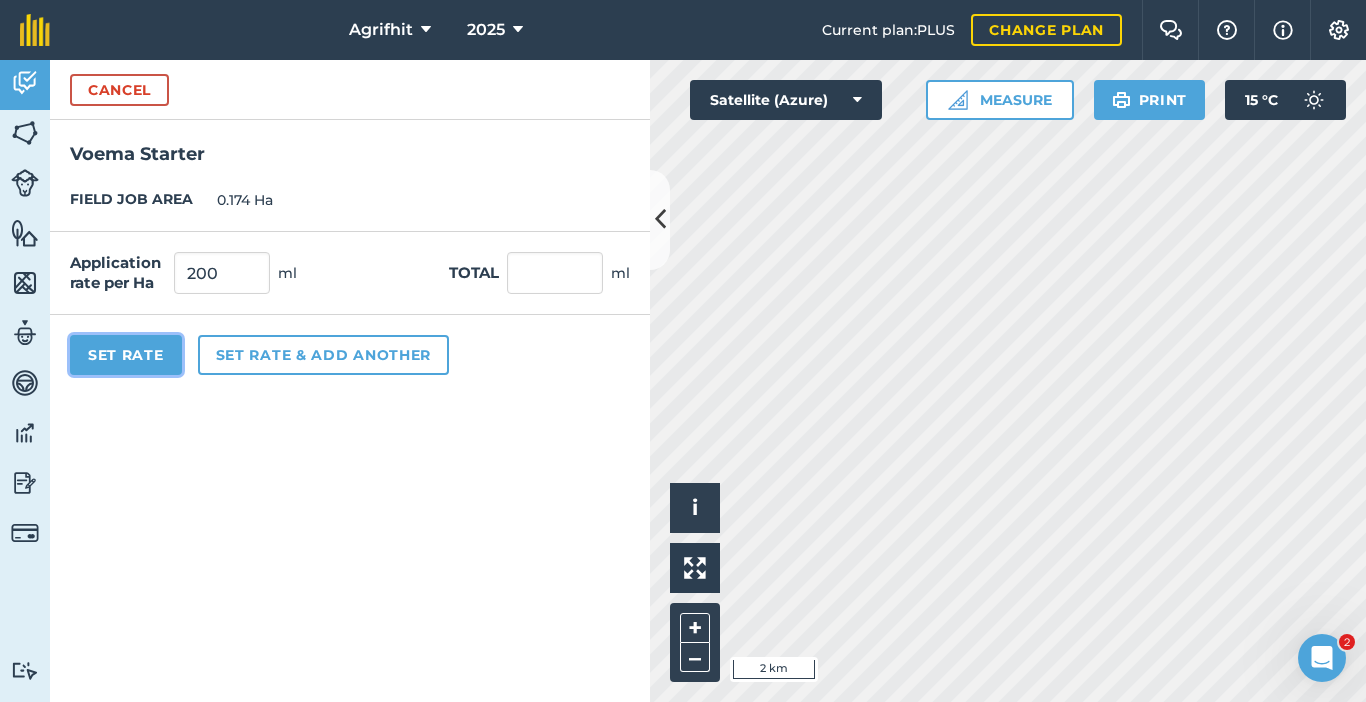 type on "34.8" 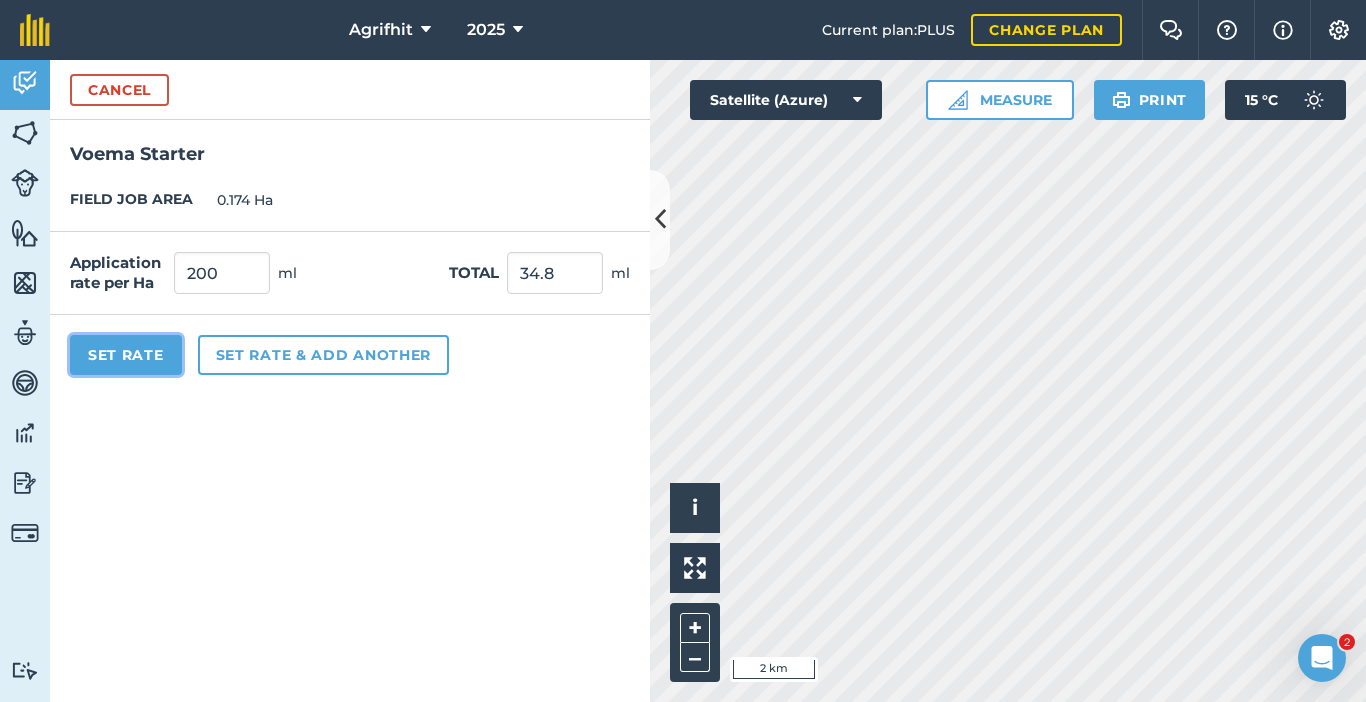 click on "Set Rate" at bounding box center [126, 355] 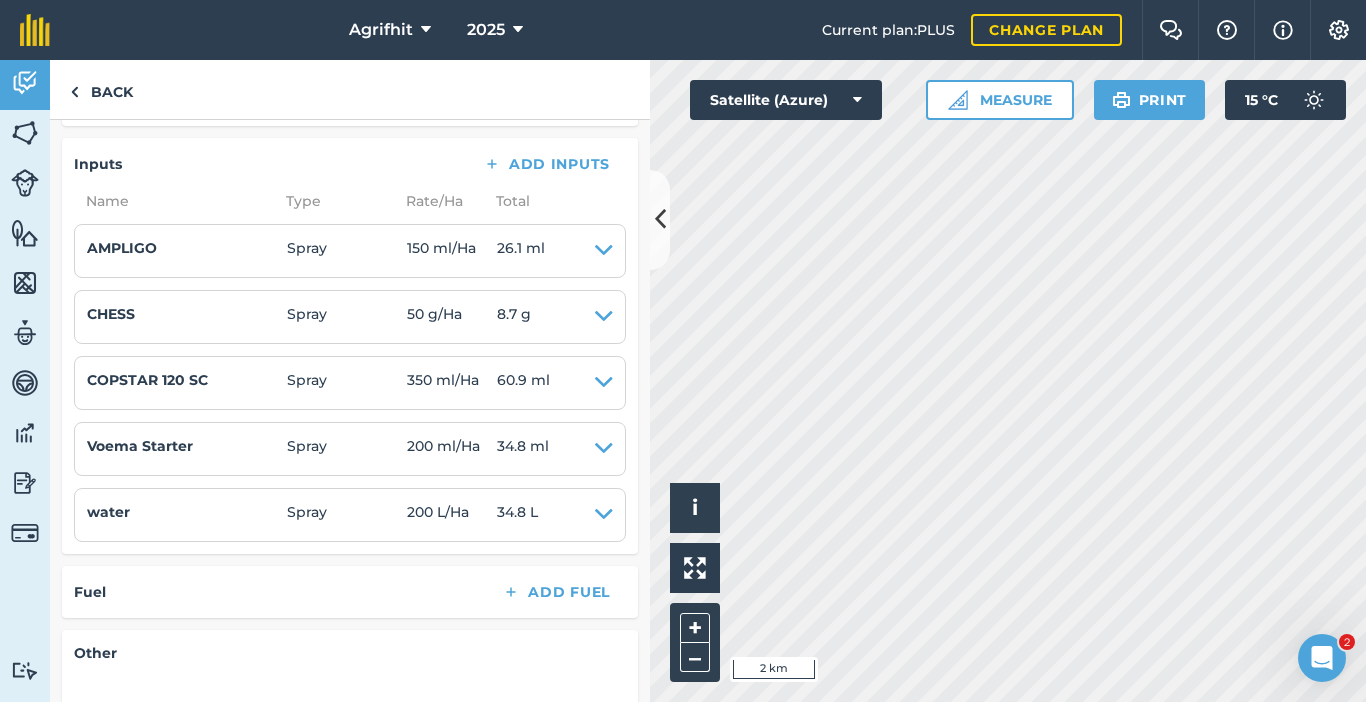 scroll, scrollTop: 500, scrollLeft: 0, axis: vertical 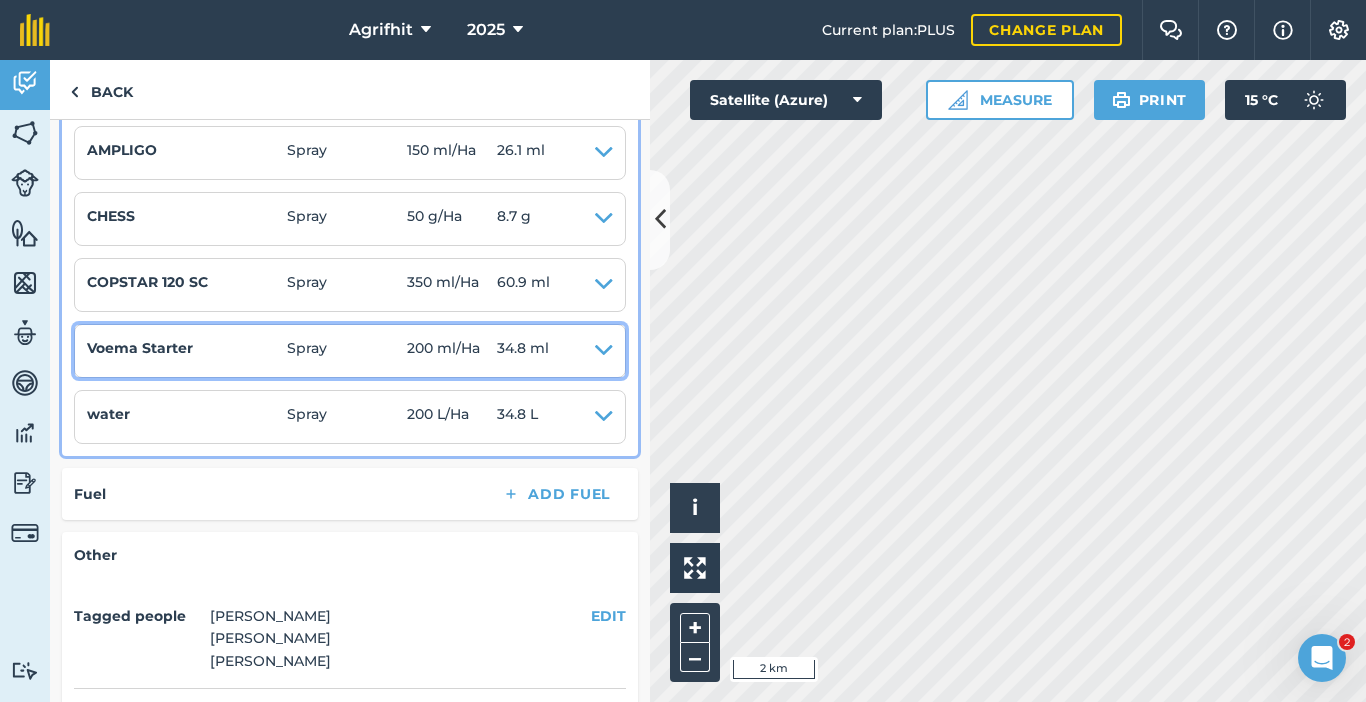 click at bounding box center [604, 351] 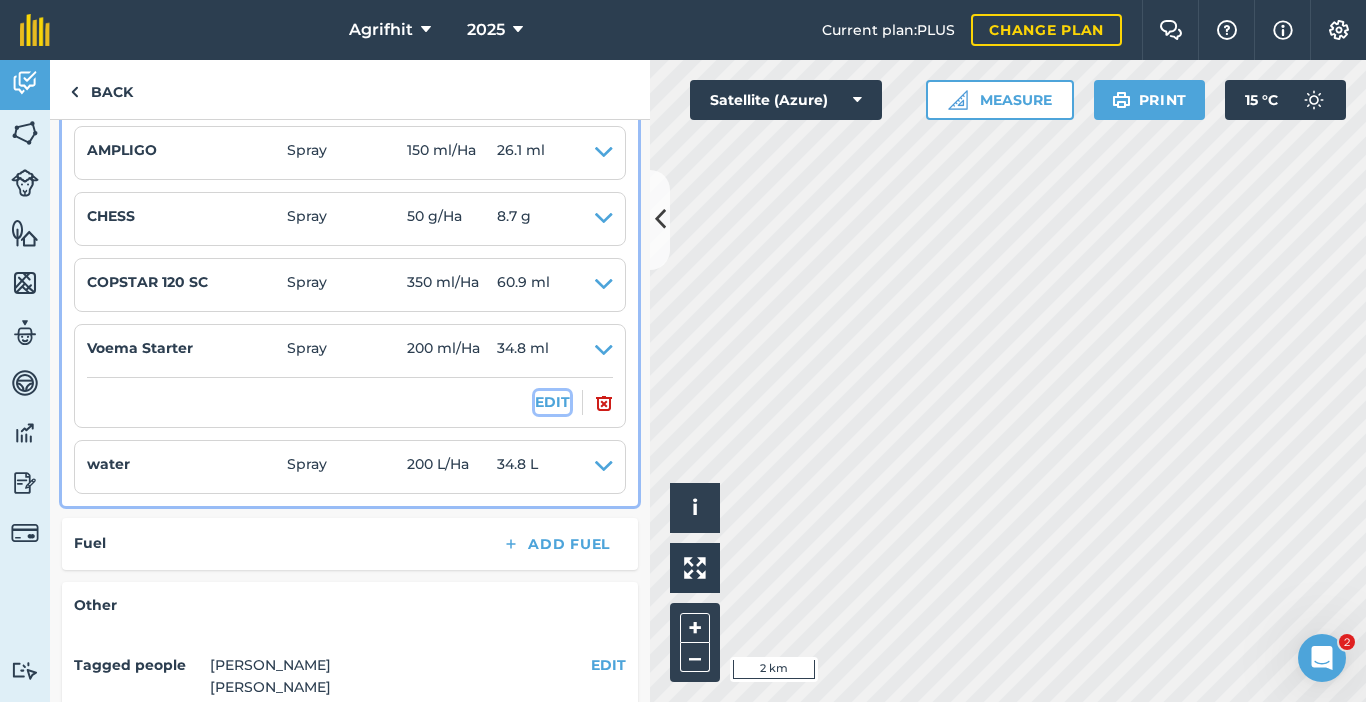 click on "EDIT" at bounding box center (552, 402) 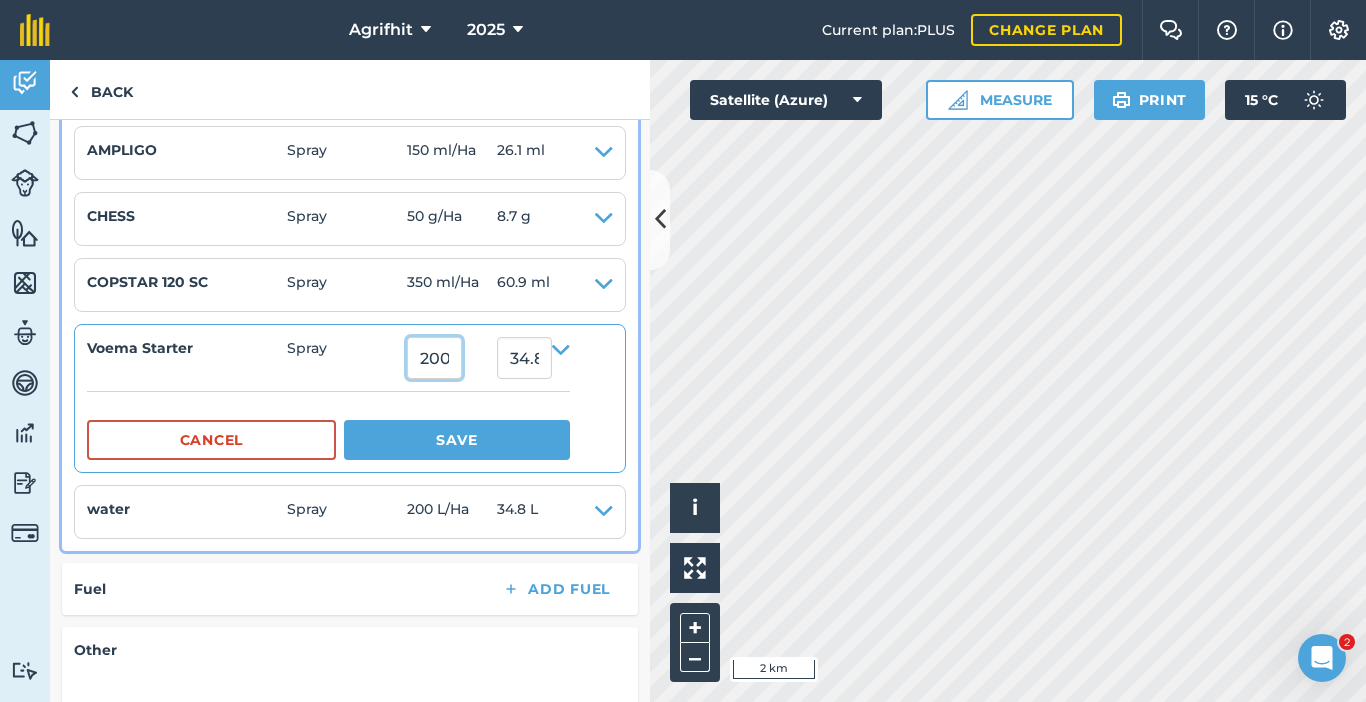 click on "200" at bounding box center (434, 358) 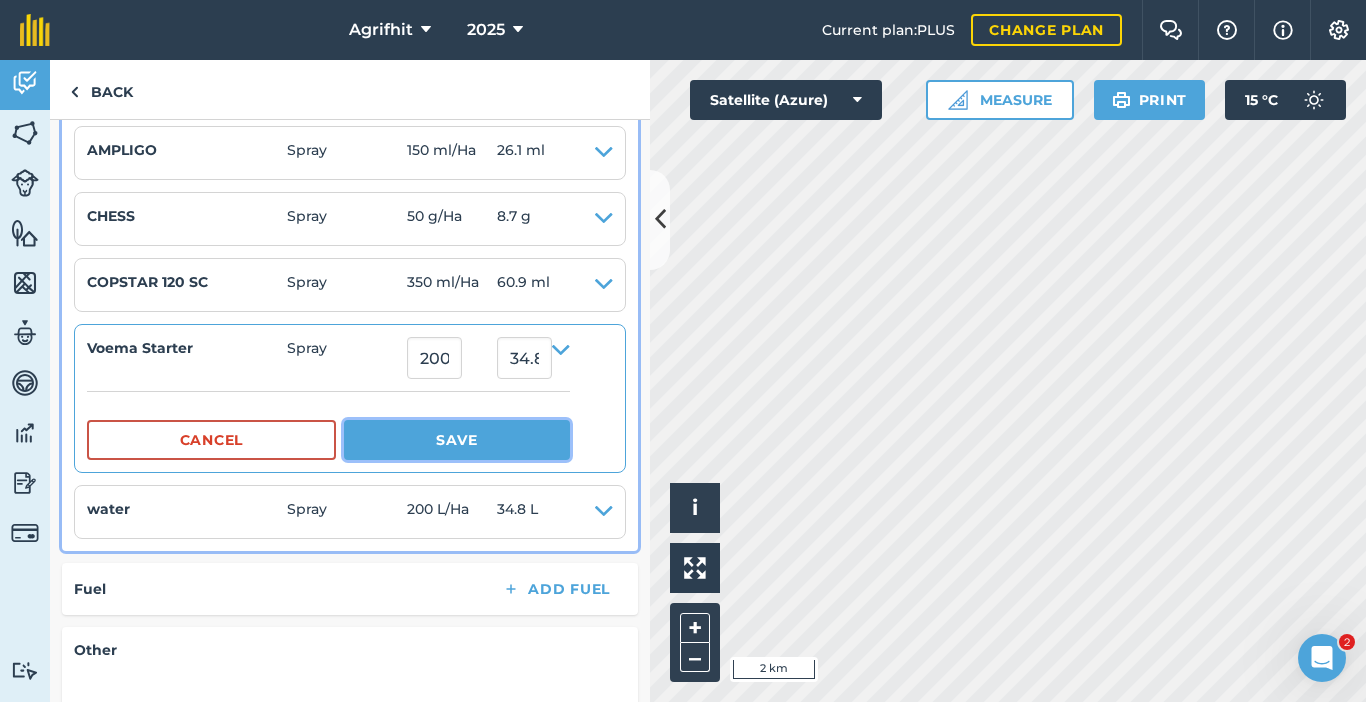 type on "2,000" 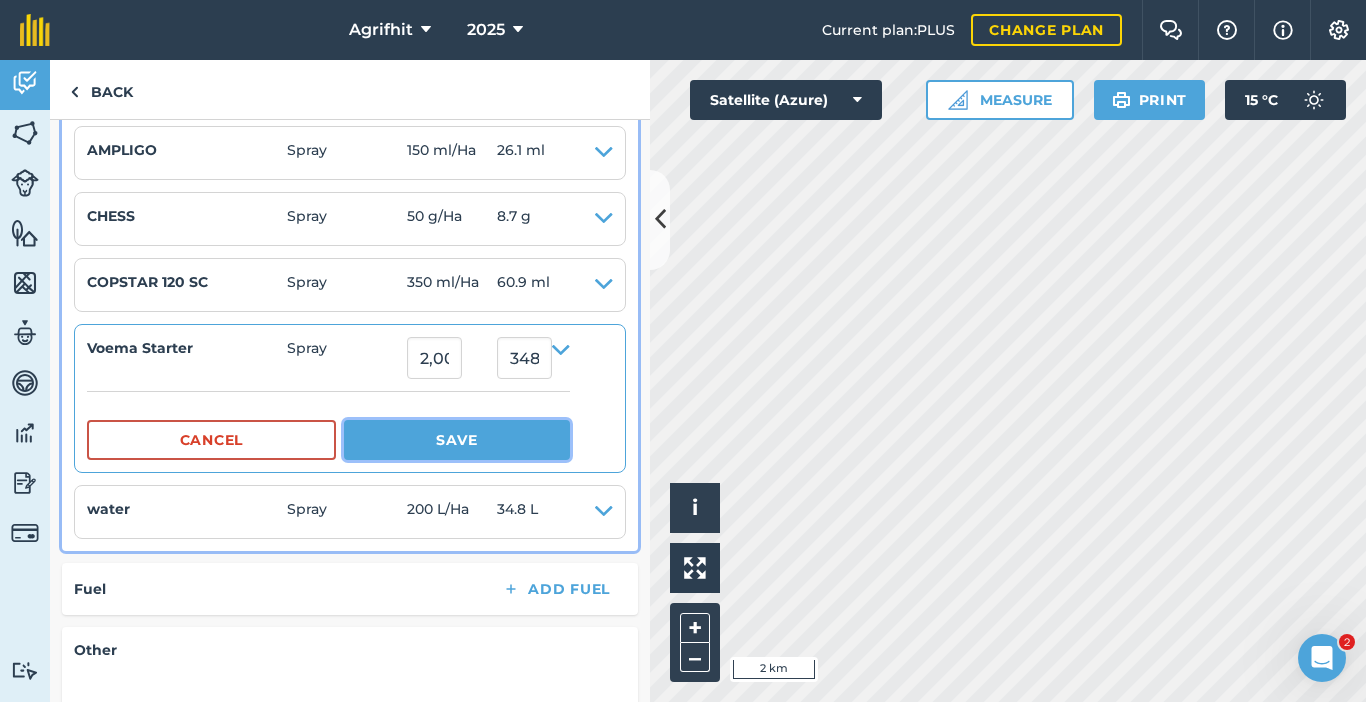 click on "Save" at bounding box center [457, 440] 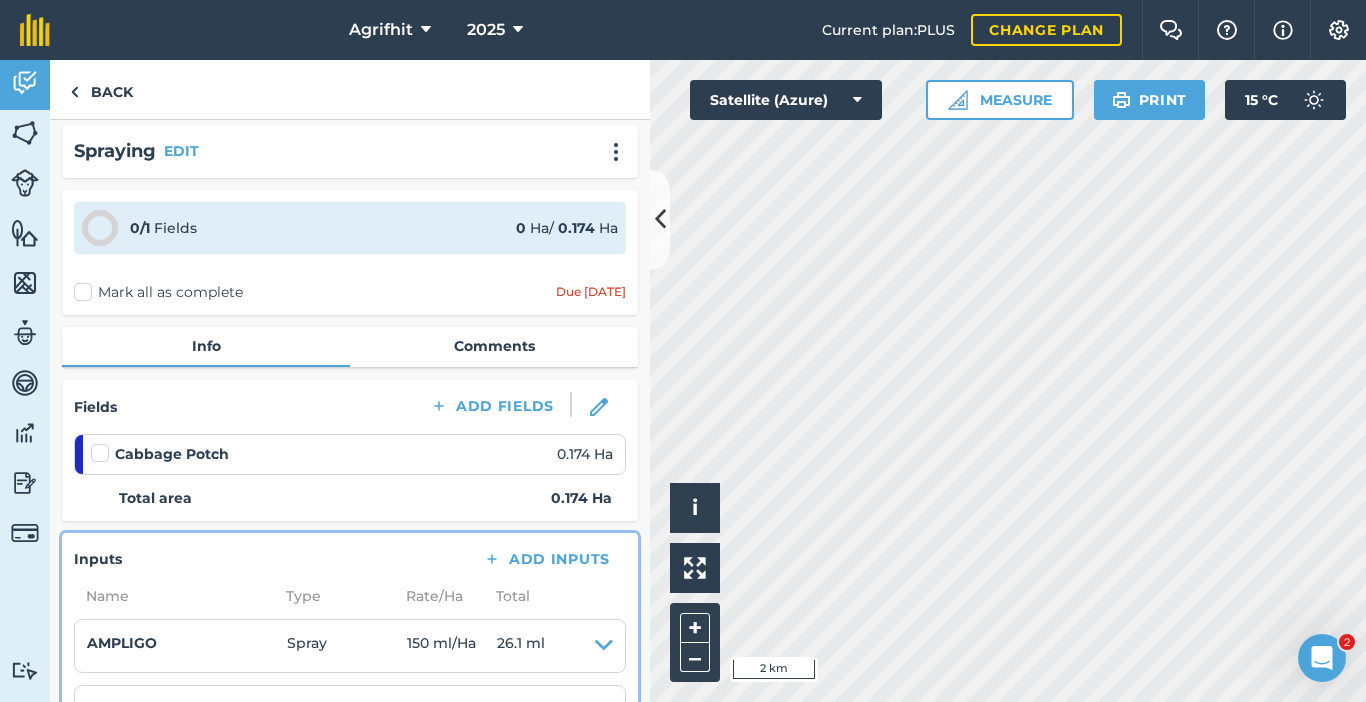 scroll, scrollTop: 0, scrollLeft: 0, axis: both 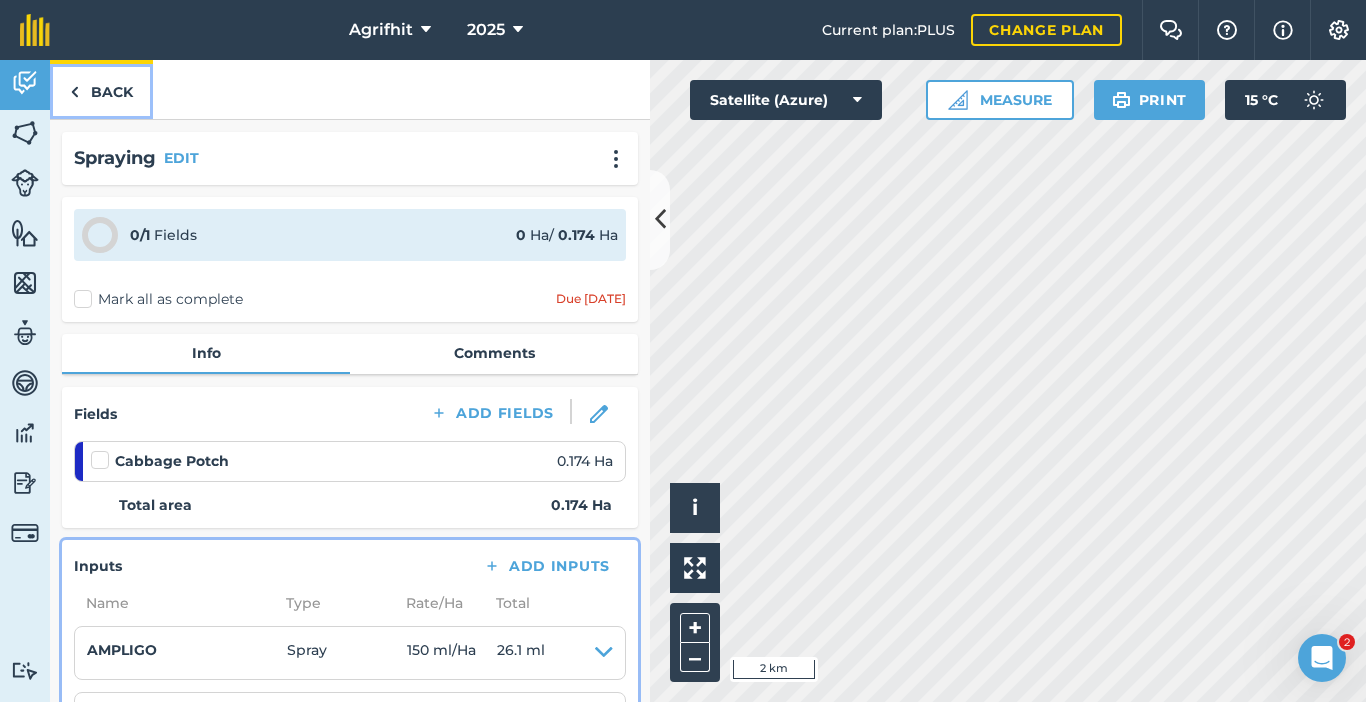 click on "Back" at bounding box center [101, 89] 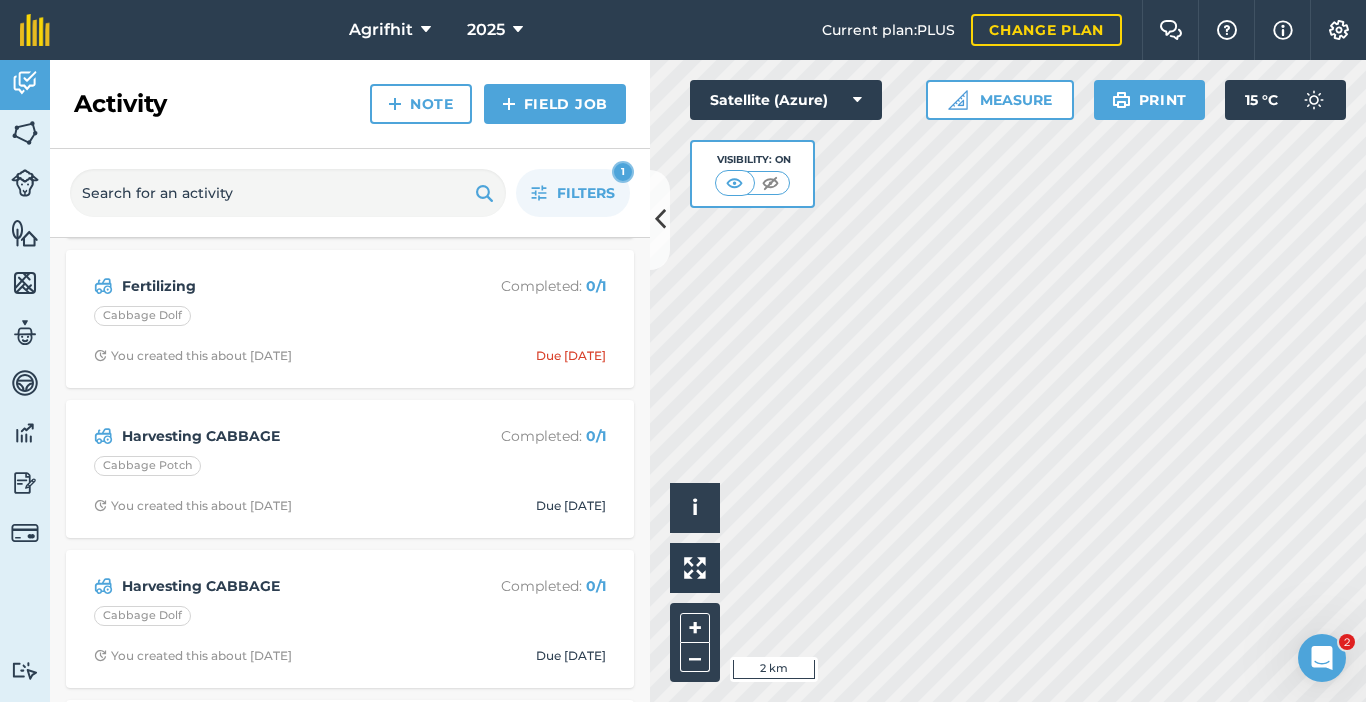 scroll, scrollTop: 0, scrollLeft: 0, axis: both 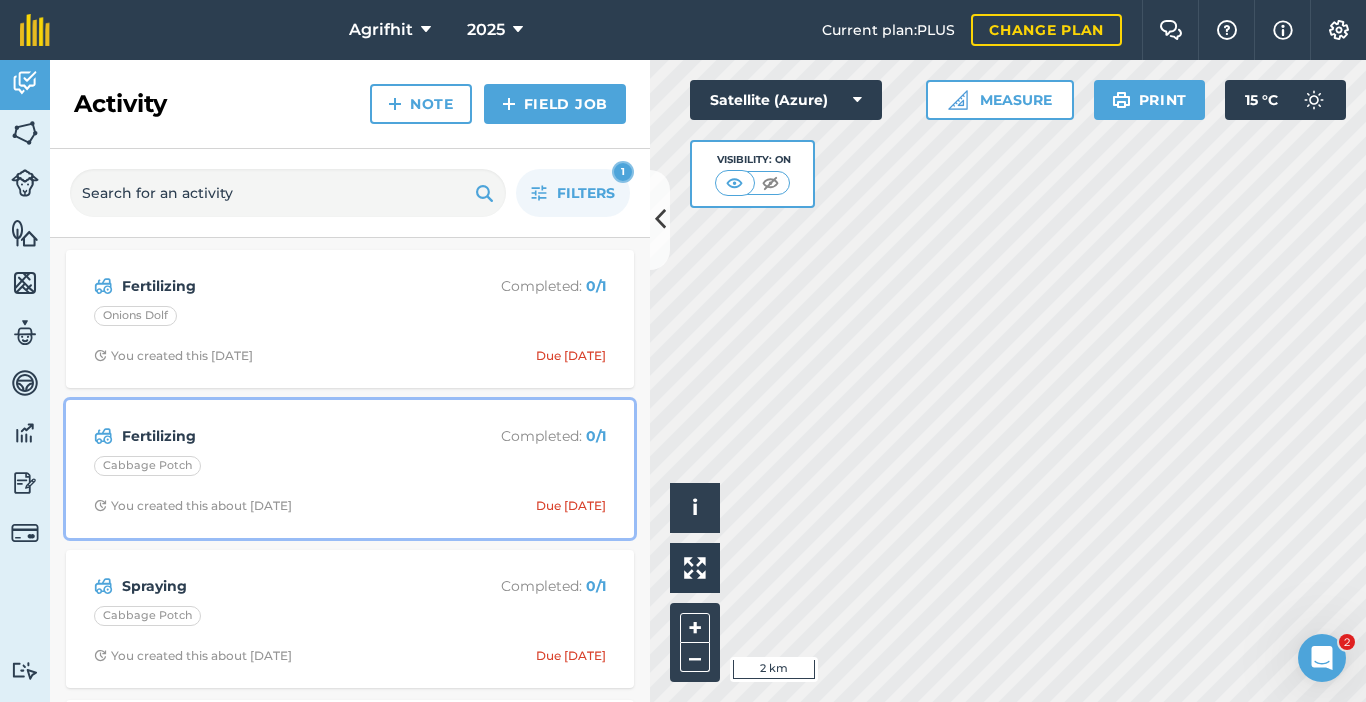 click on "Fertilizing" at bounding box center [280, 436] 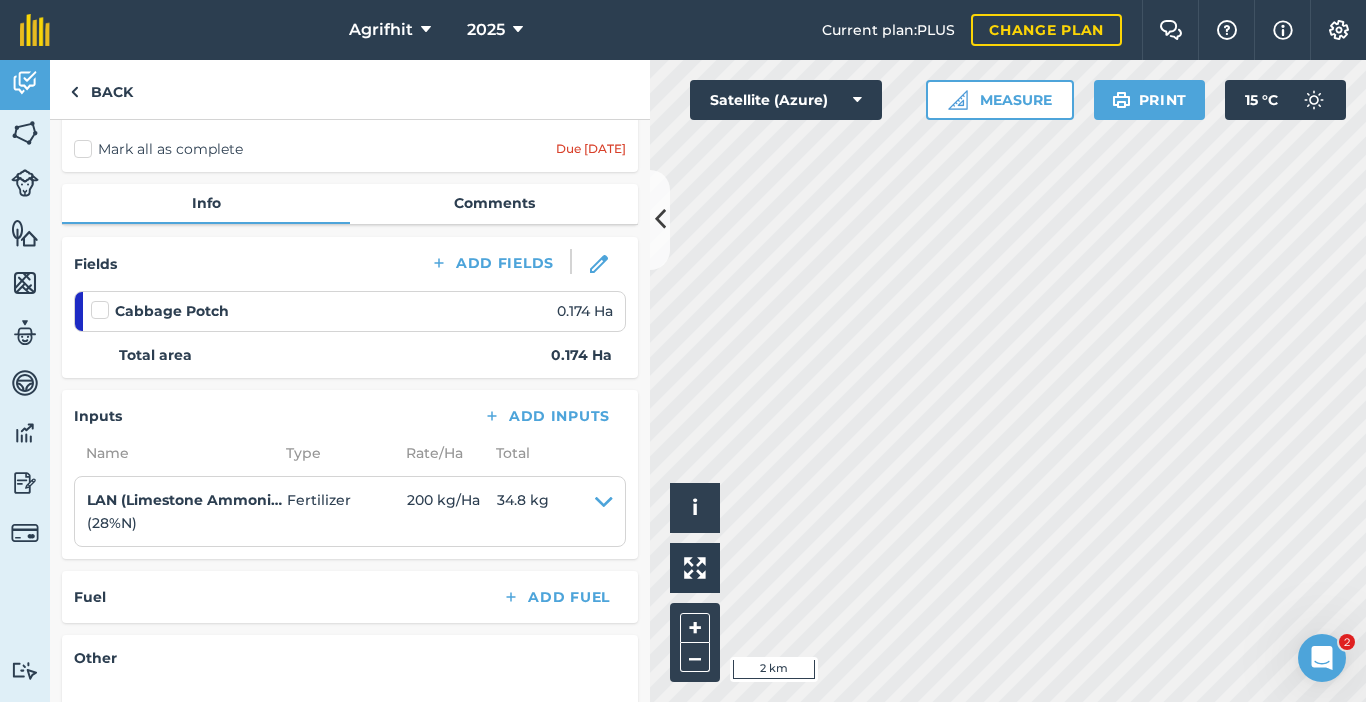 scroll, scrollTop: 0, scrollLeft: 0, axis: both 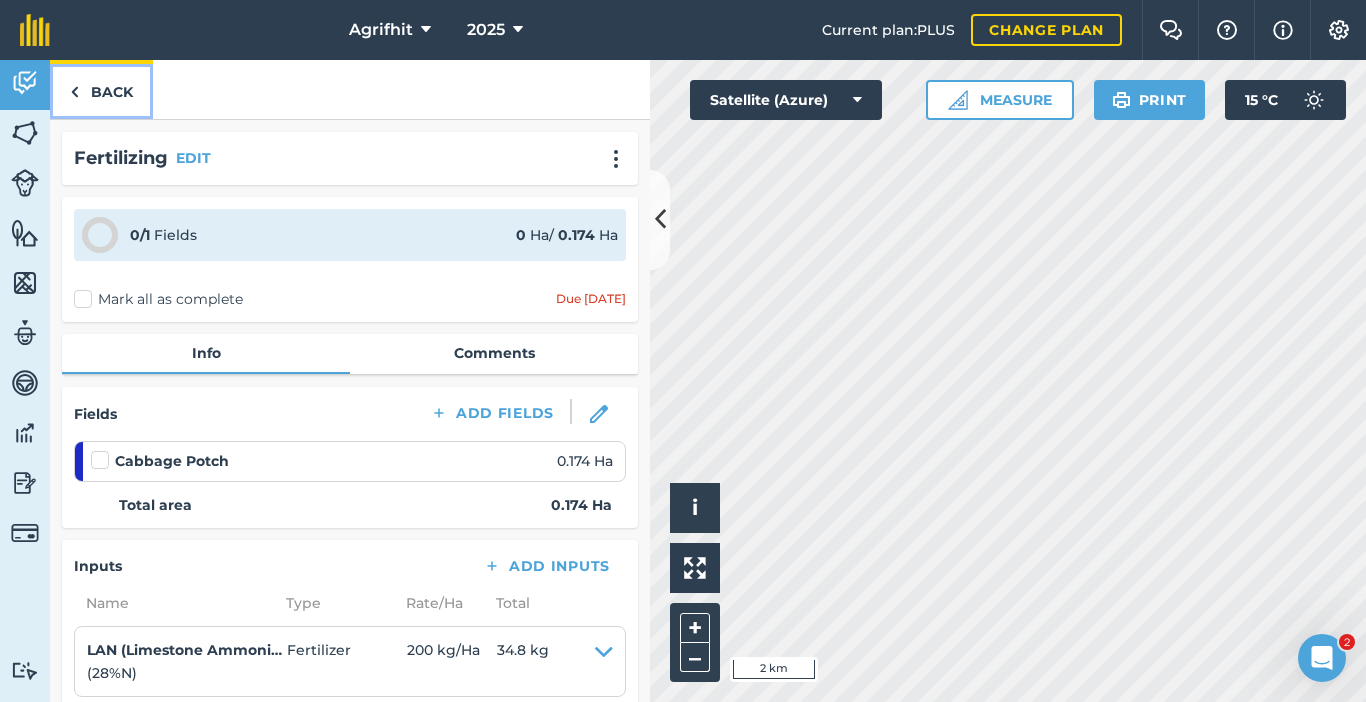 click on "Back" at bounding box center [101, 89] 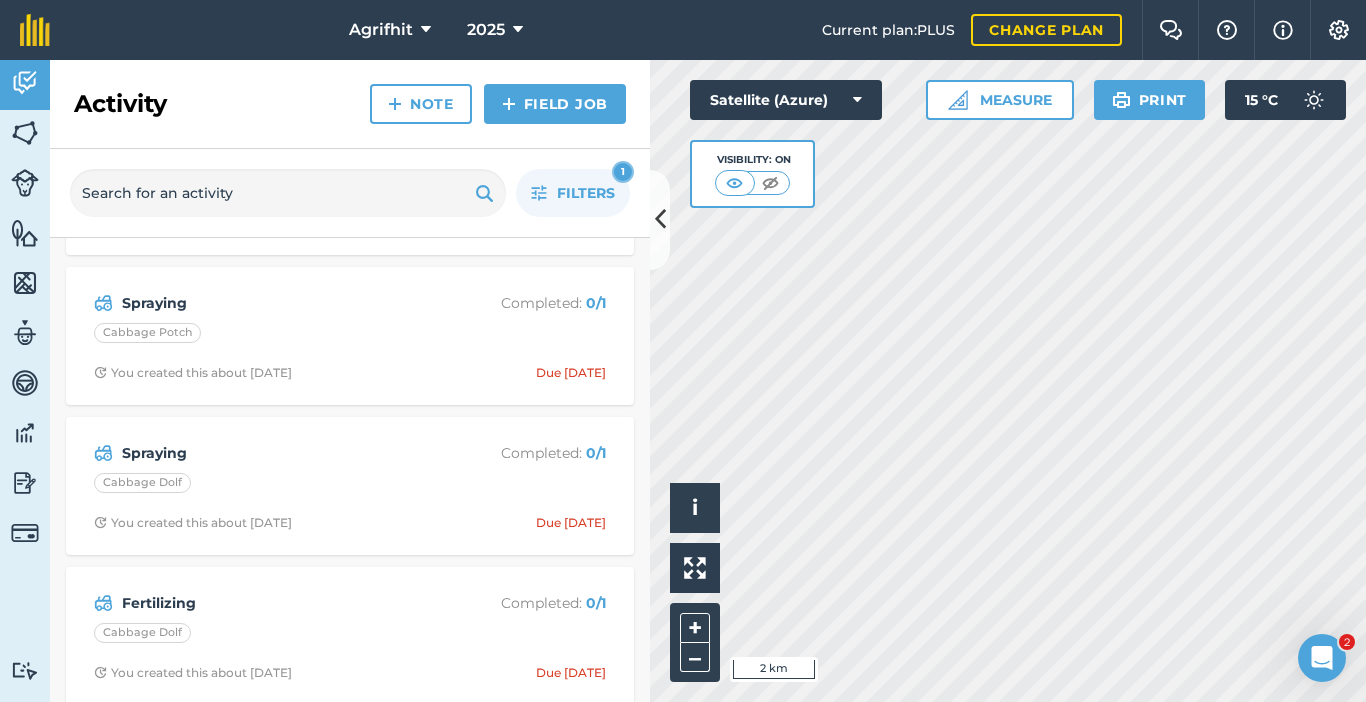 scroll, scrollTop: 300, scrollLeft: 0, axis: vertical 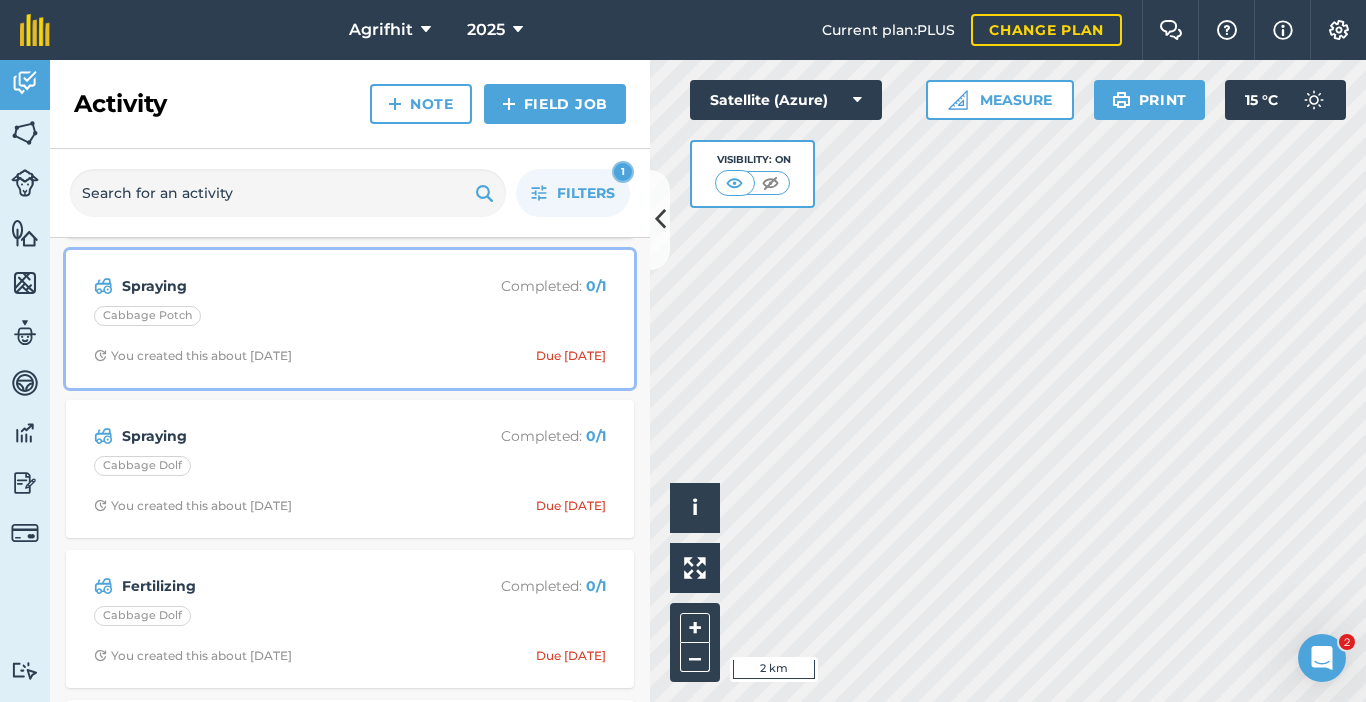 click on "Cabbage Potch" at bounding box center [350, 319] 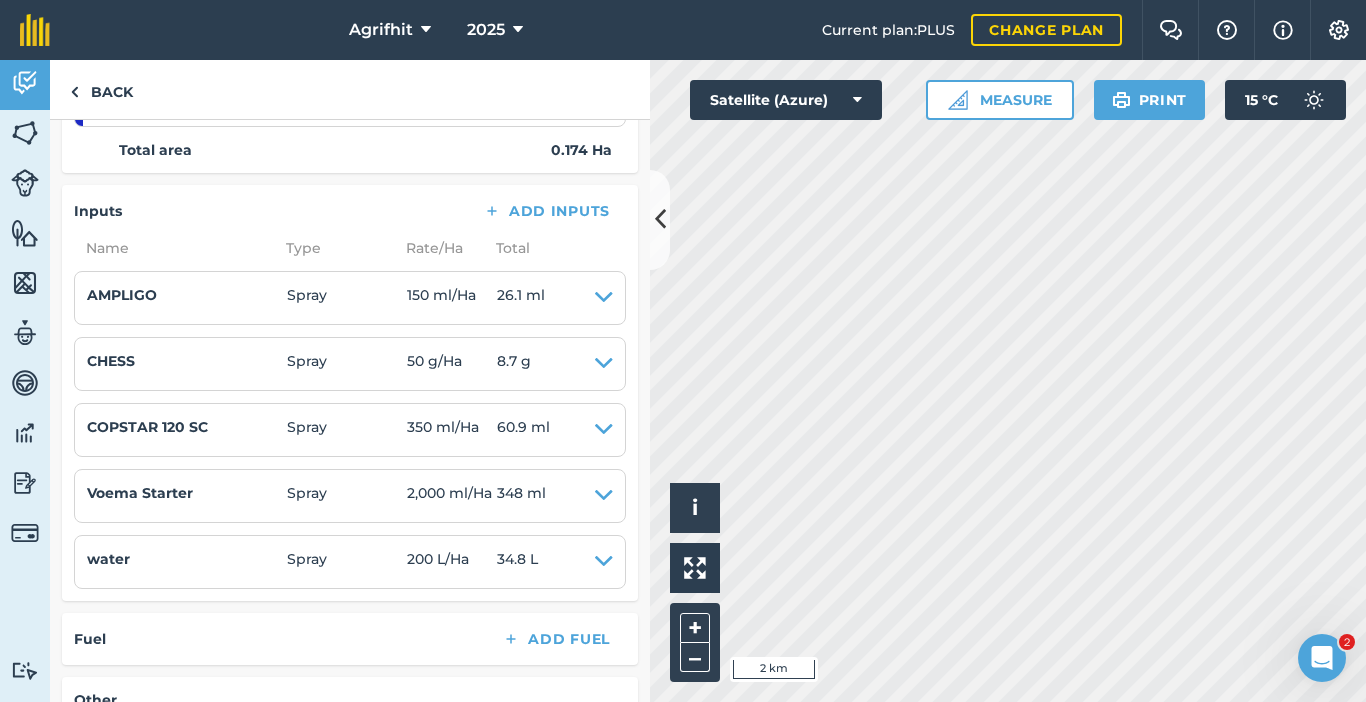 scroll, scrollTop: 400, scrollLeft: 0, axis: vertical 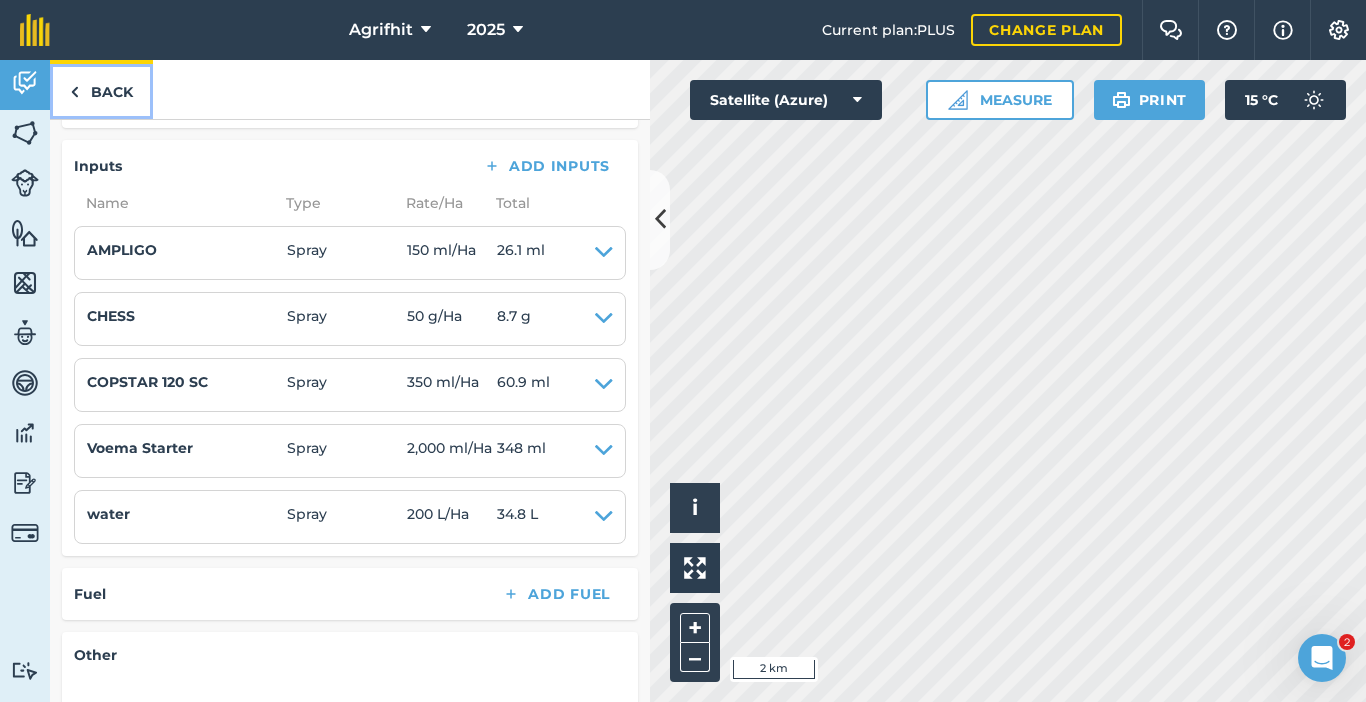 click on "Back" at bounding box center (101, 89) 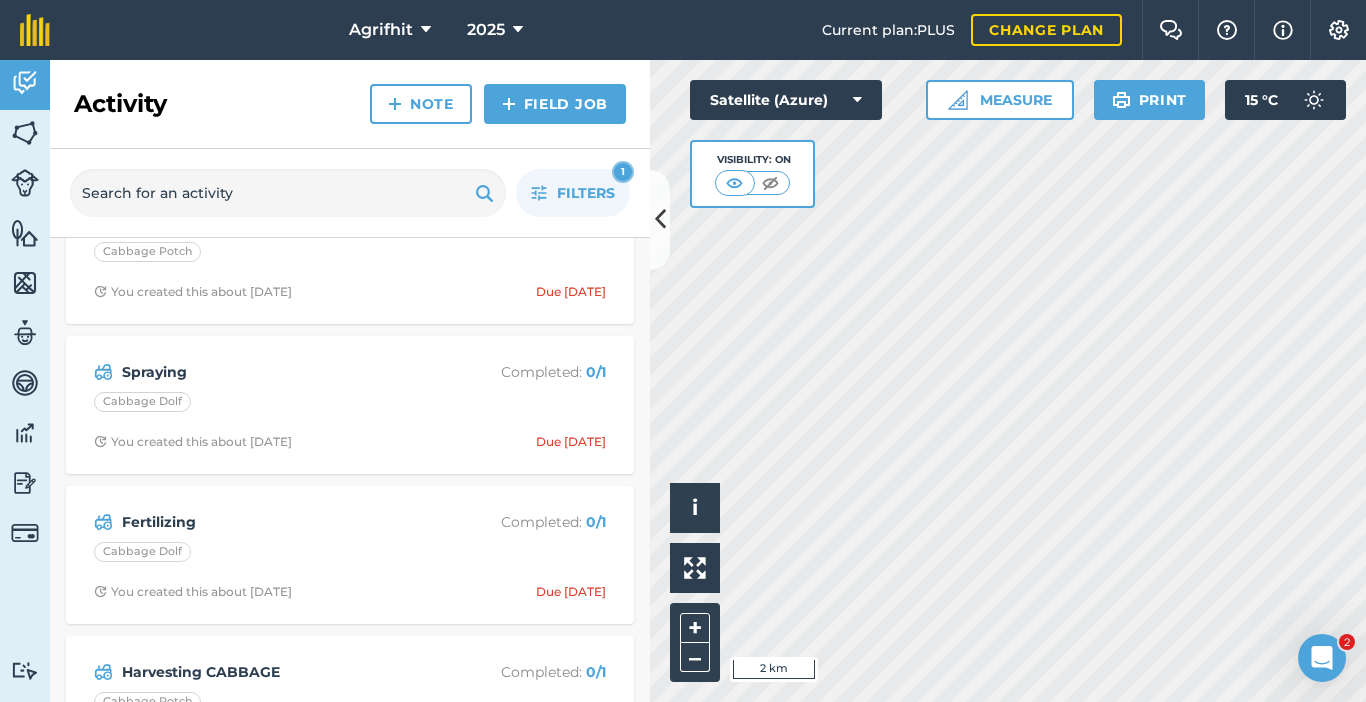 scroll, scrollTop: 300, scrollLeft: 0, axis: vertical 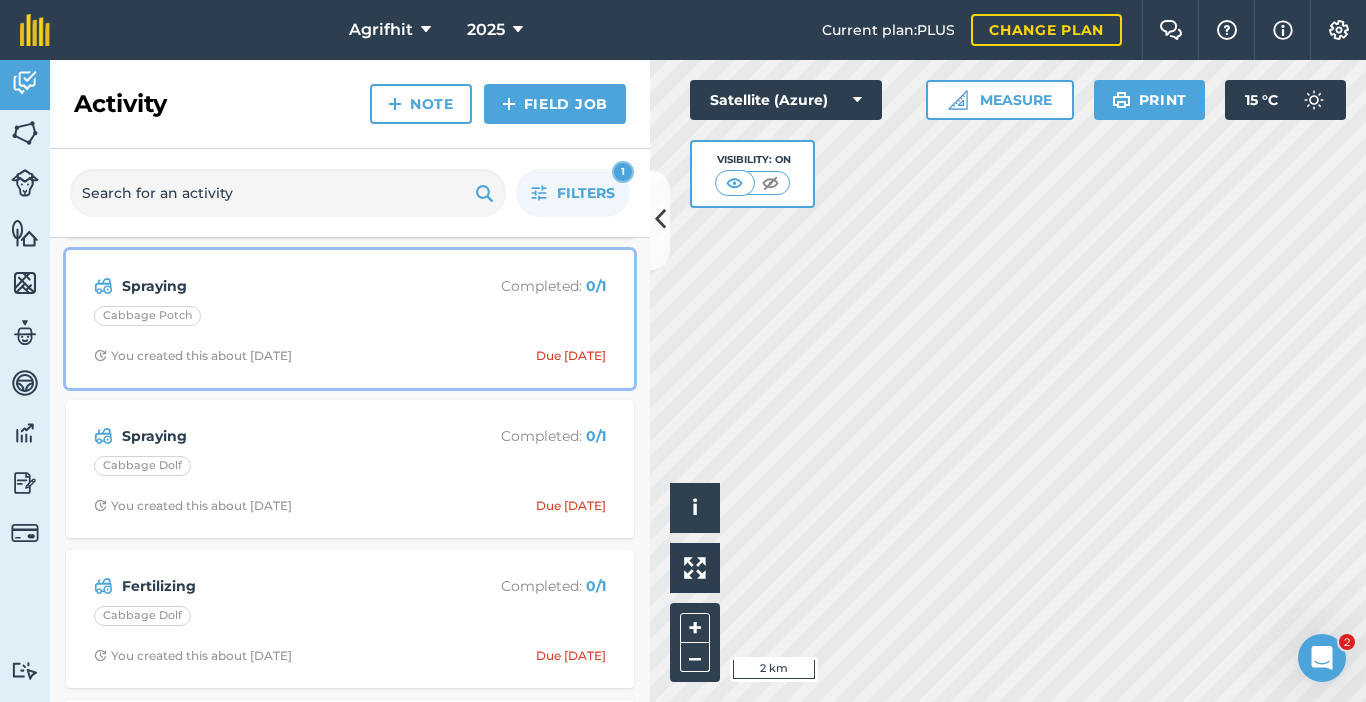 click on "Spraying Completed :   0 / 1 Cabbage Potch You created this about 1 month ago Due today" at bounding box center [350, 319] 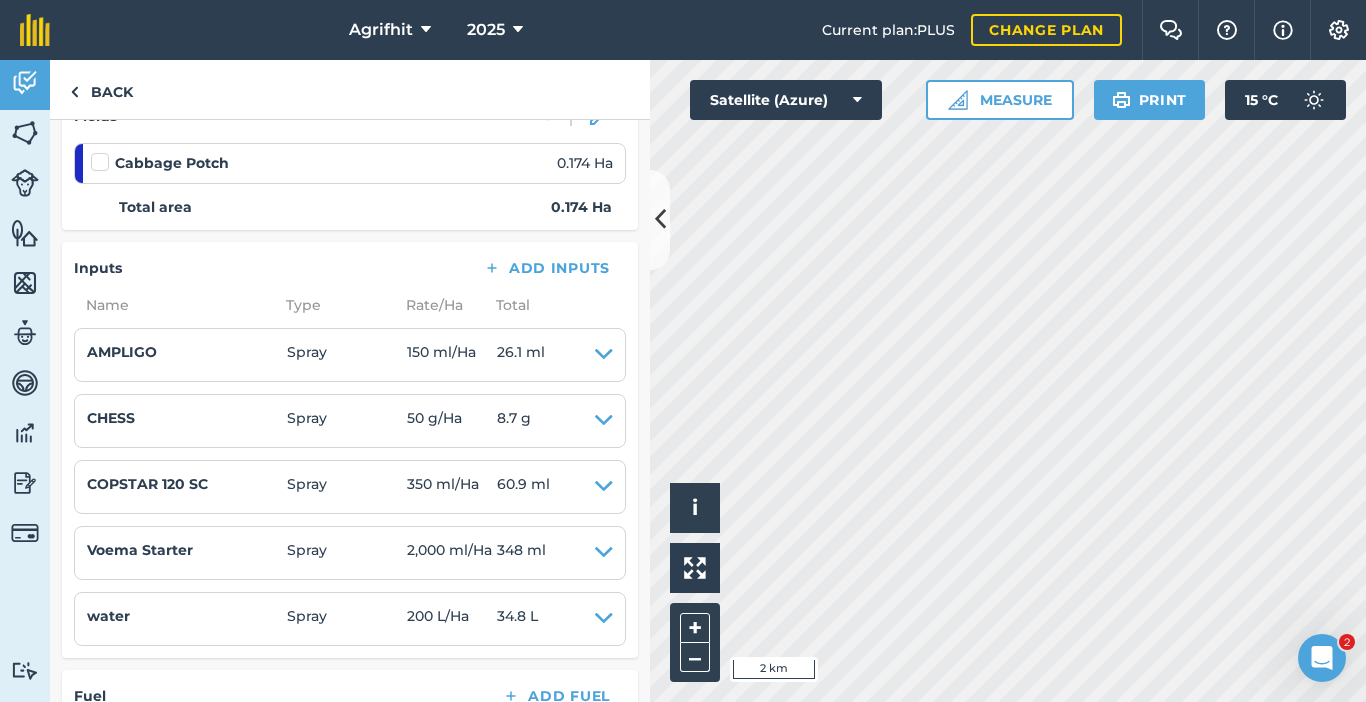 scroll, scrollTop: 300, scrollLeft: 0, axis: vertical 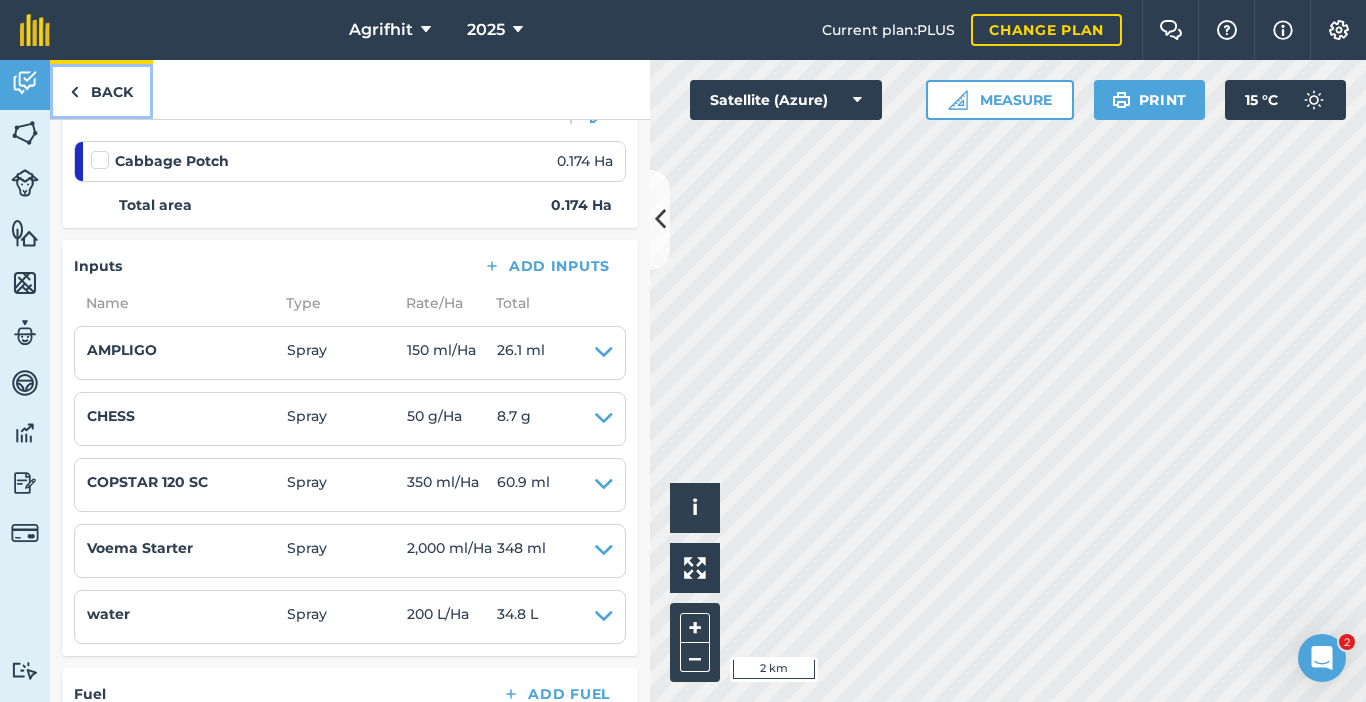 click on "Back" at bounding box center (101, 89) 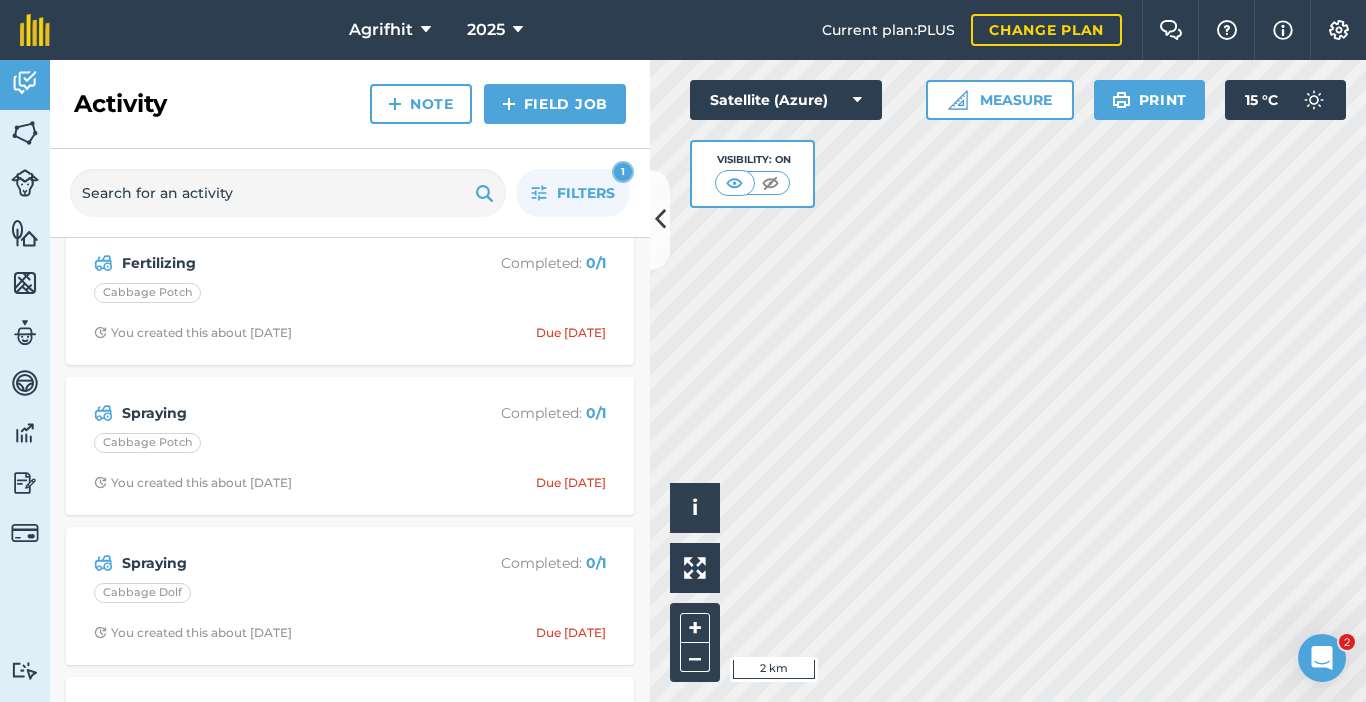 scroll, scrollTop: 300, scrollLeft: 0, axis: vertical 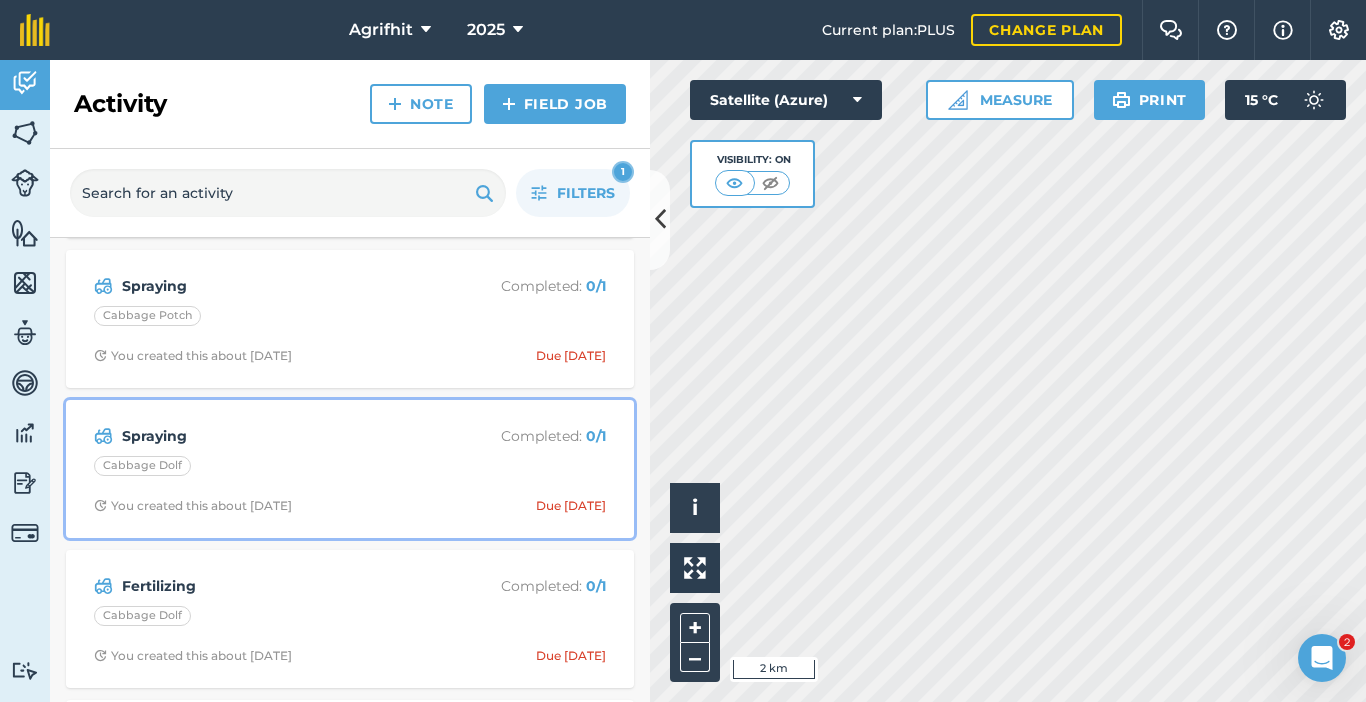 click on "Cabbage Dolf" at bounding box center (350, 469) 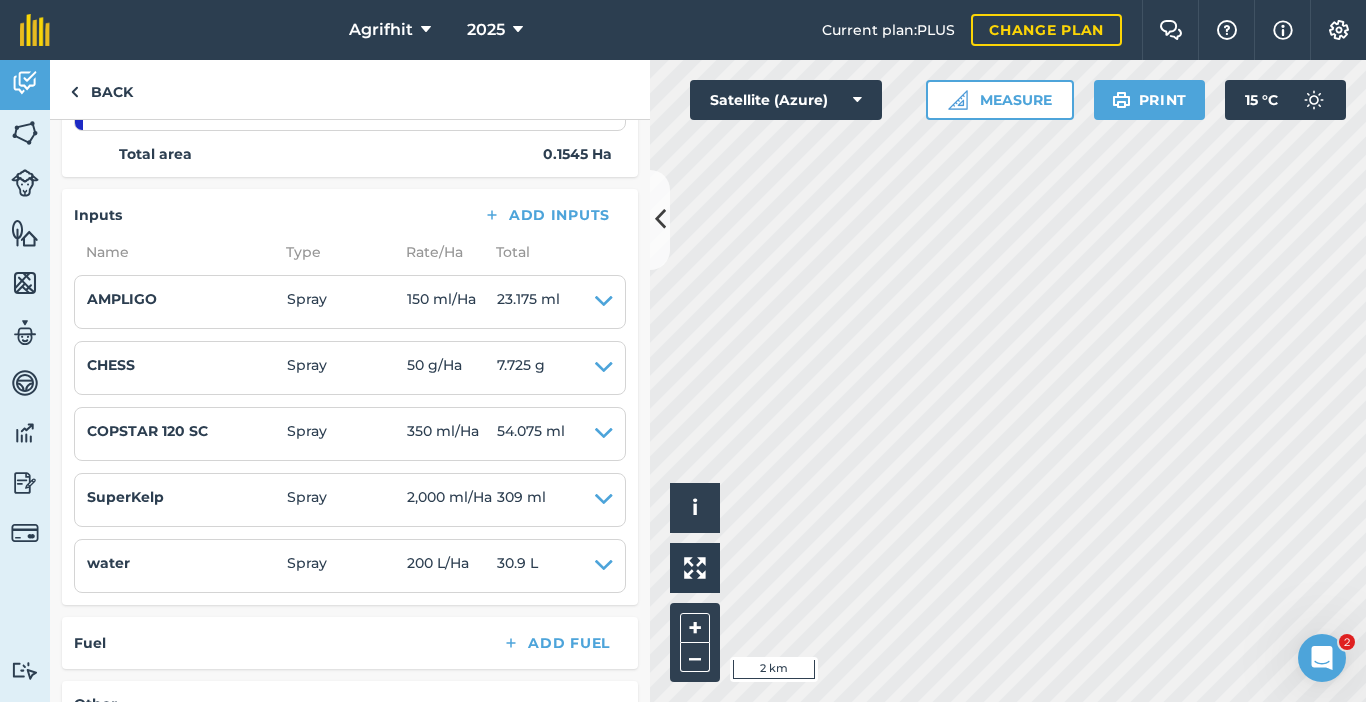 scroll, scrollTop: 400, scrollLeft: 0, axis: vertical 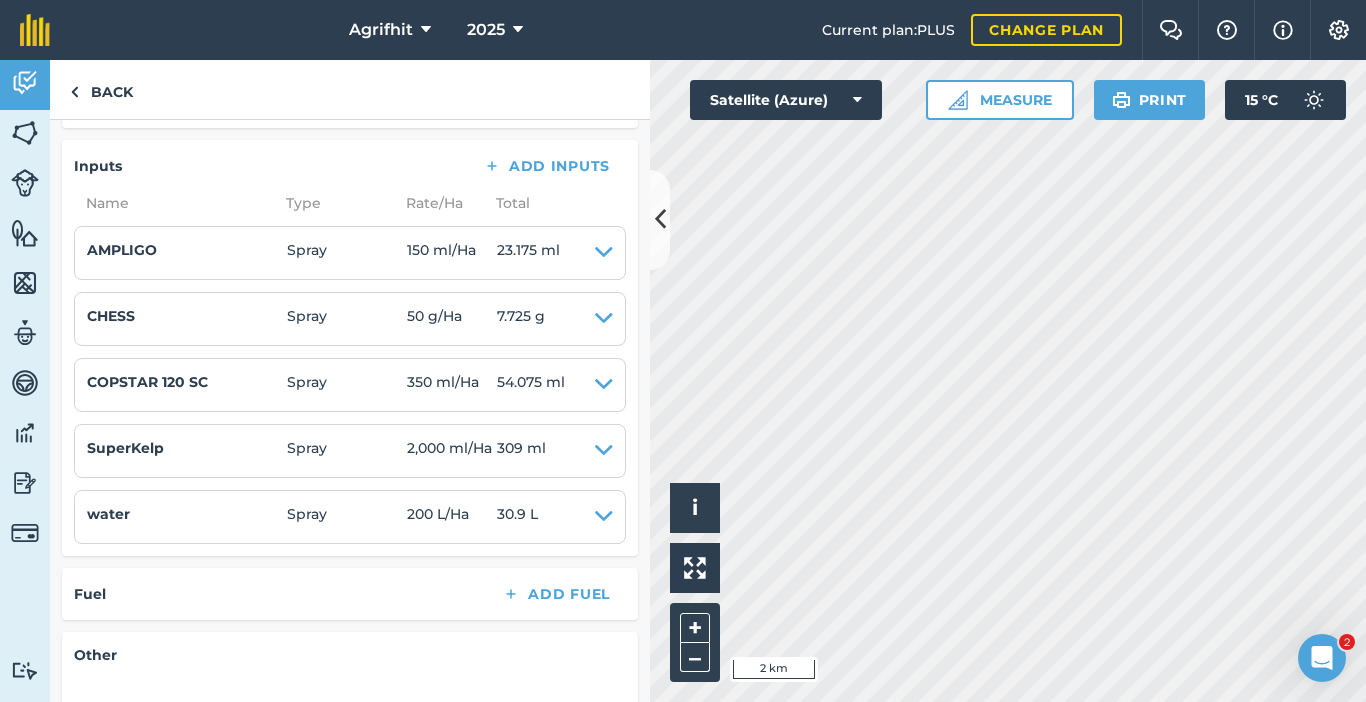 click on "SuperKelp Spray 2,000   ml / Ha 309   ml EDIT" at bounding box center [350, 451] 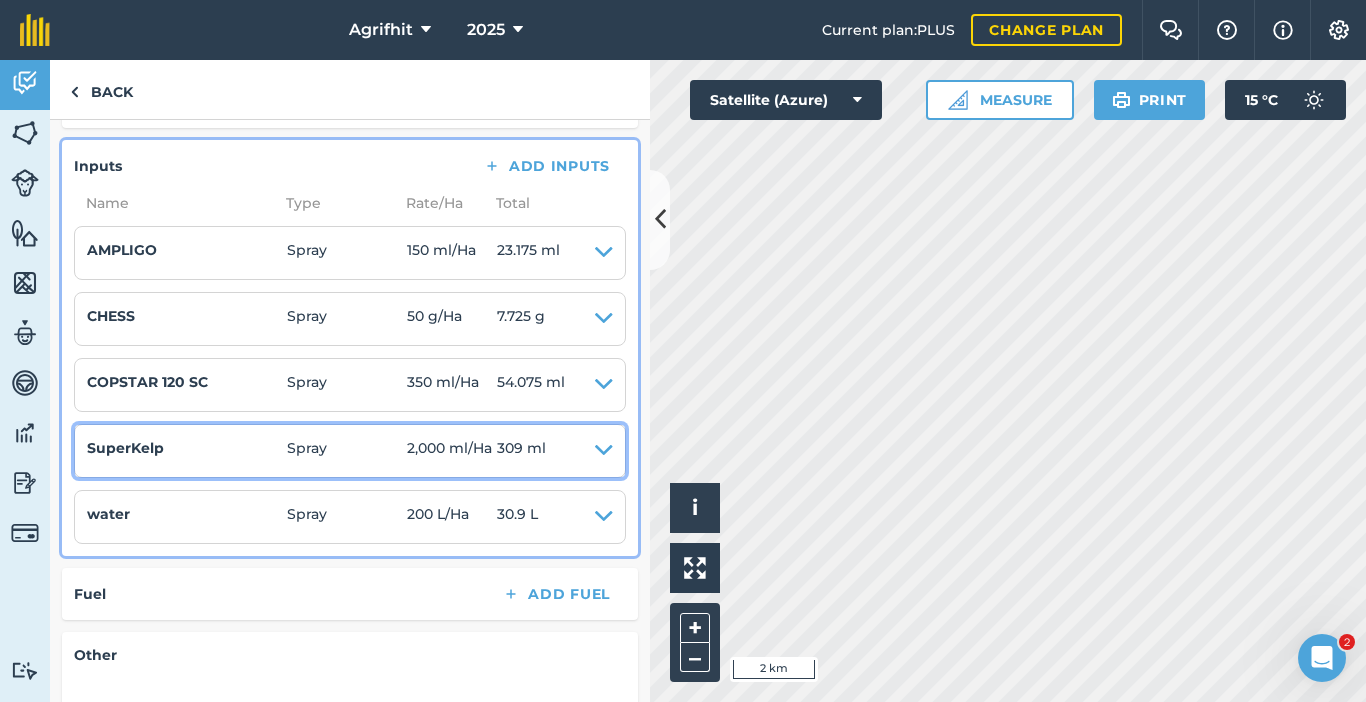 click at bounding box center [604, 451] 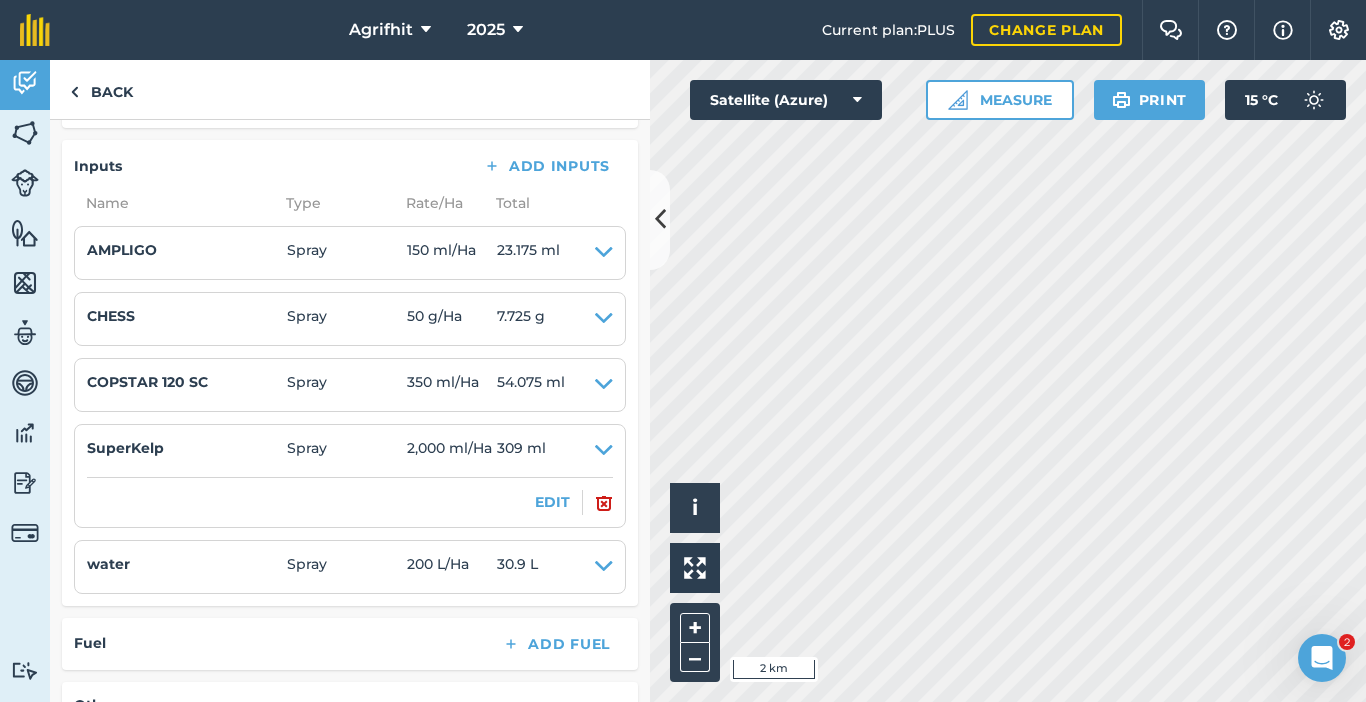 click on "SuperKelp Spray 2,000   ml / Ha 309   ml EDIT" at bounding box center (350, 475) 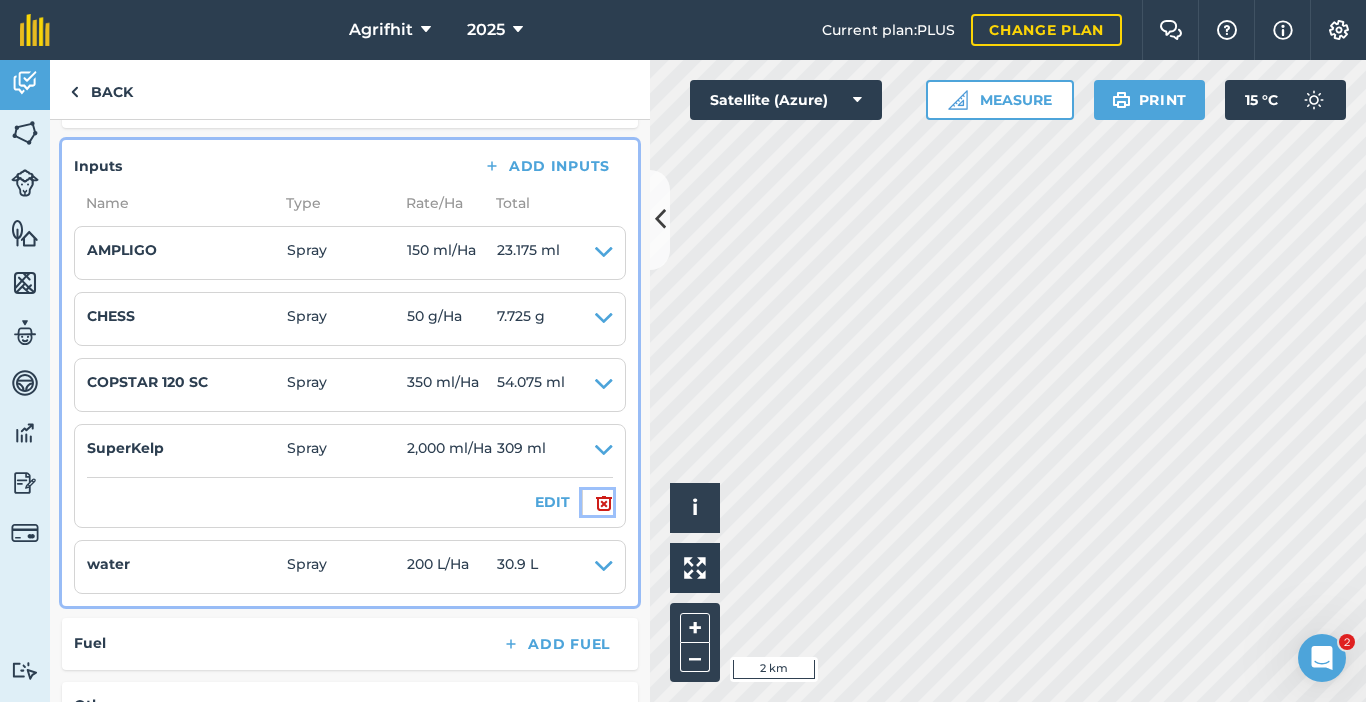 click at bounding box center (604, 503) 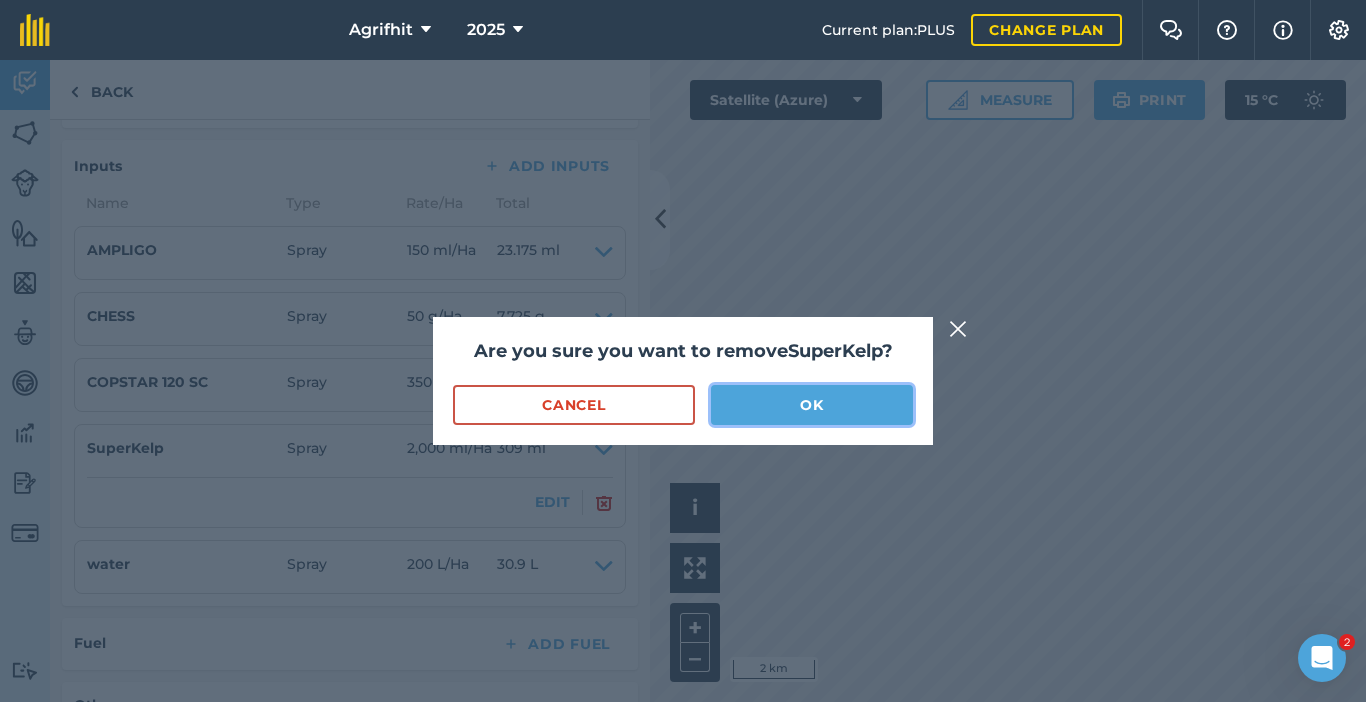 click on "OK" at bounding box center [812, 405] 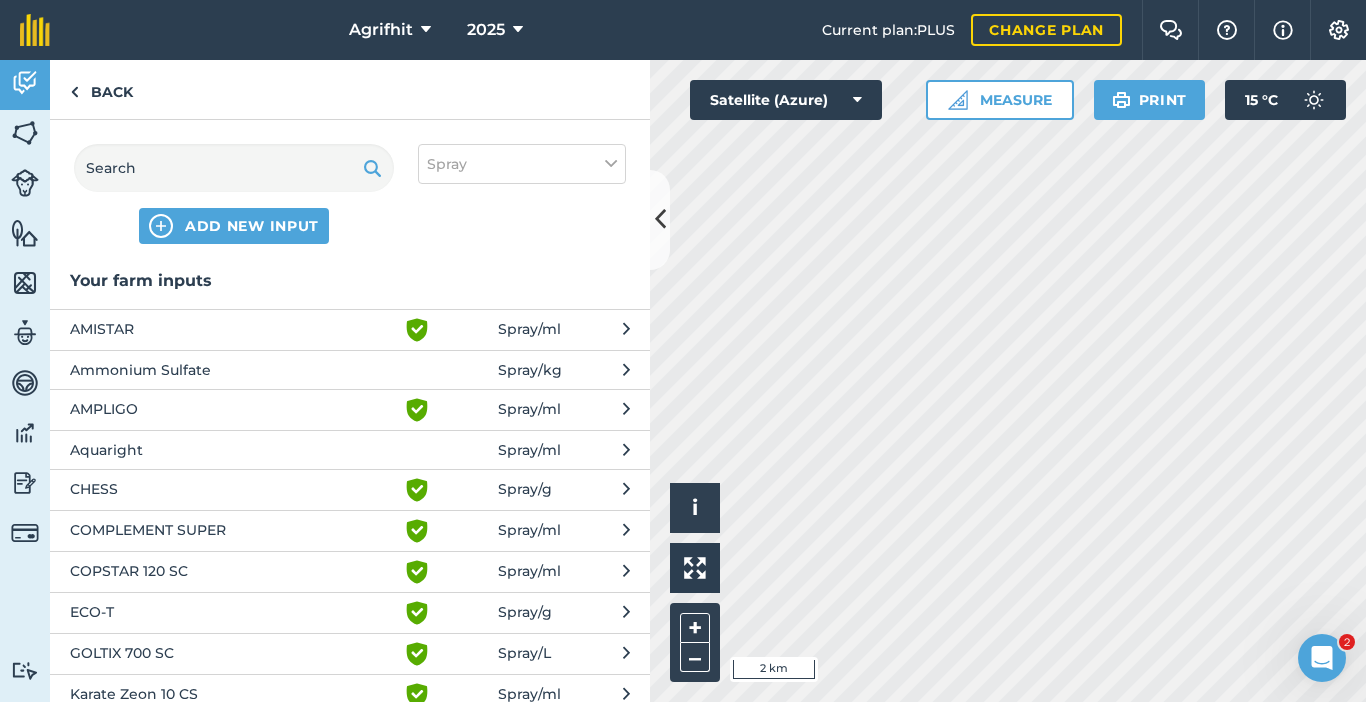 scroll, scrollTop: 0, scrollLeft: 0, axis: both 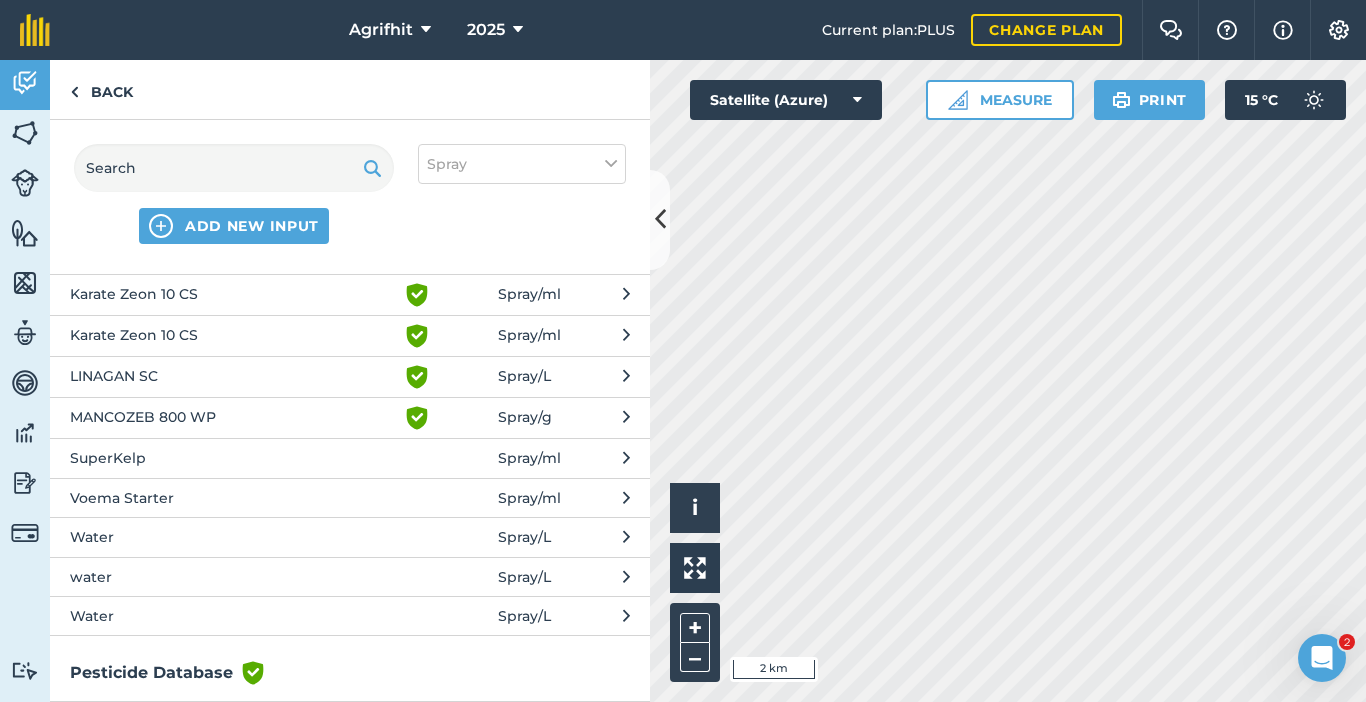 click on "Voema Starter" at bounding box center (233, 498) 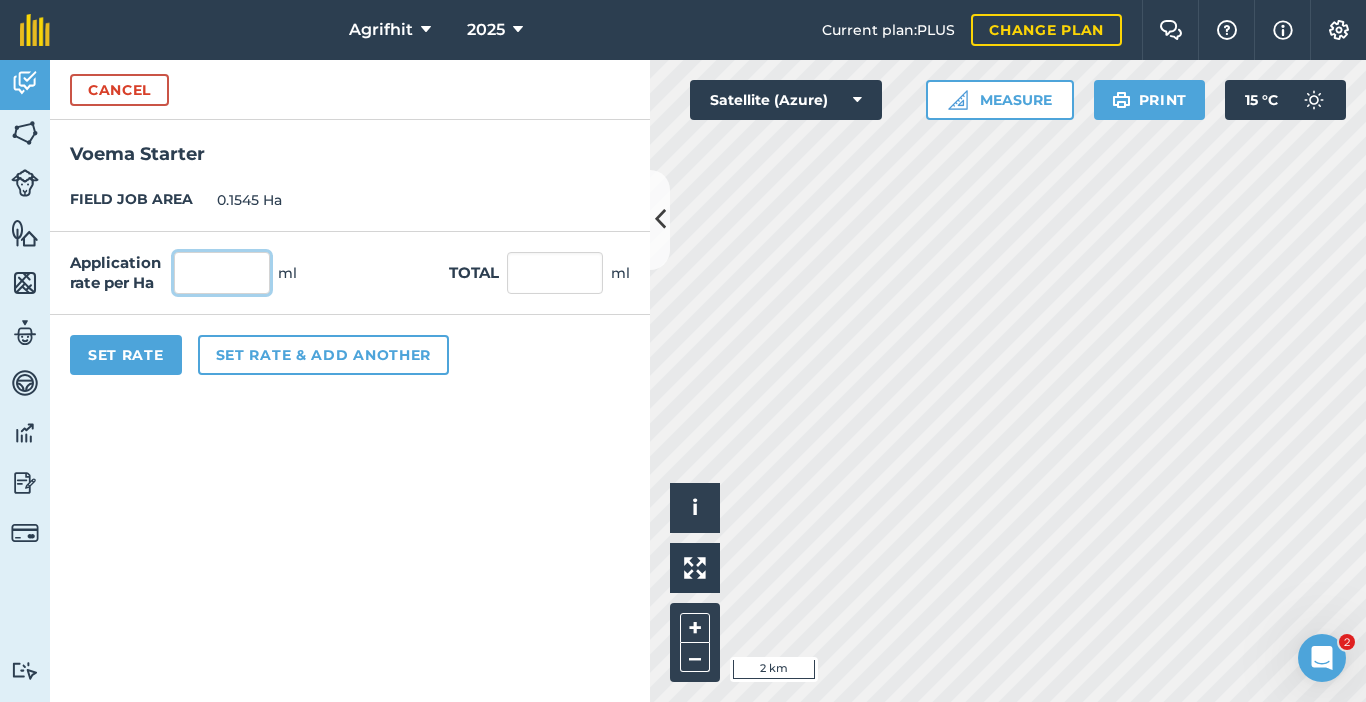 click at bounding box center [222, 273] 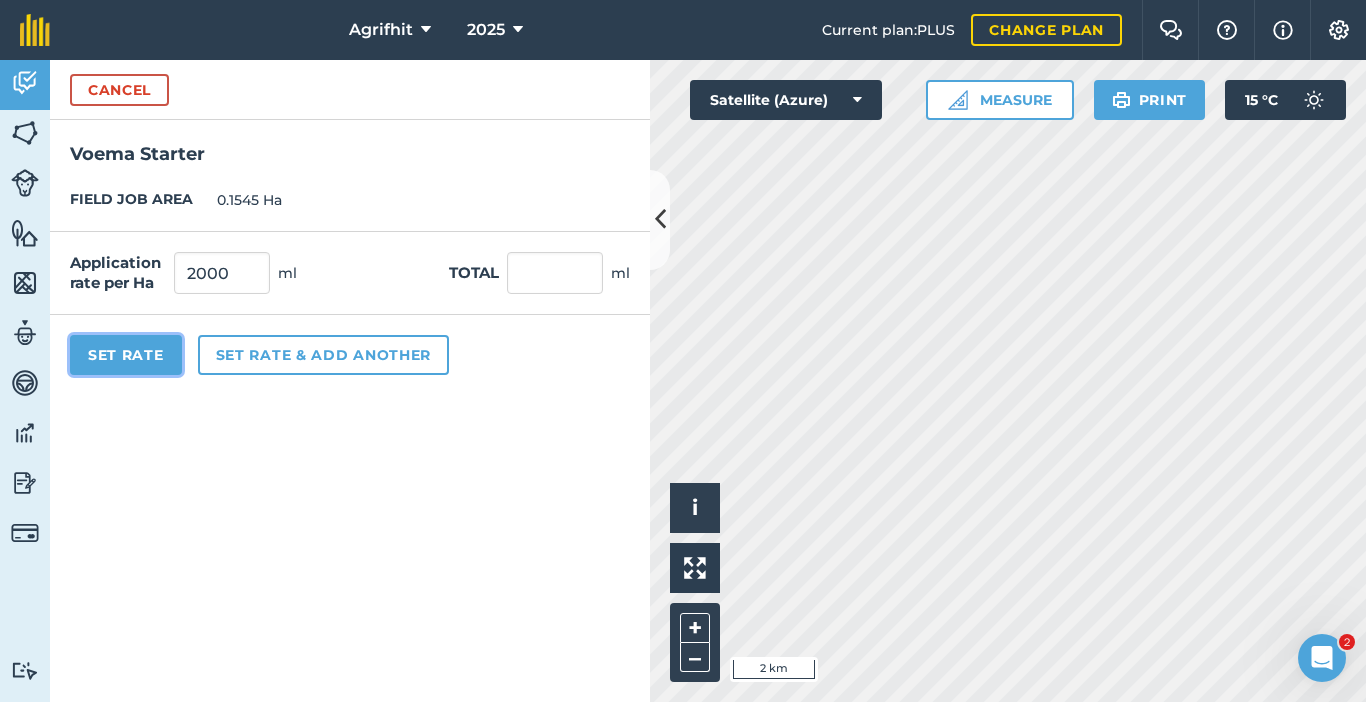 type on "2,000" 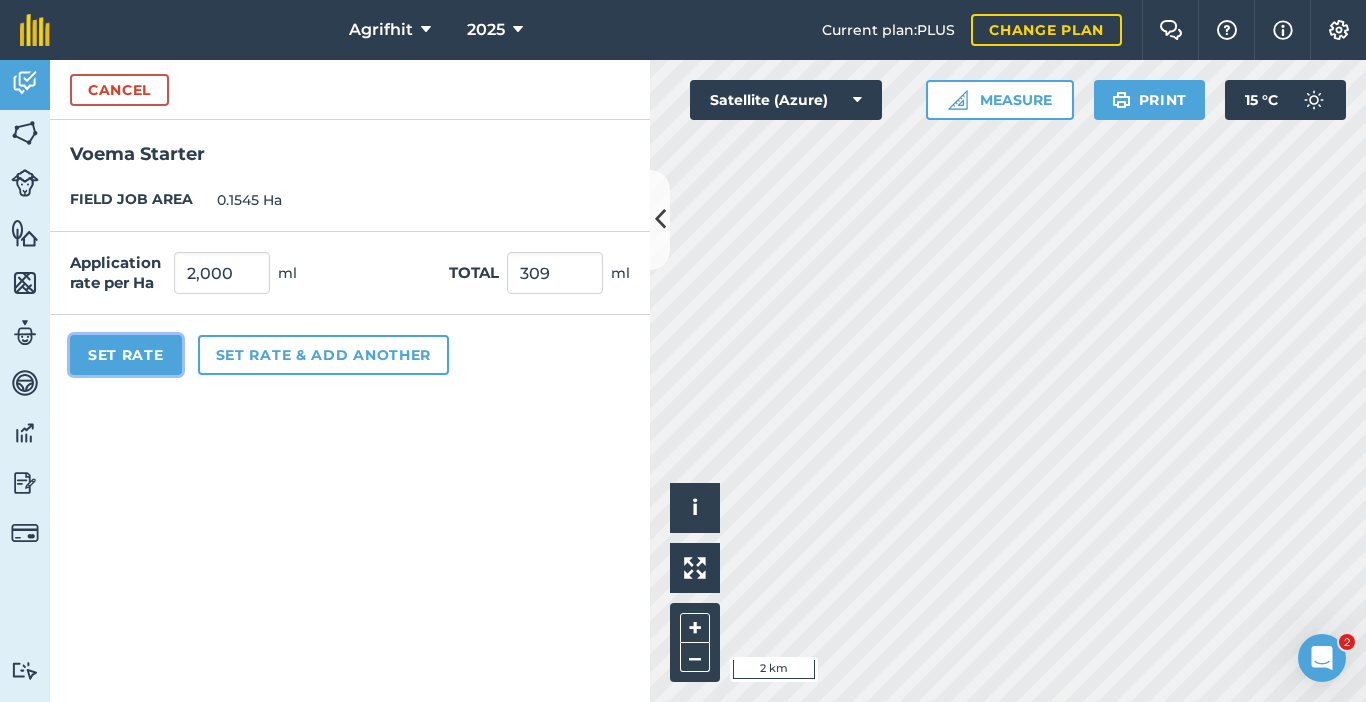 click on "Set Rate" at bounding box center [126, 355] 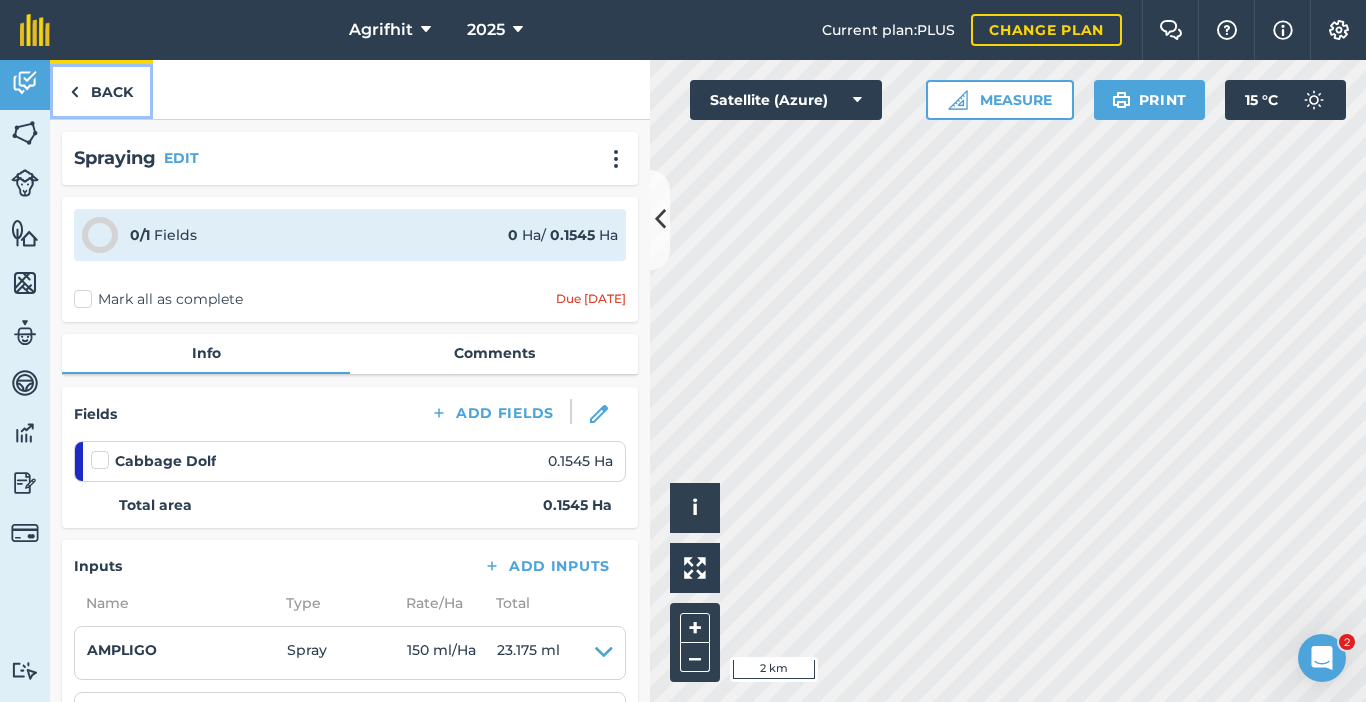 click on "Back" at bounding box center (101, 89) 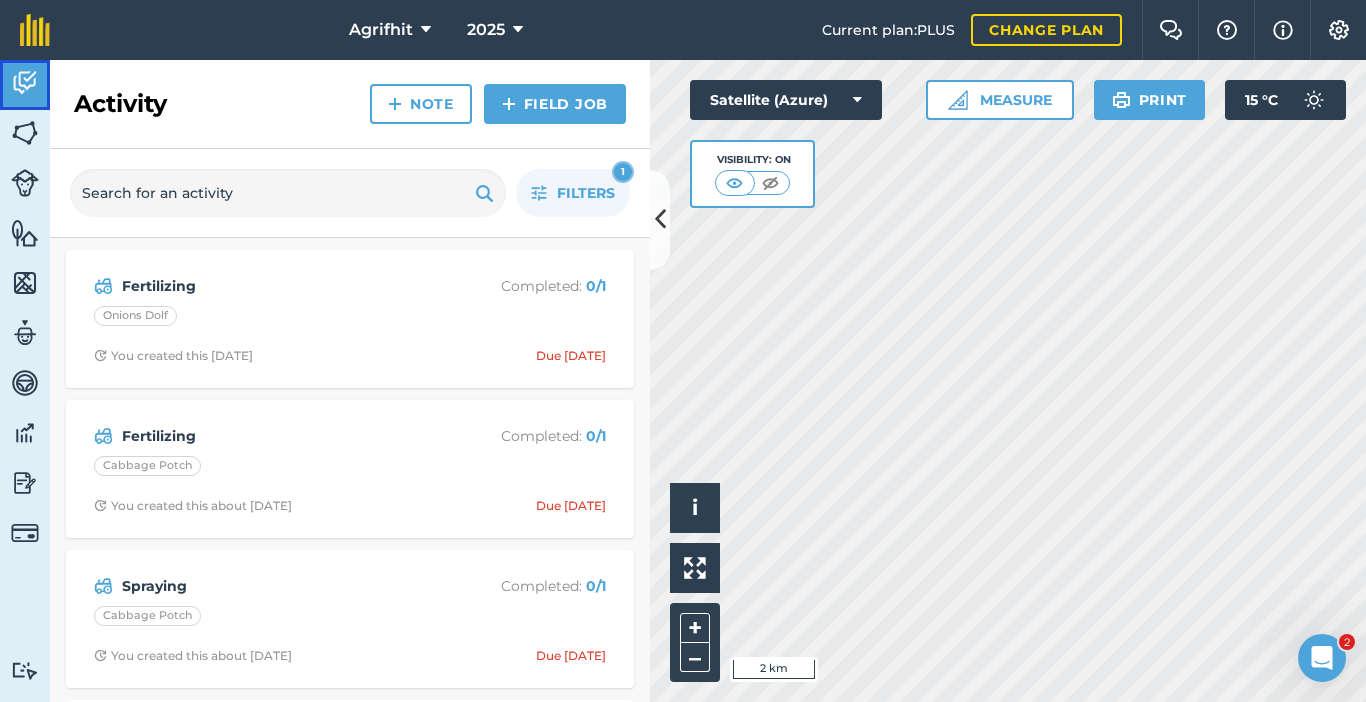 click at bounding box center [25, 83] 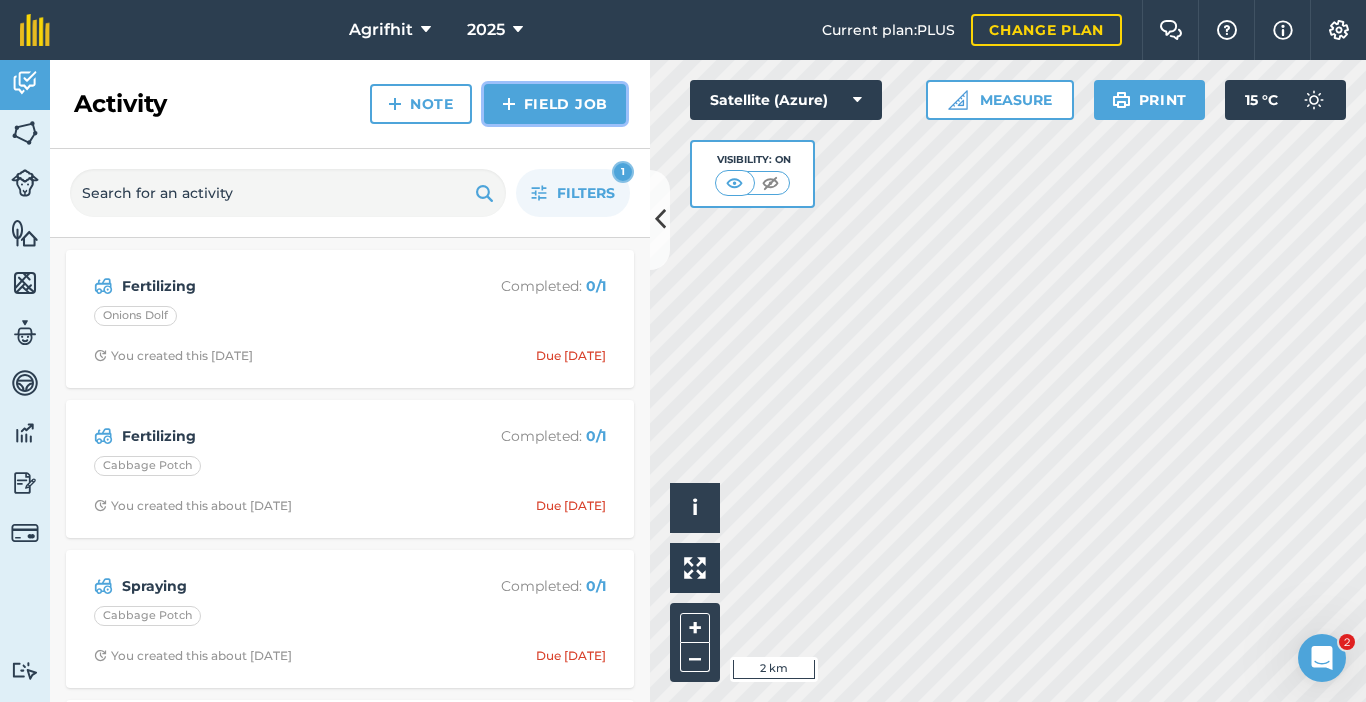 click on "Field Job" at bounding box center [555, 104] 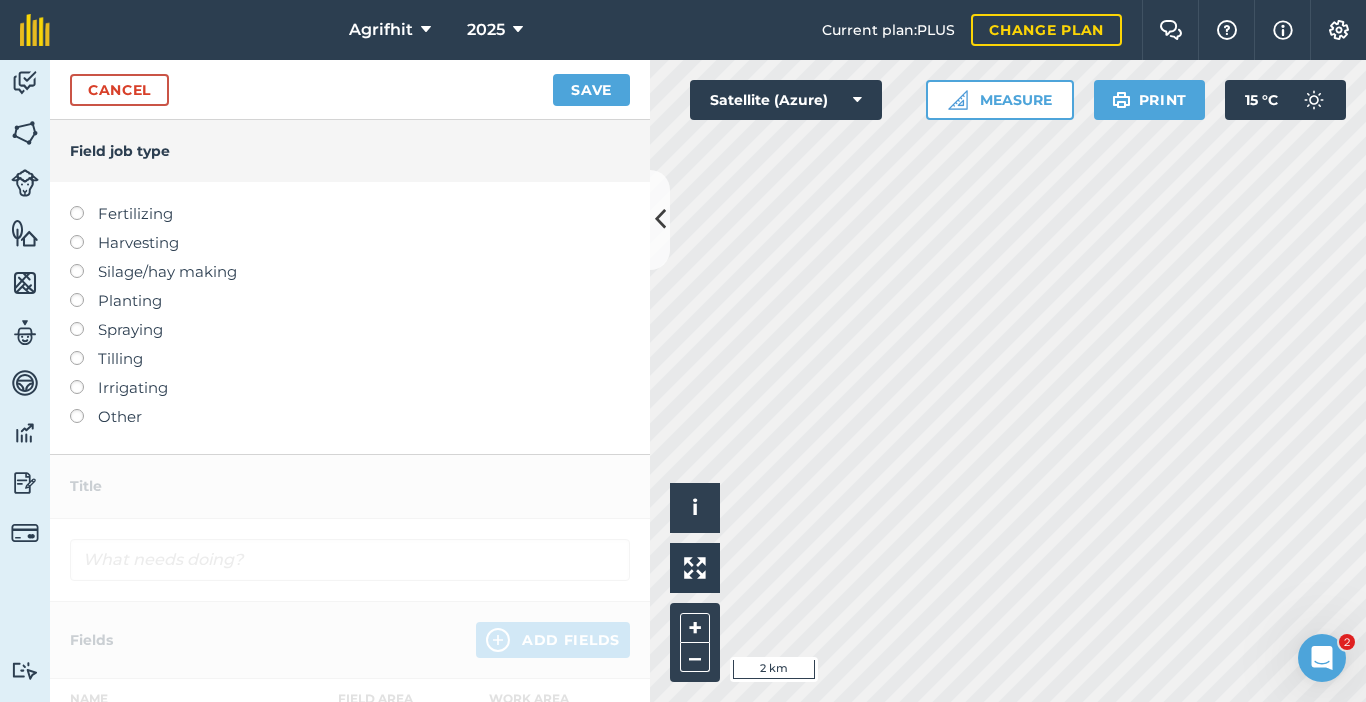 click at bounding box center (84, 206) 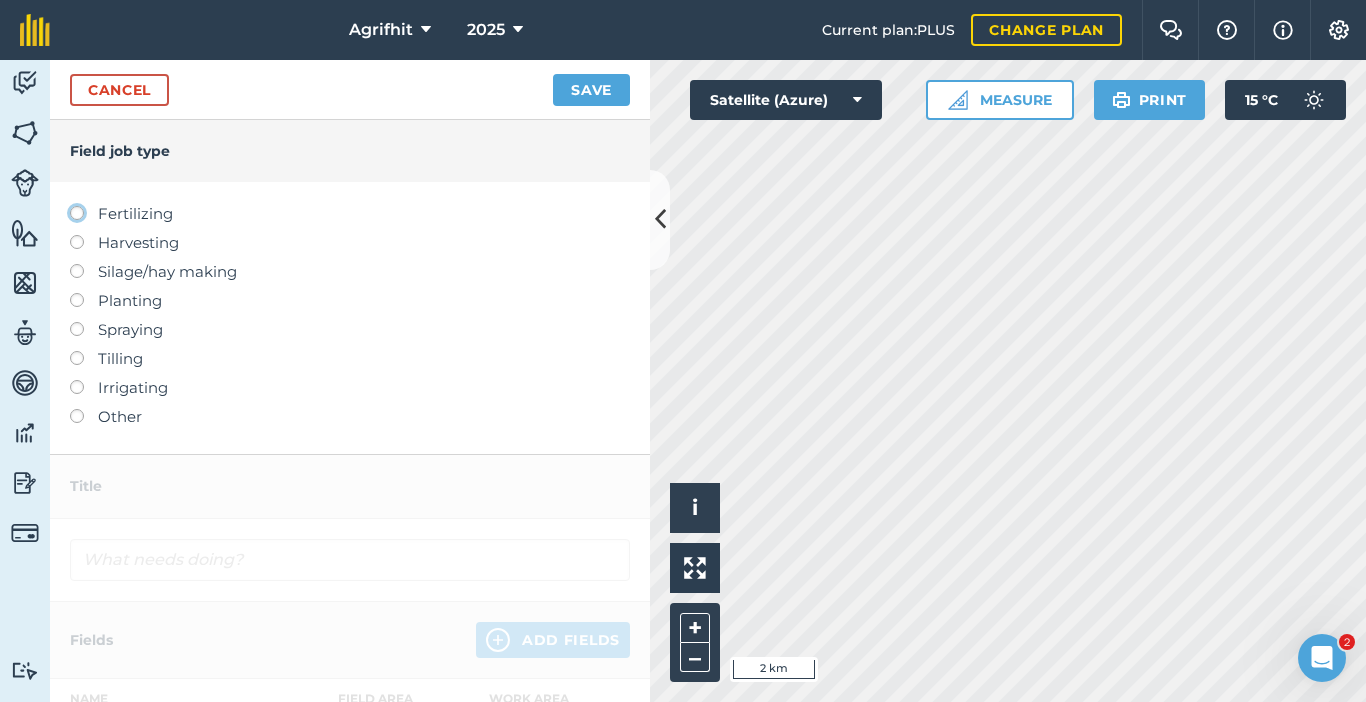 click on "Fertilizing" at bounding box center [-9943, 212] 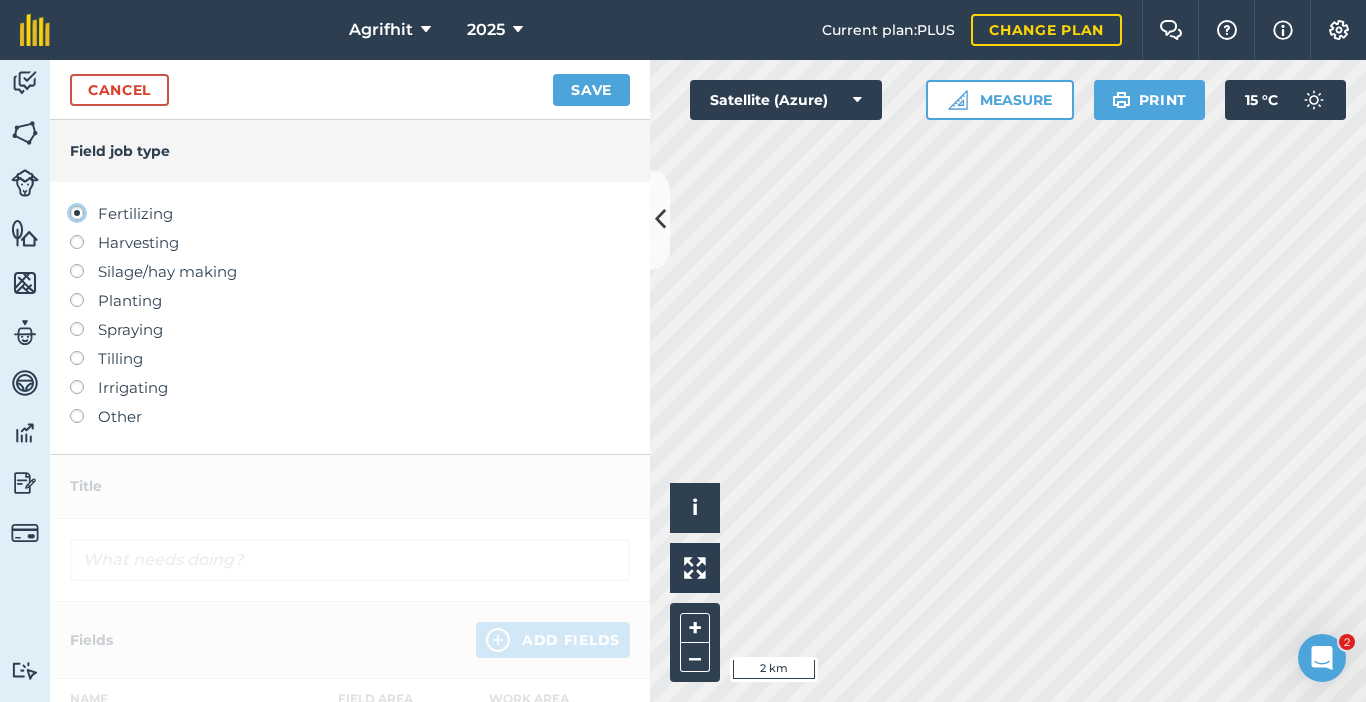 type on "Fertilizing" 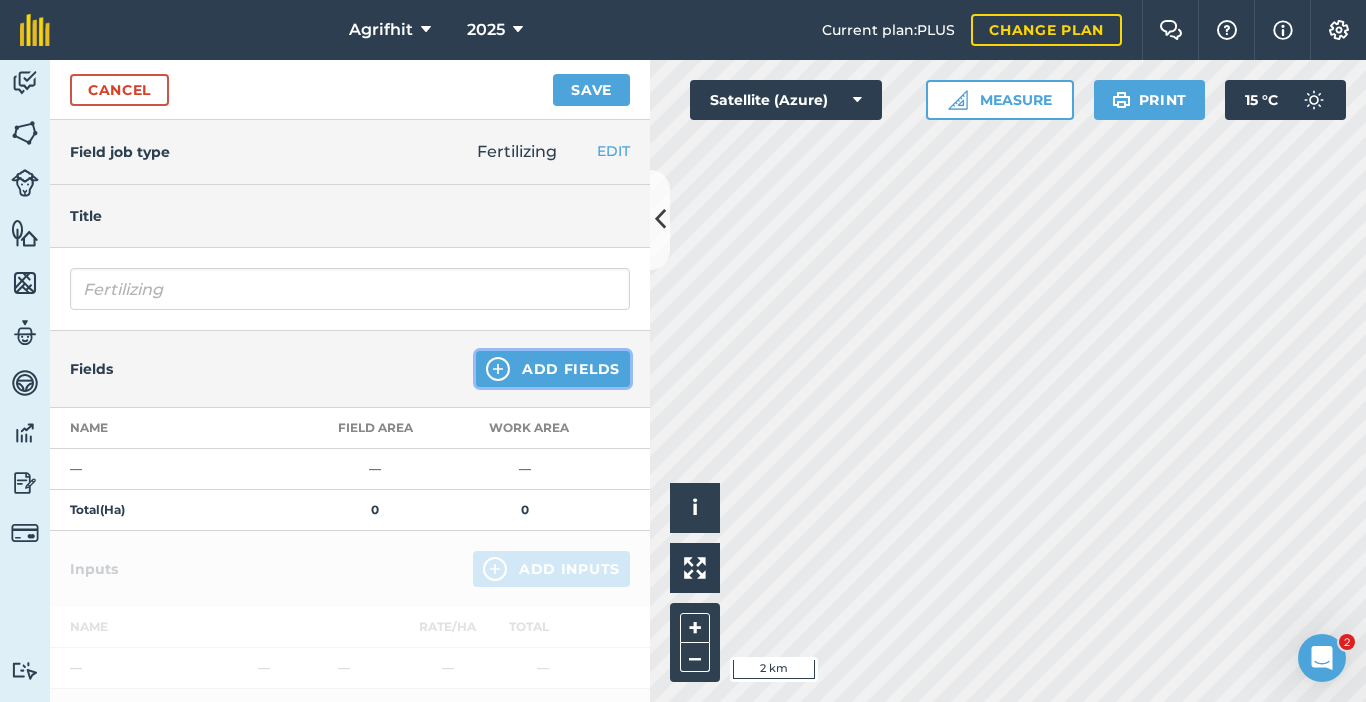 click on "Add Fields" at bounding box center (553, 369) 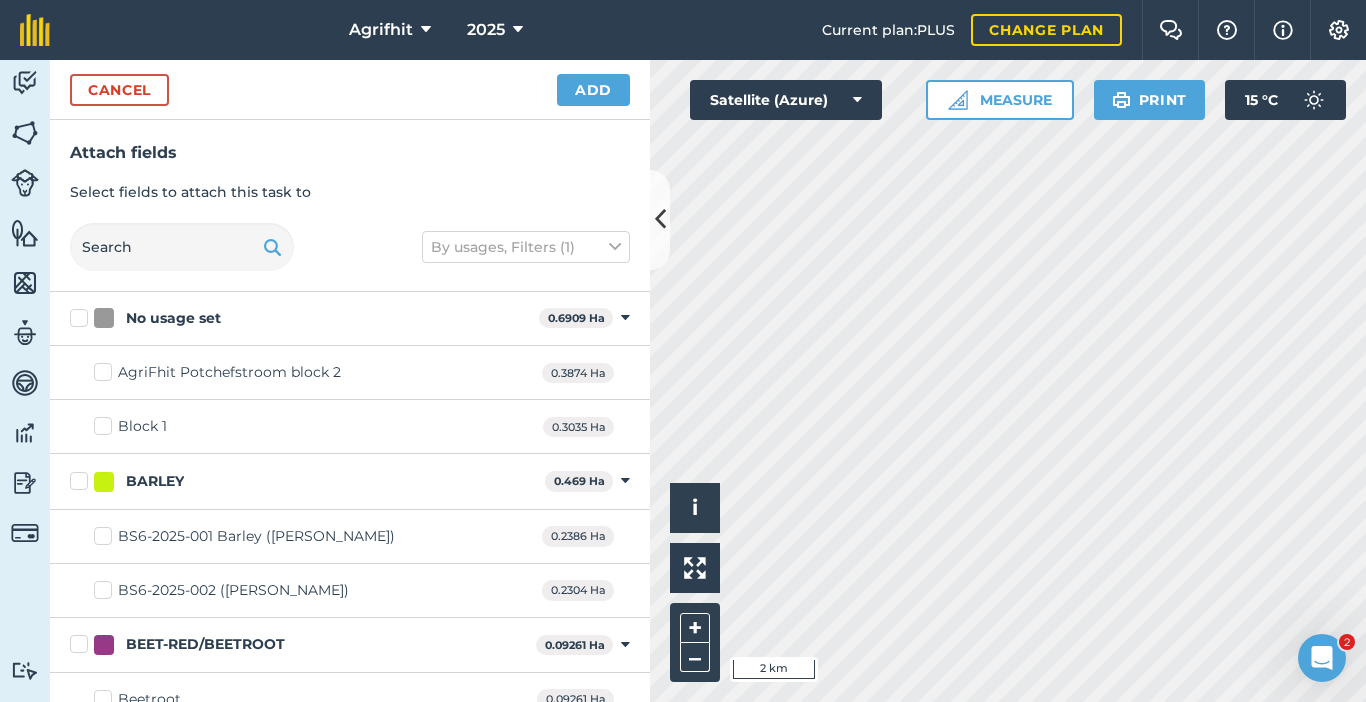 scroll, scrollTop: 0, scrollLeft: 0, axis: both 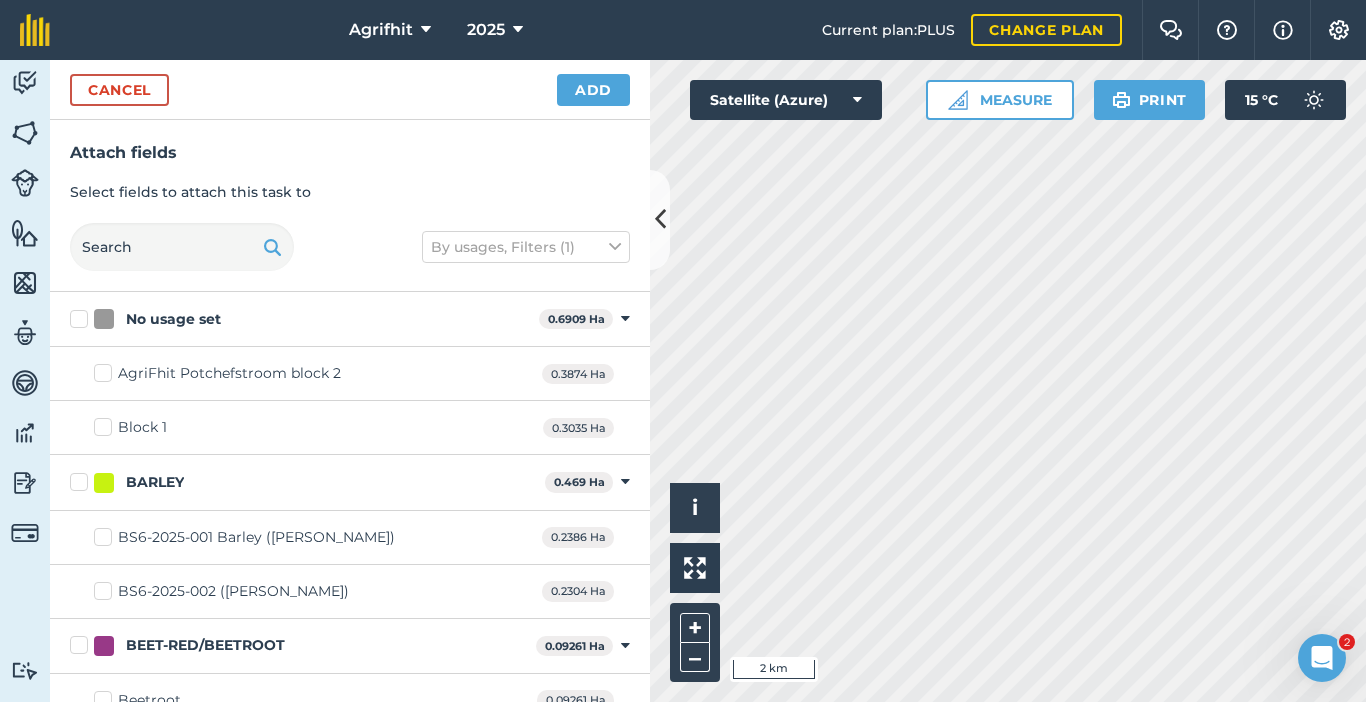click on "No usage set" at bounding box center (300, 319) 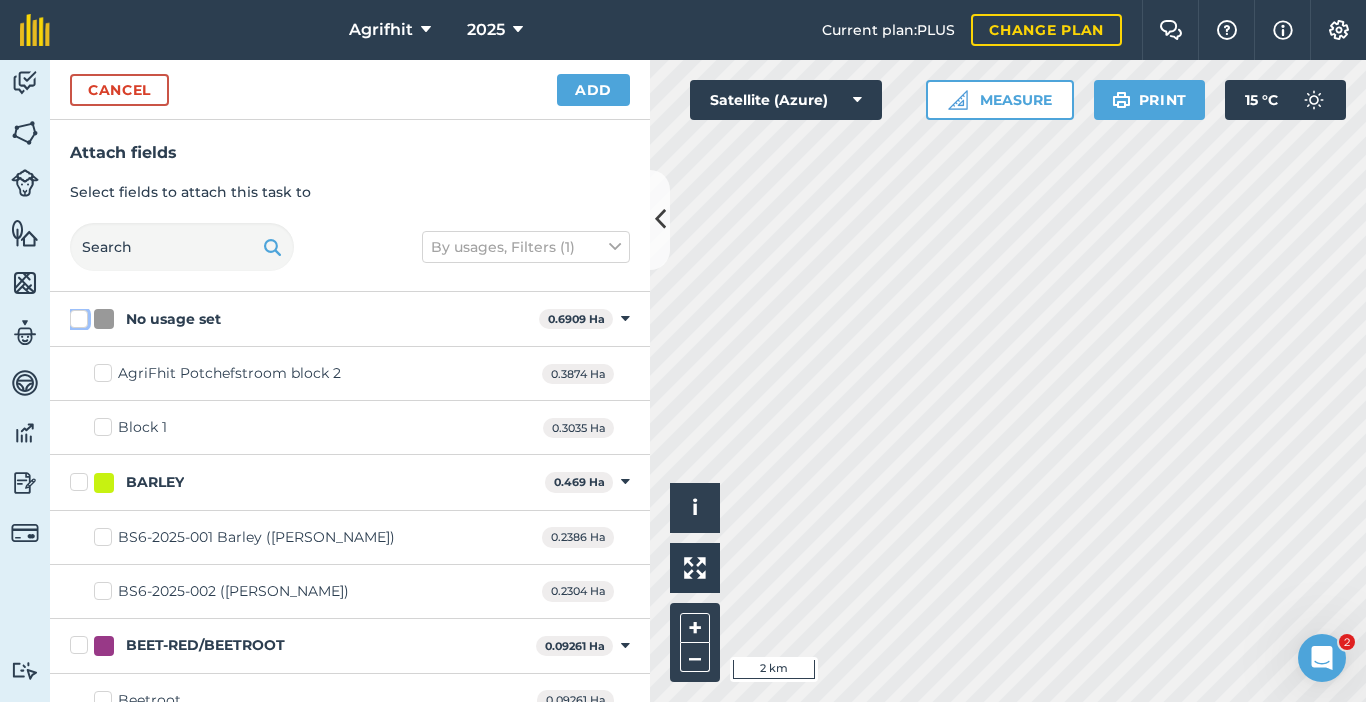 click on "No usage set" at bounding box center [76, 315] 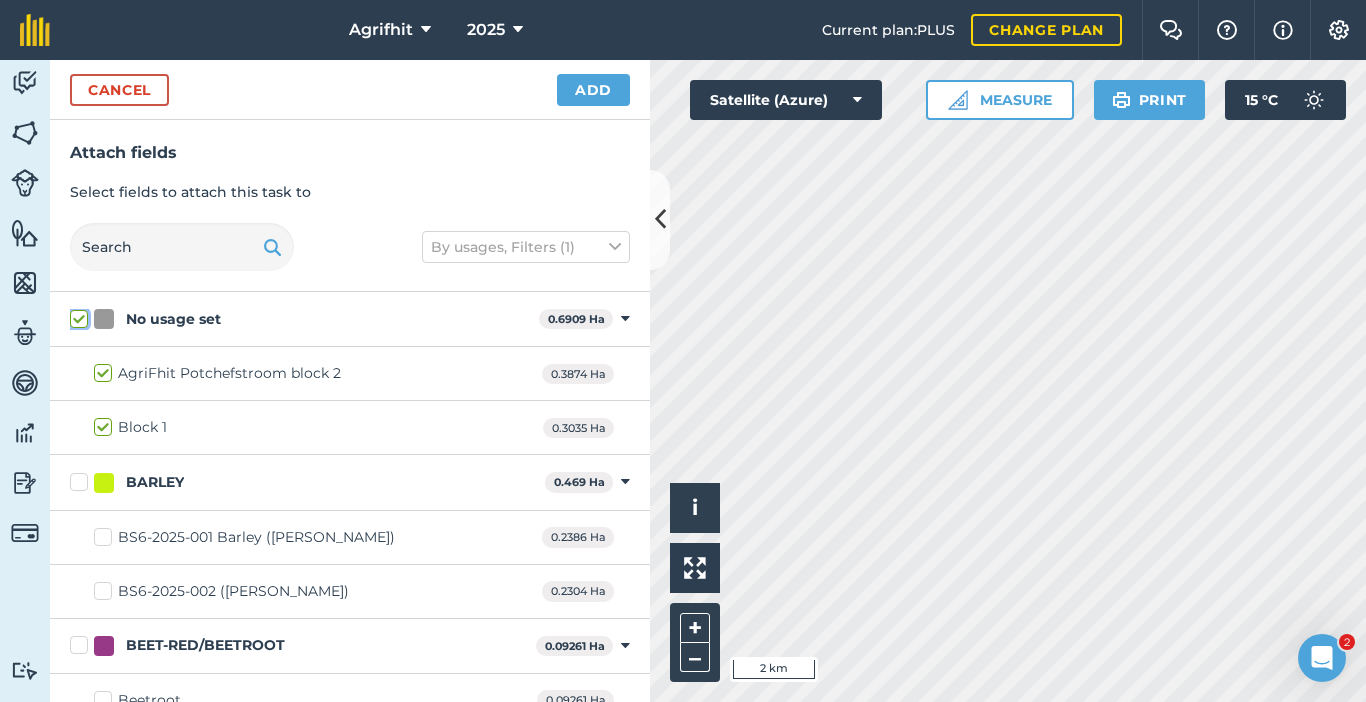 checkbox on "true" 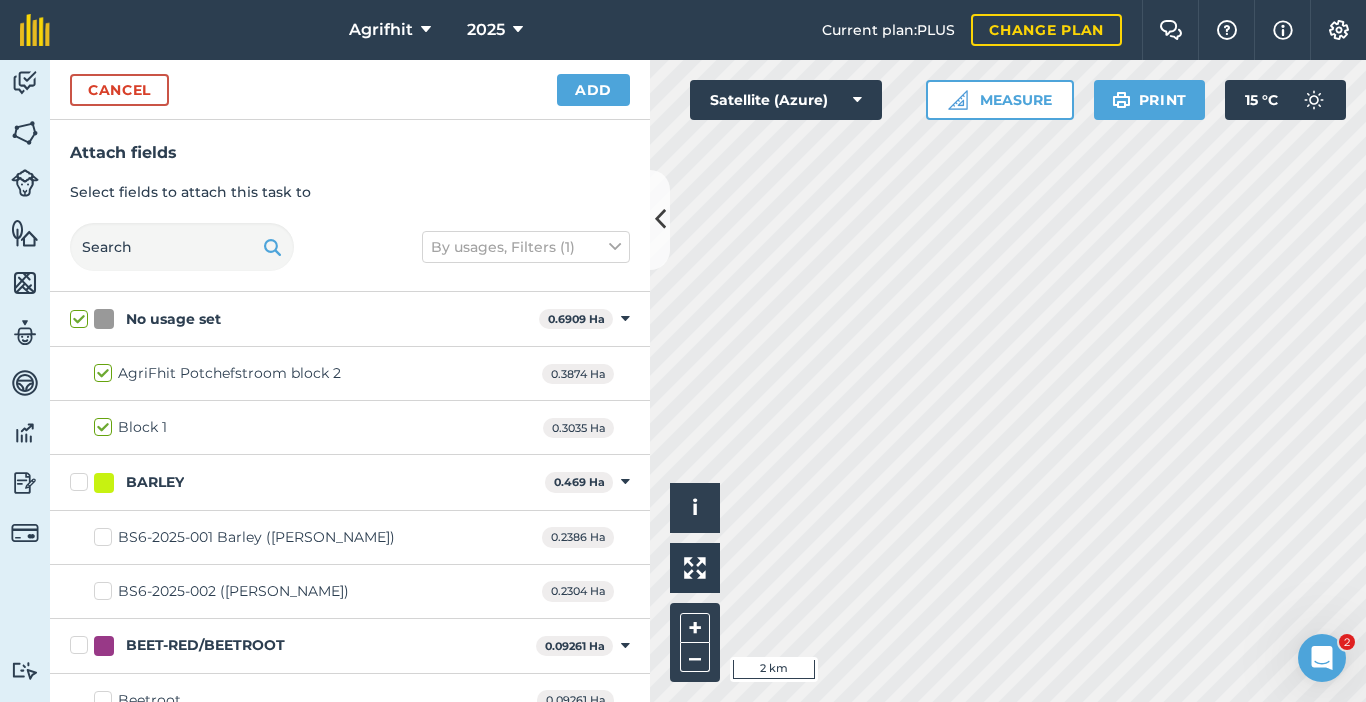 click on "No usage set" at bounding box center (300, 319) 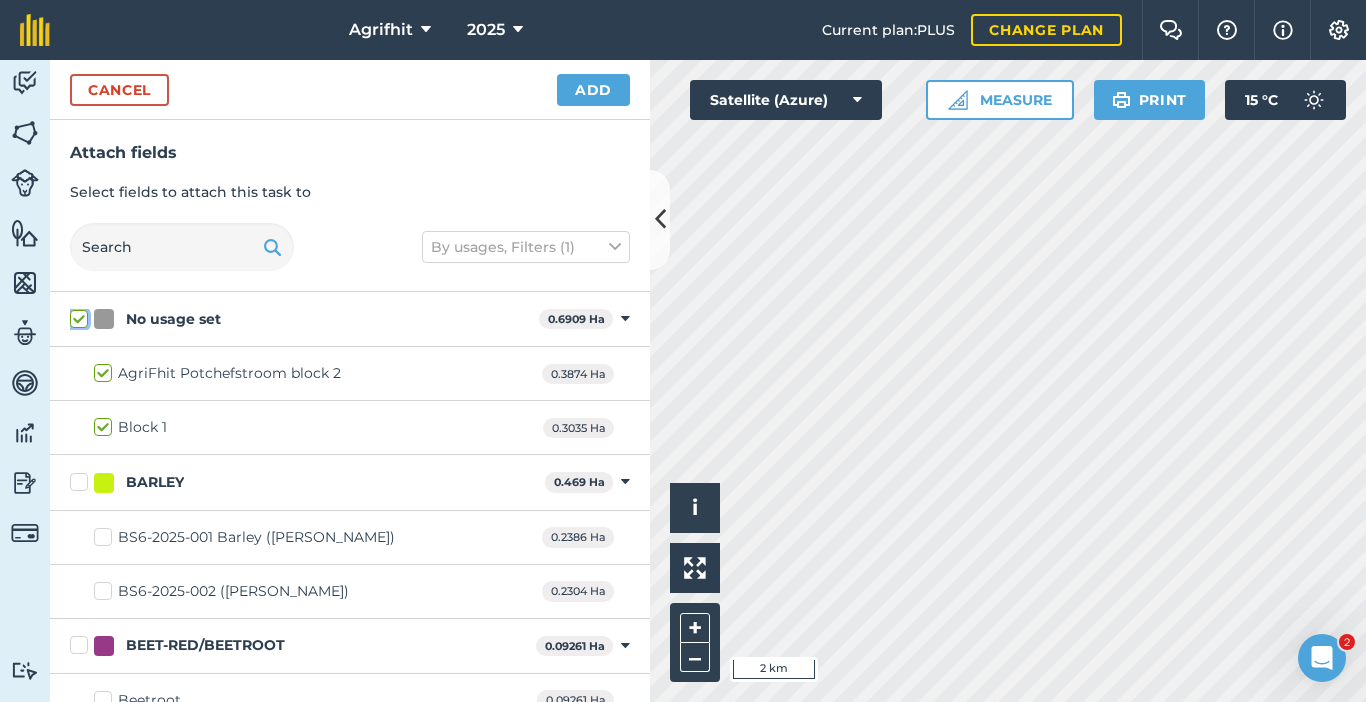 click on "No usage set" at bounding box center (76, 315) 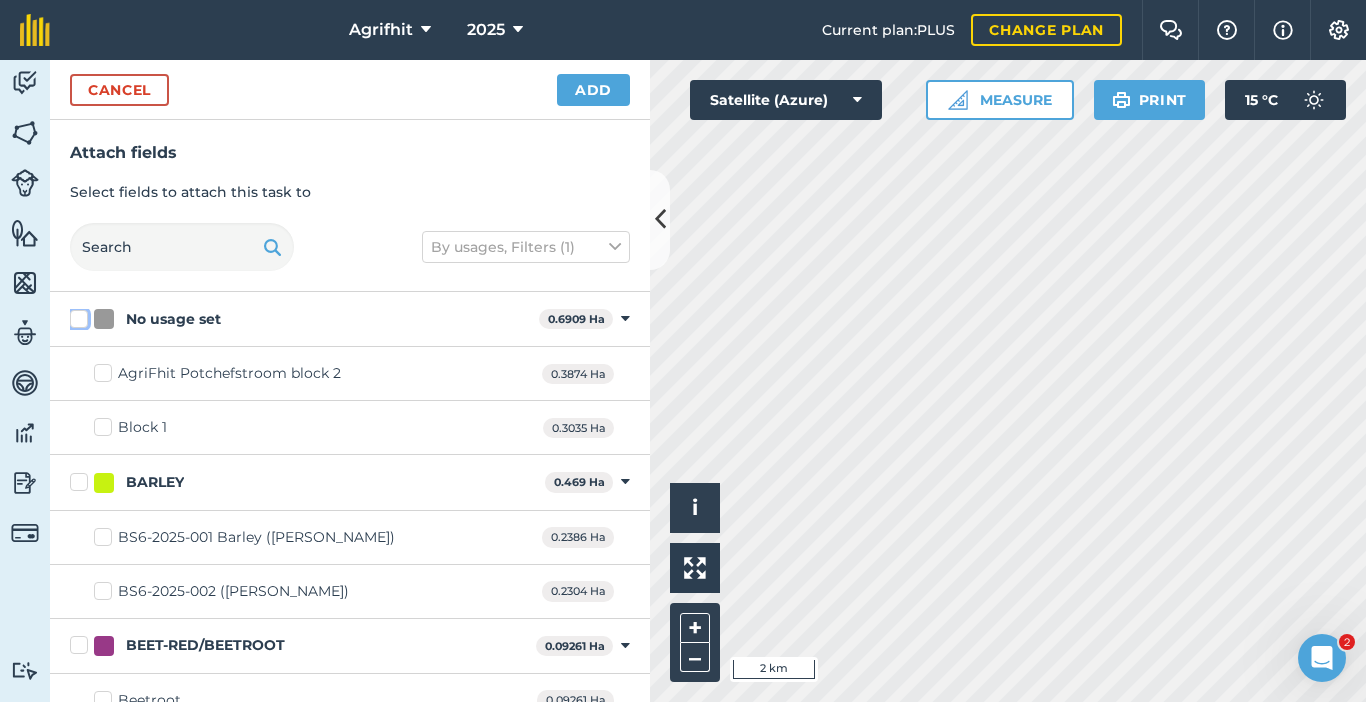 checkbox on "false" 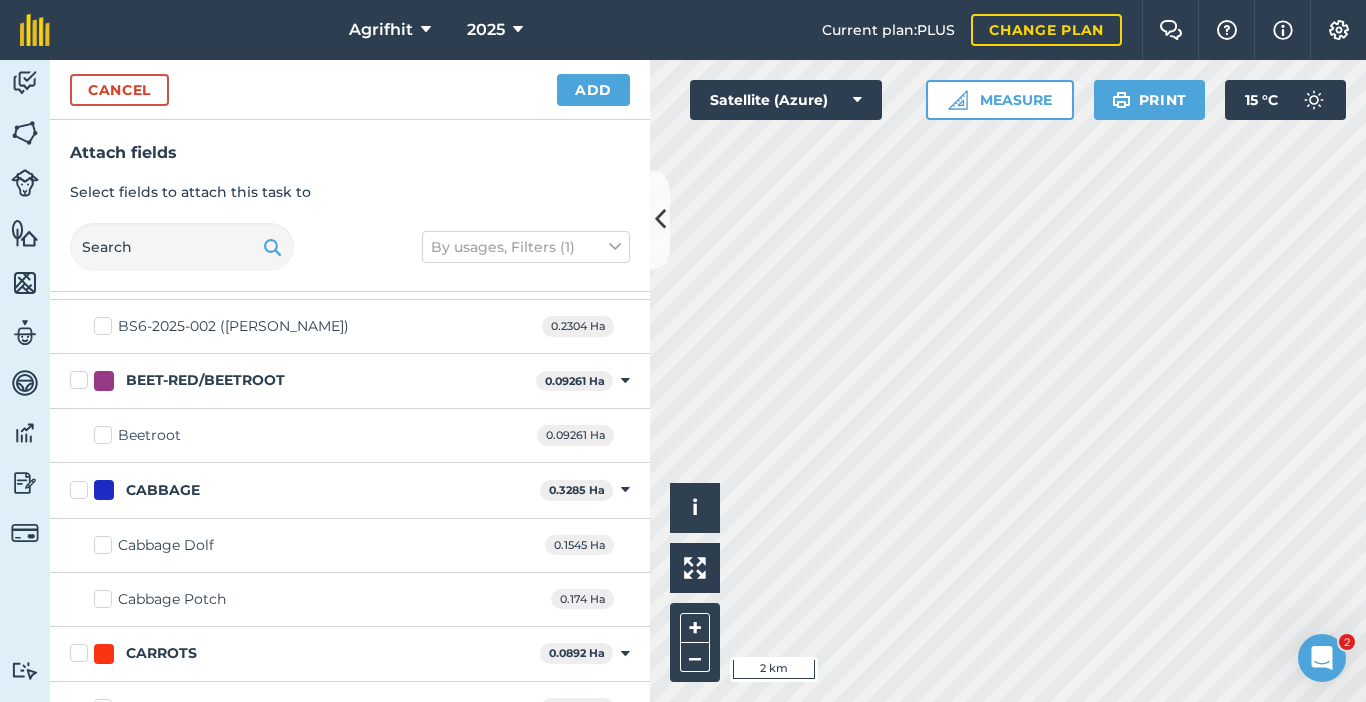scroll, scrollTop: 300, scrollLeft: 0, axis: vertical 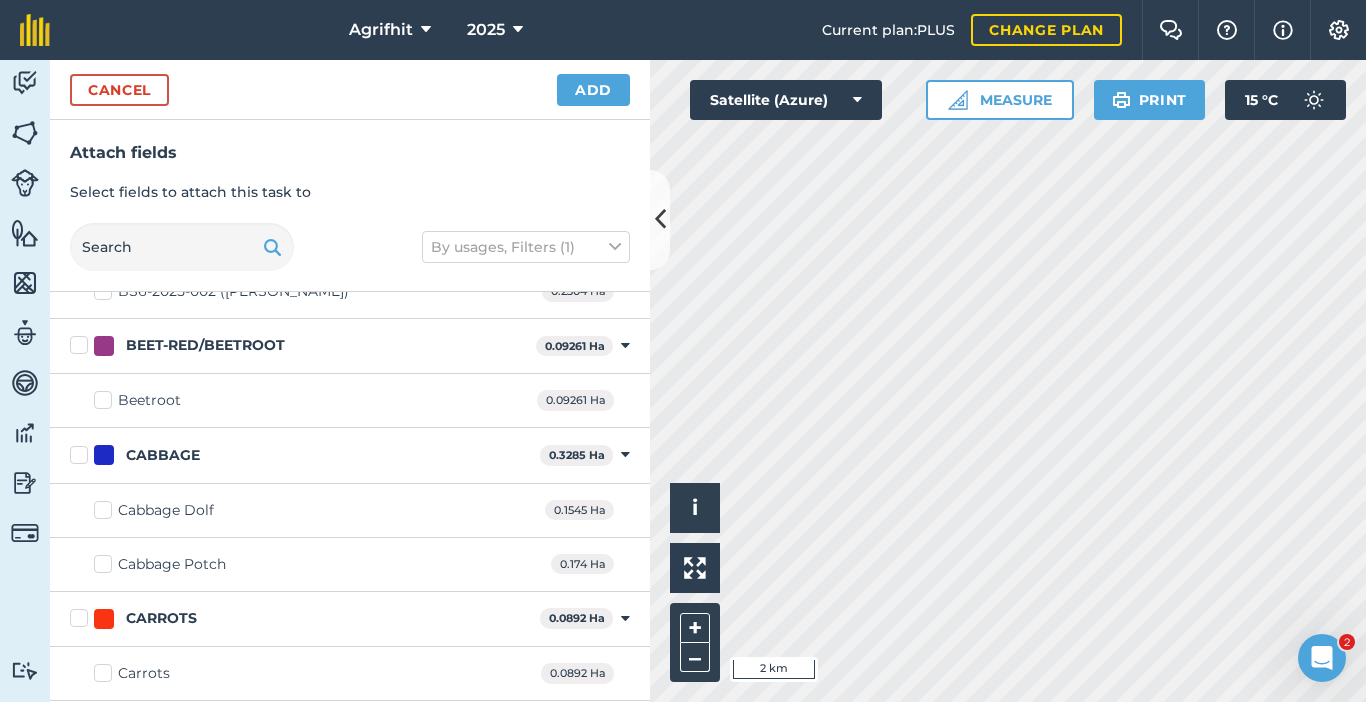 click on "Beetroot" at bounding box center [137, 400] 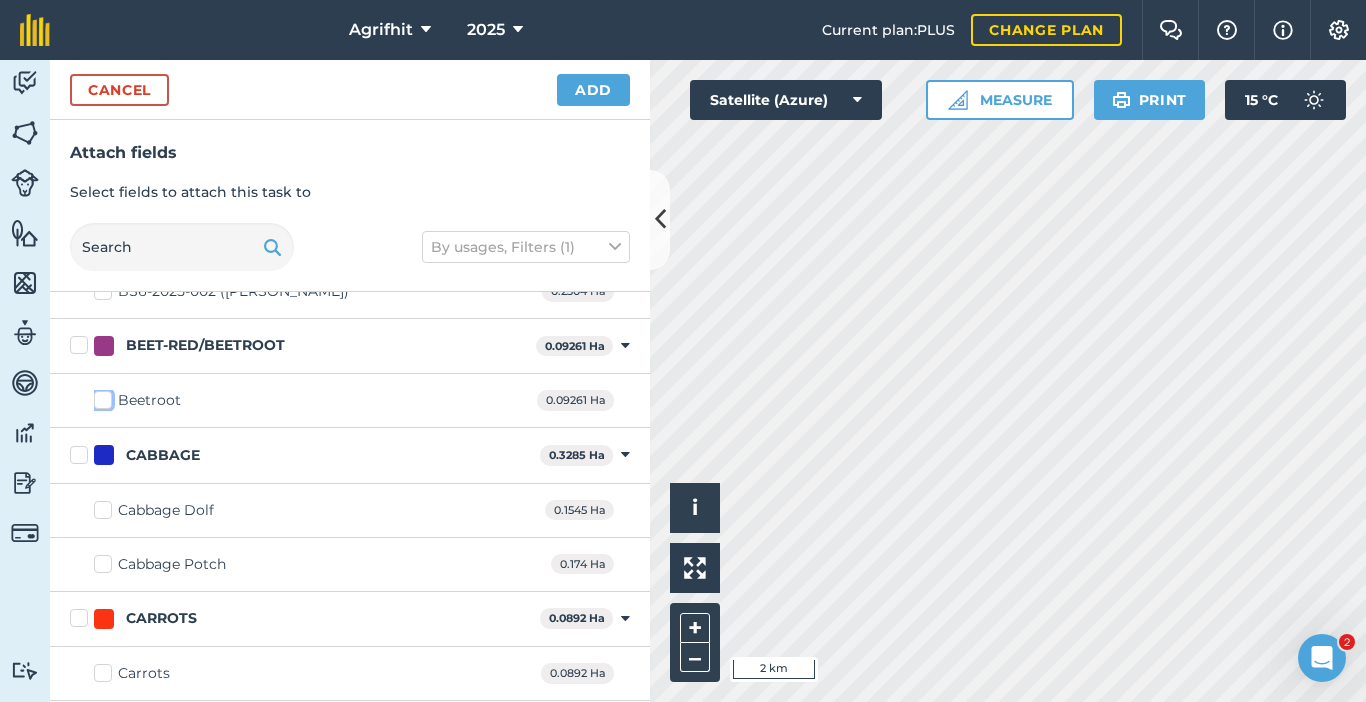 click on "Beetroot" at bounding box center [100, 396] 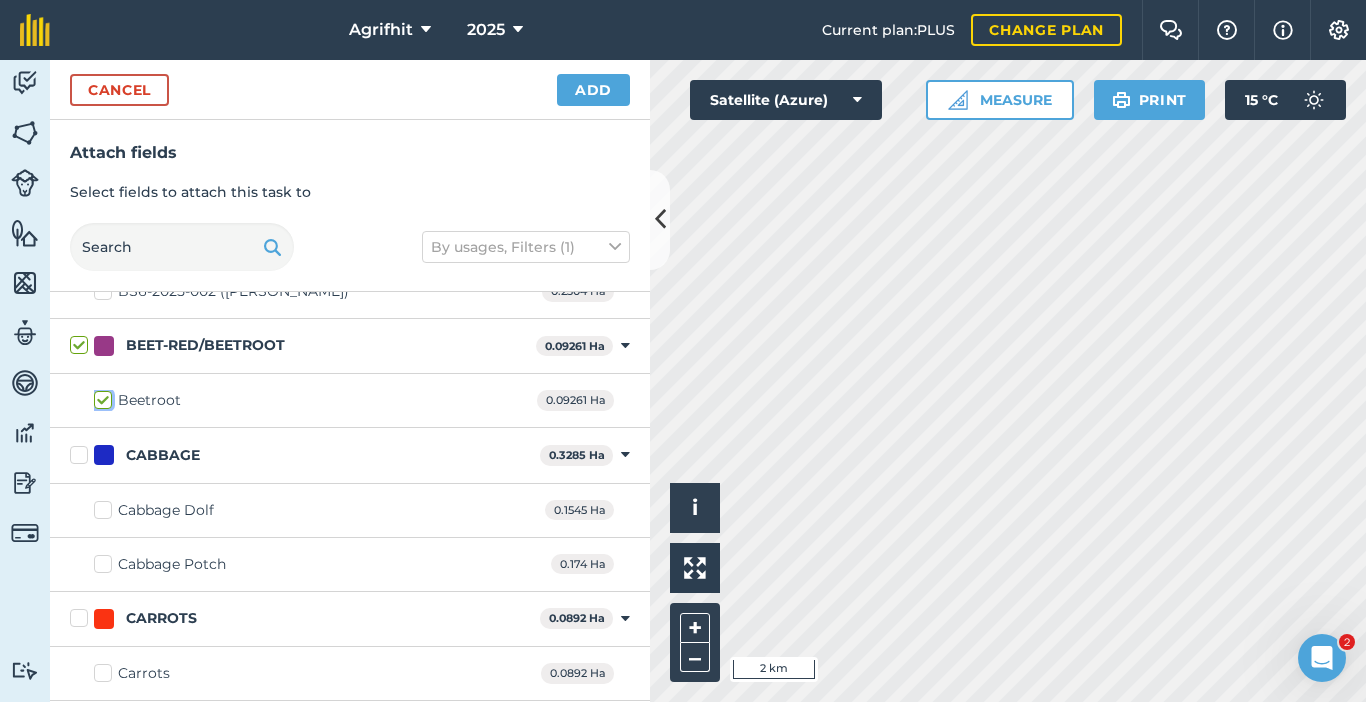 checkbox on "true" 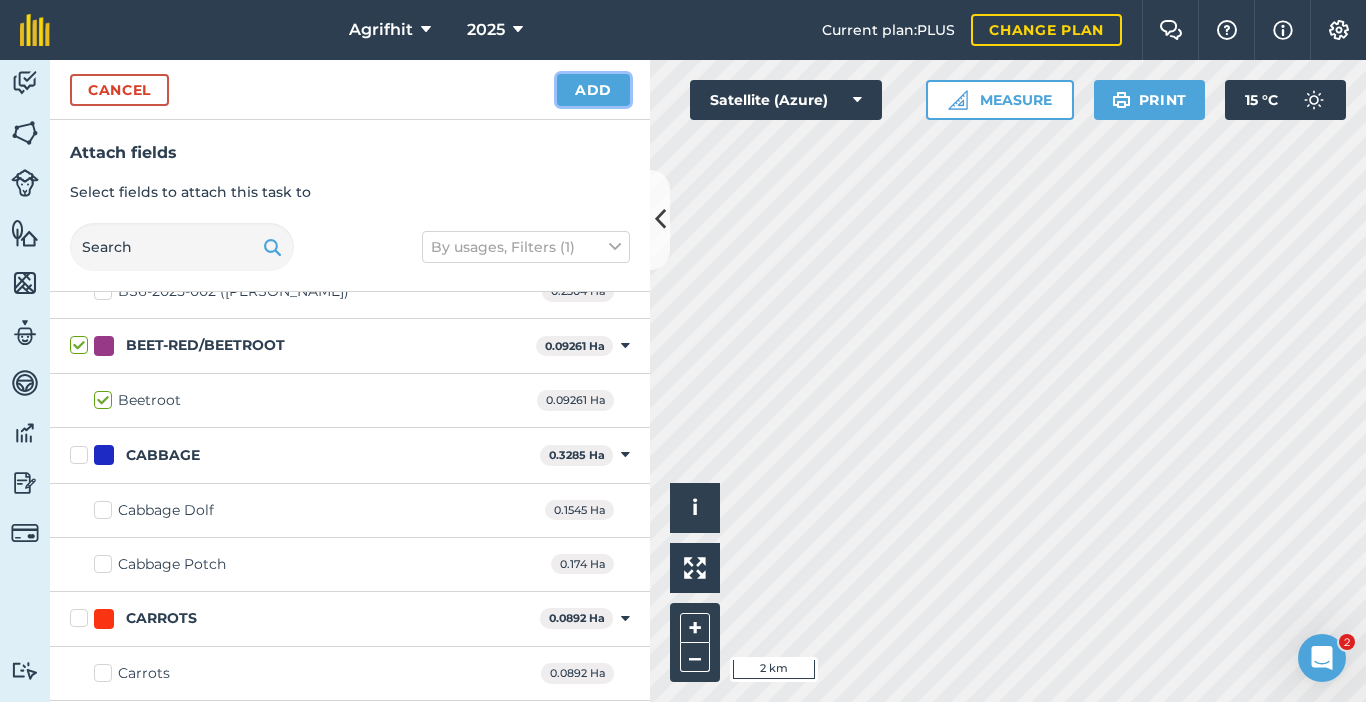 click on "Add" at bounding box center (593, 90) 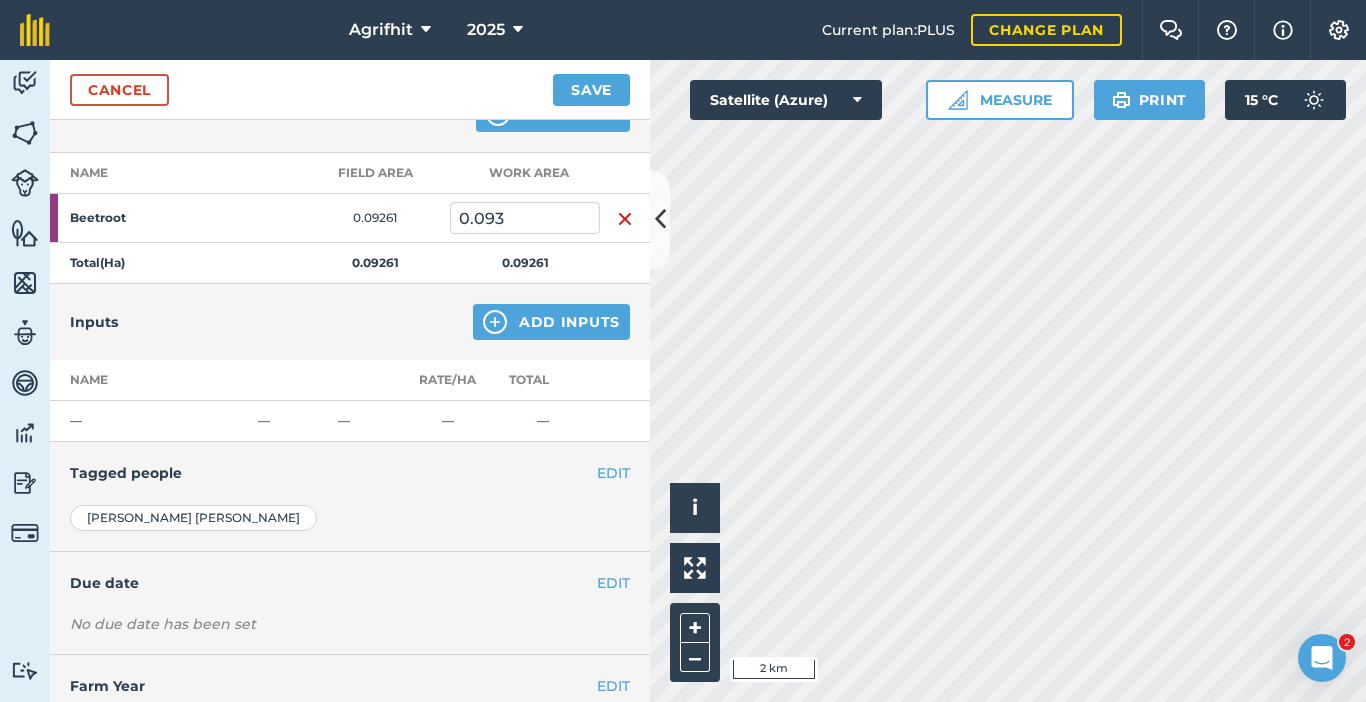 scroll, scrollTop: 300, scrollLeft: 0, axis: vertical 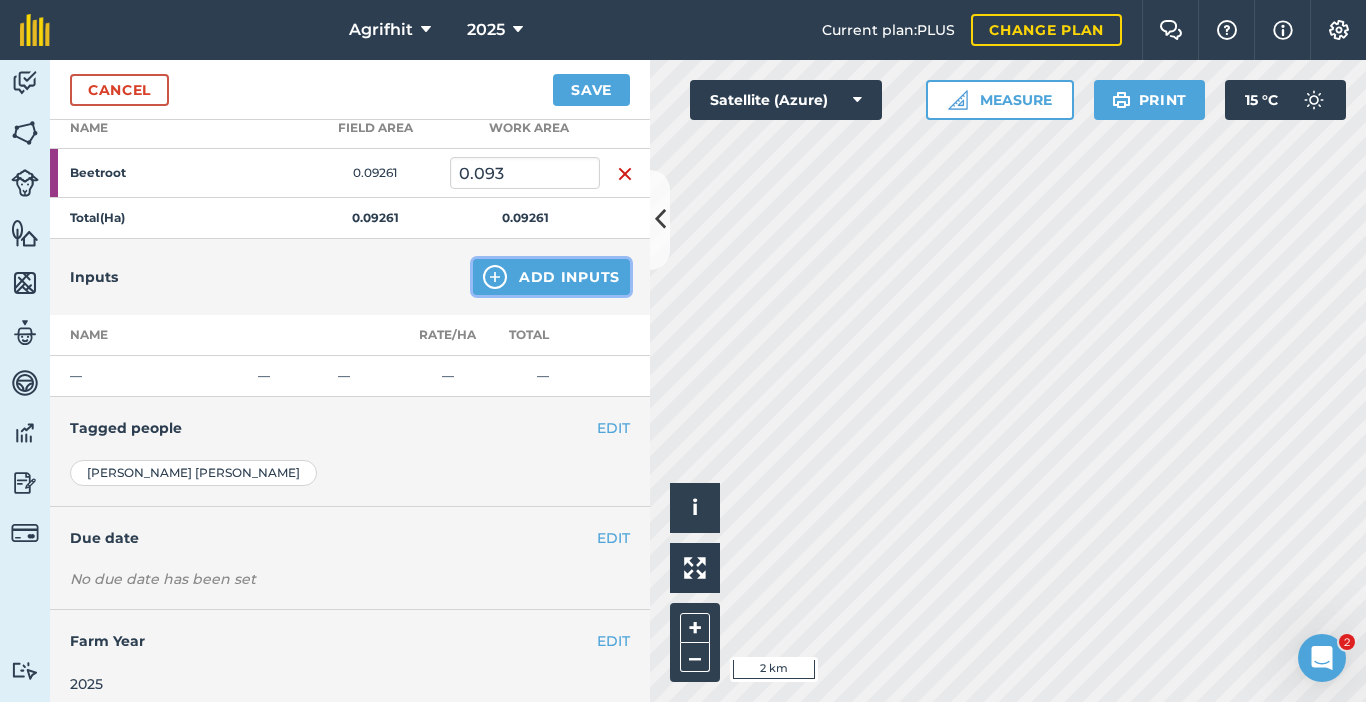 click on "Add Inputs" at bounding box center (551, 277) 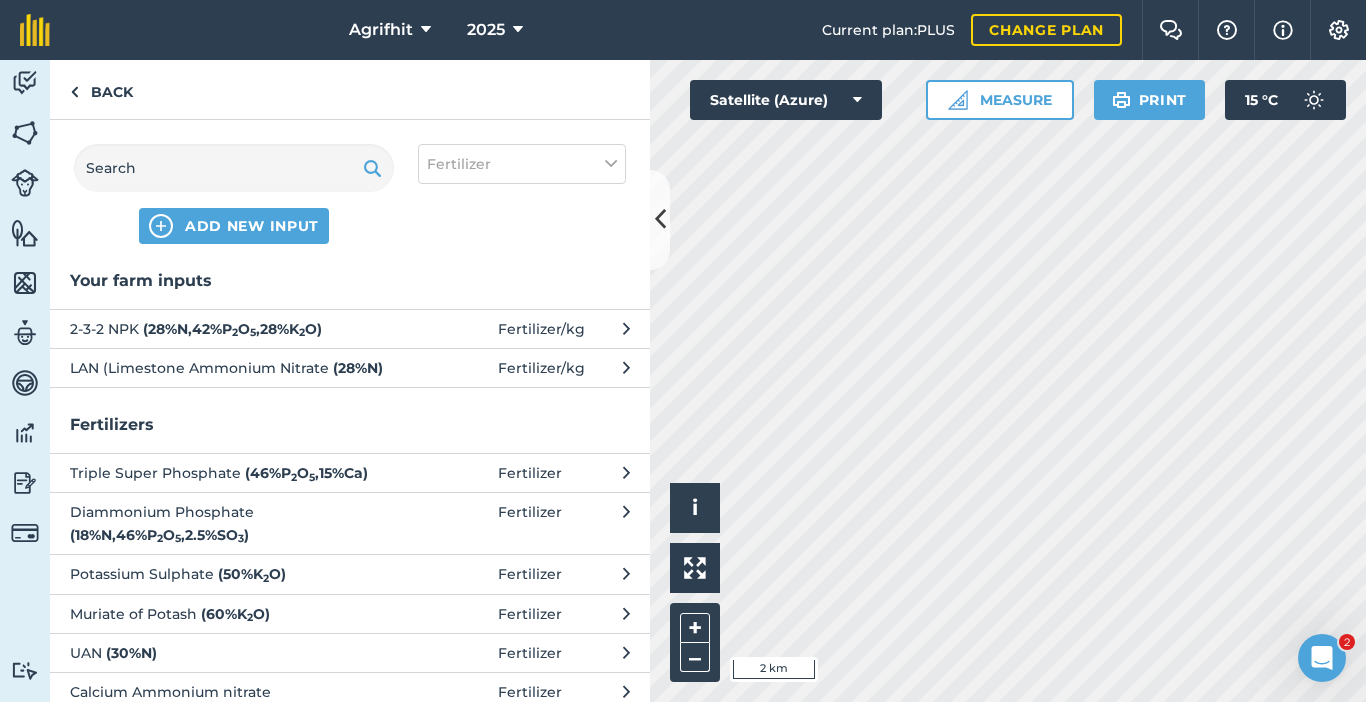 click on "( 28 %  N ,  42 %  P 2 O 5 ,  28 %  K 2 O )" at bounding box center [232, 329] 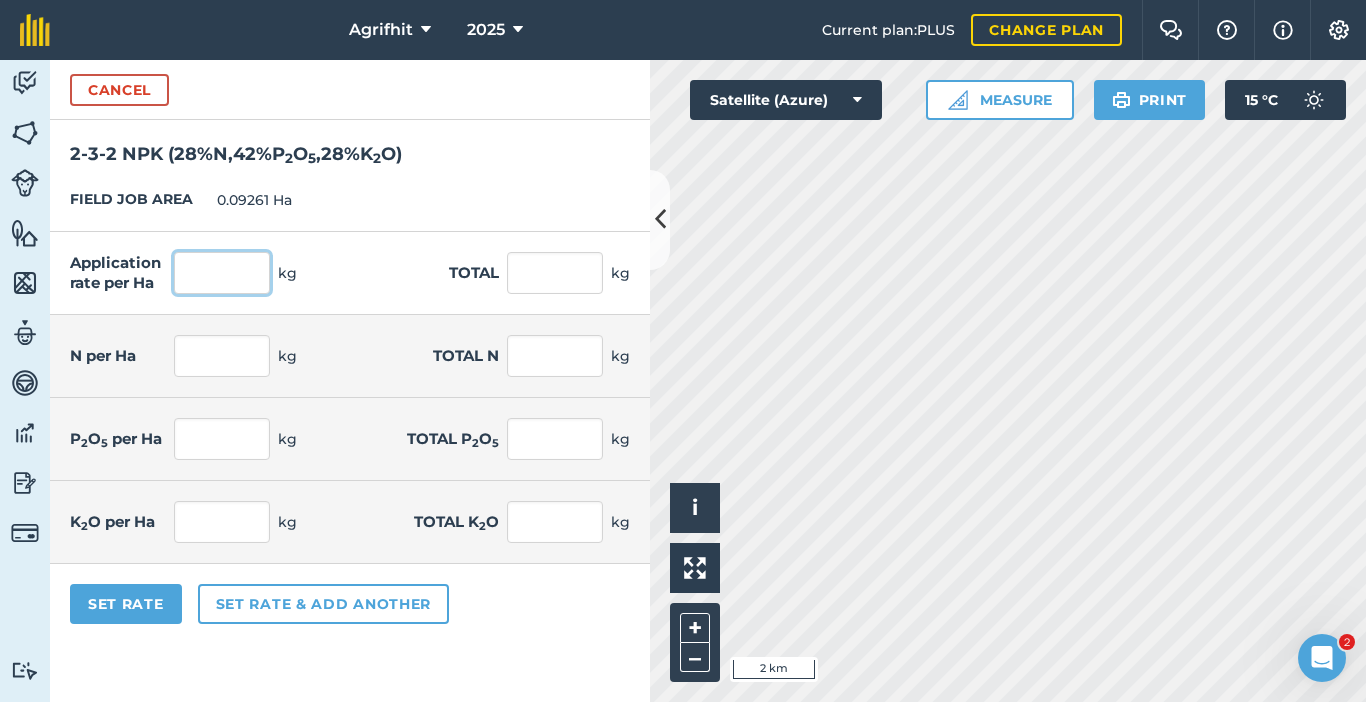click at bounding box center (222, 273) 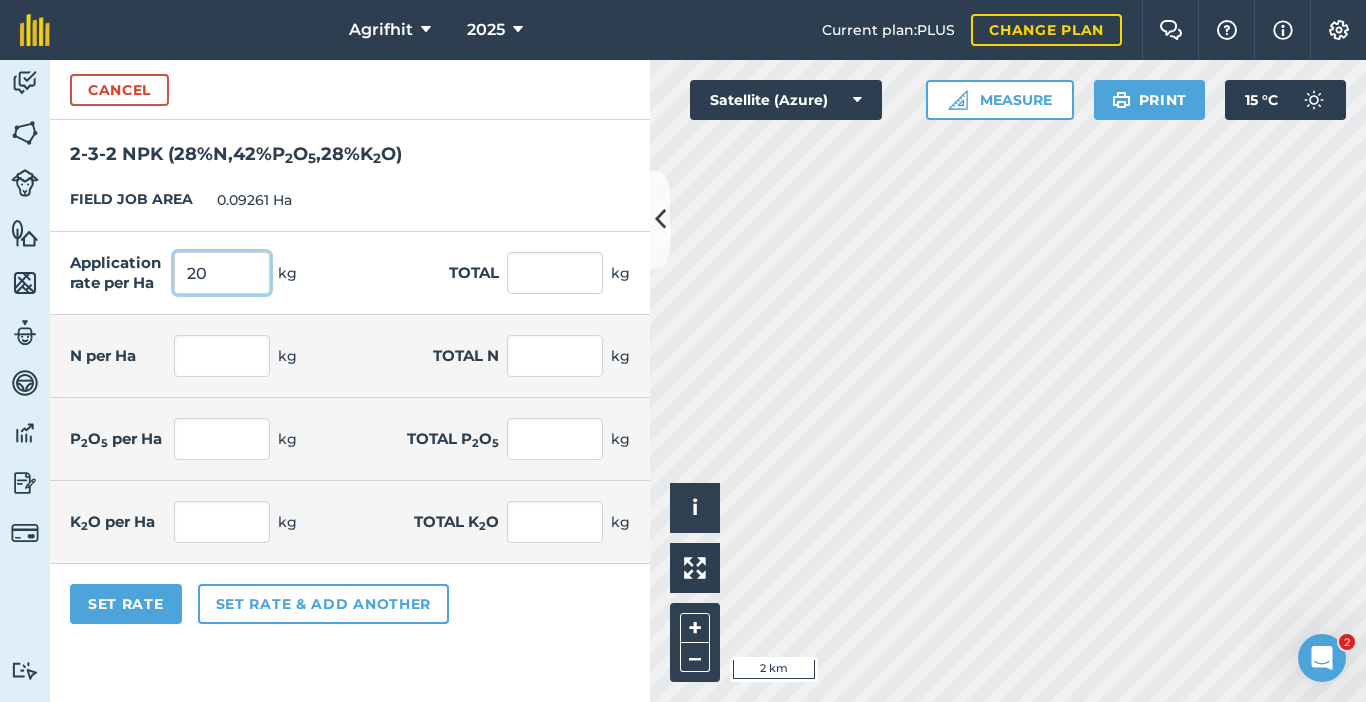type on "200" 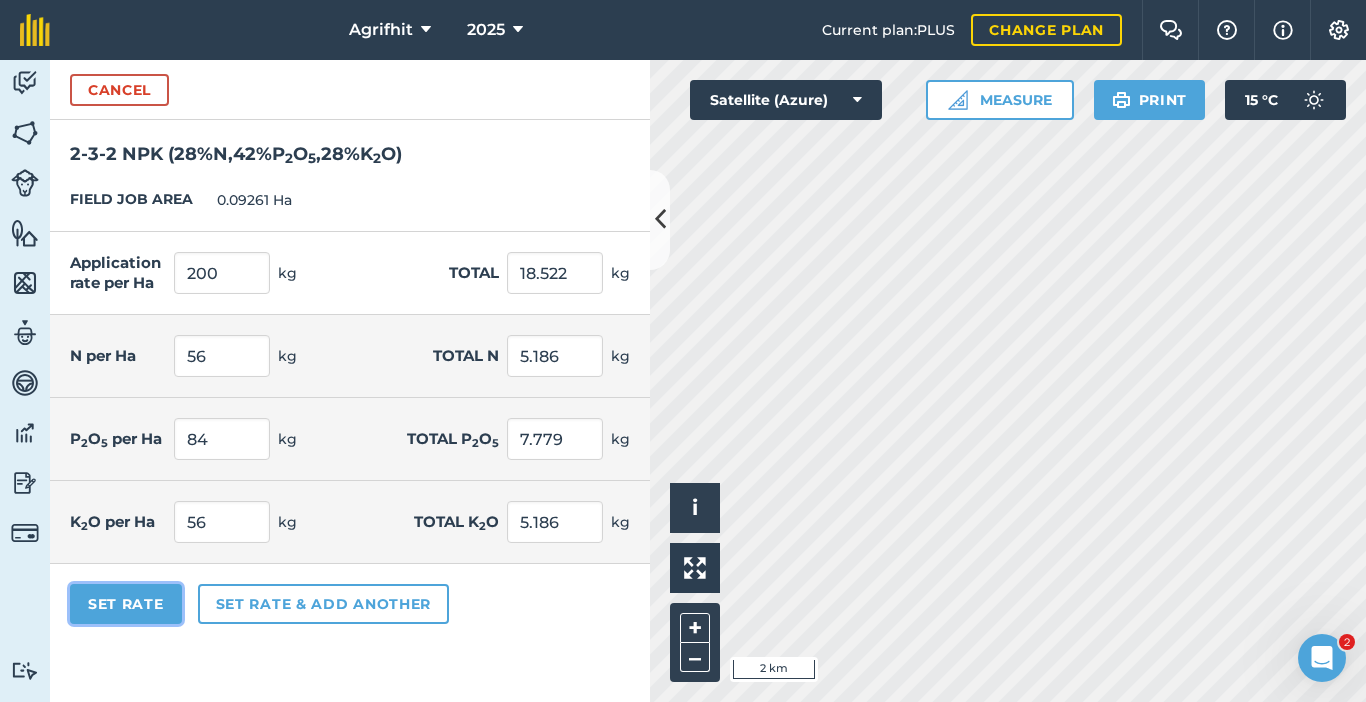 click on "Set Rate" at bounding box center (126, 604) 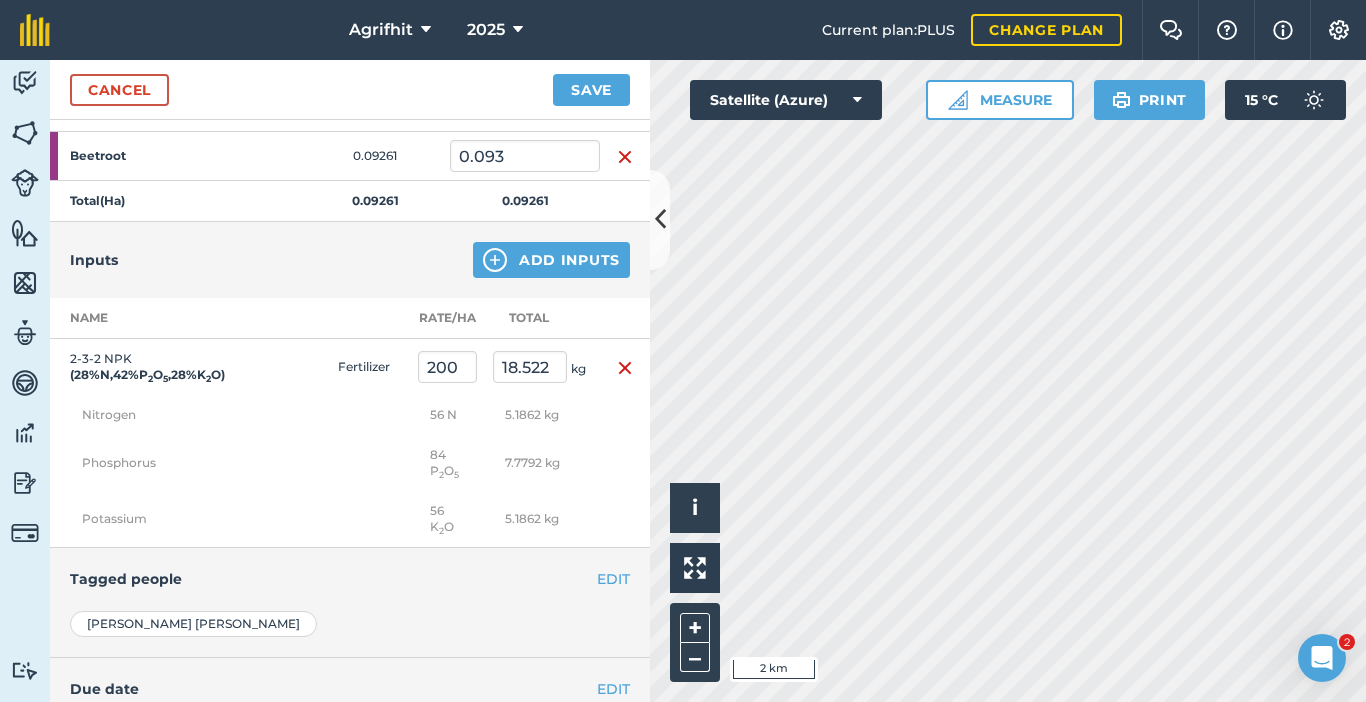 scroll, scrollTop: 482, scrollLeft: 0, axis: vertical 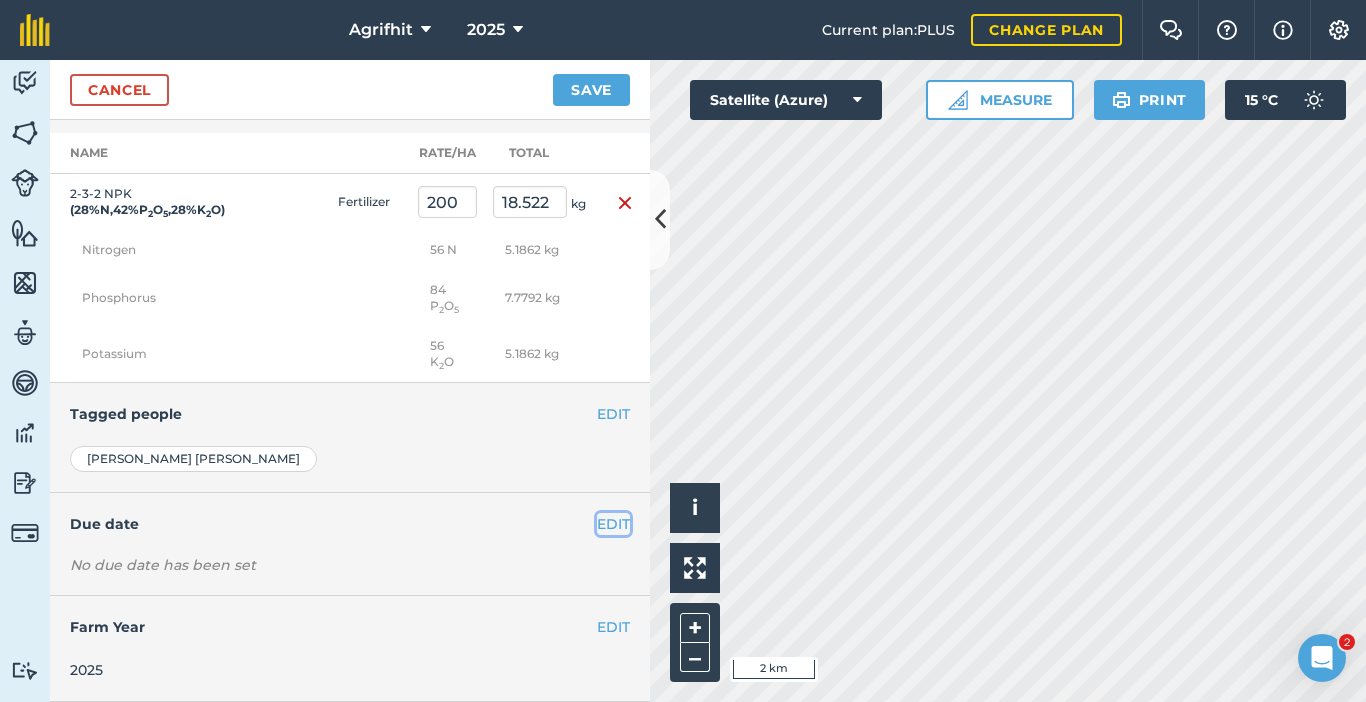 click on "EDIT" at bounding box center [613, 524] 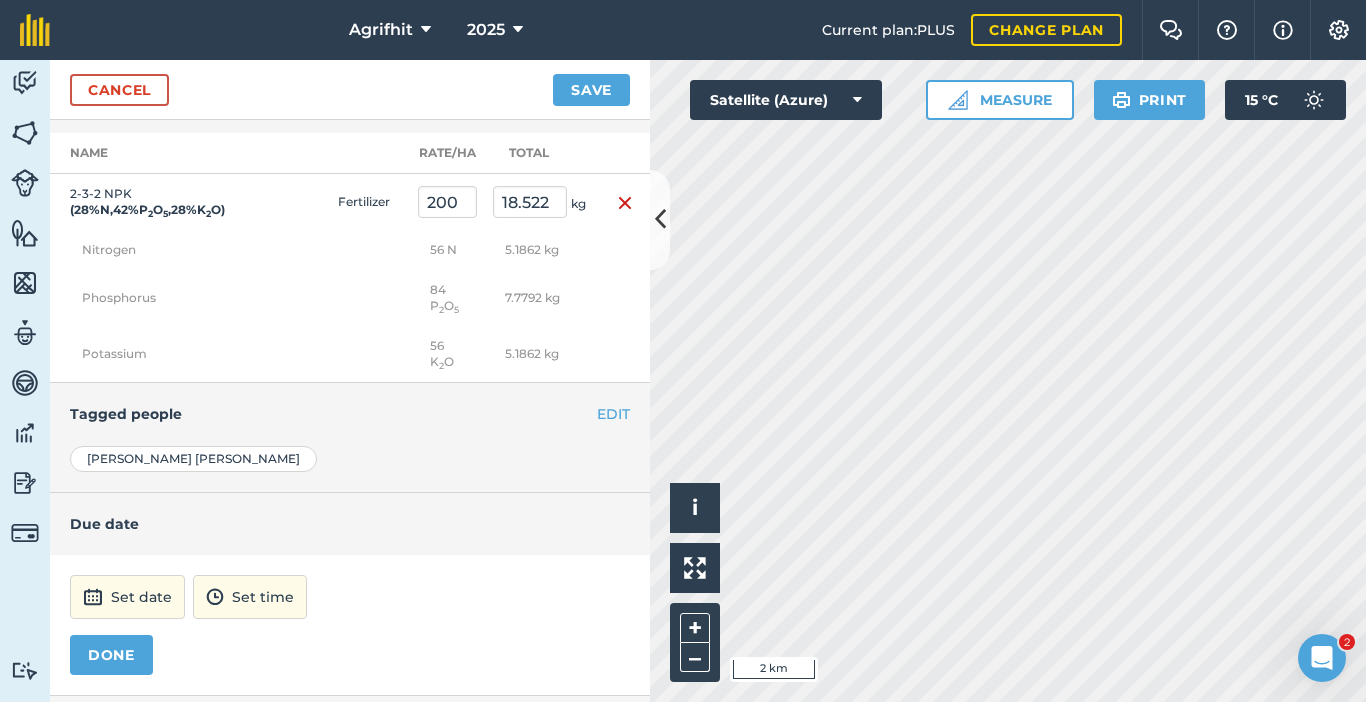 scroll, scrollTop: 582, scrollLeft: 0, axis: vertical 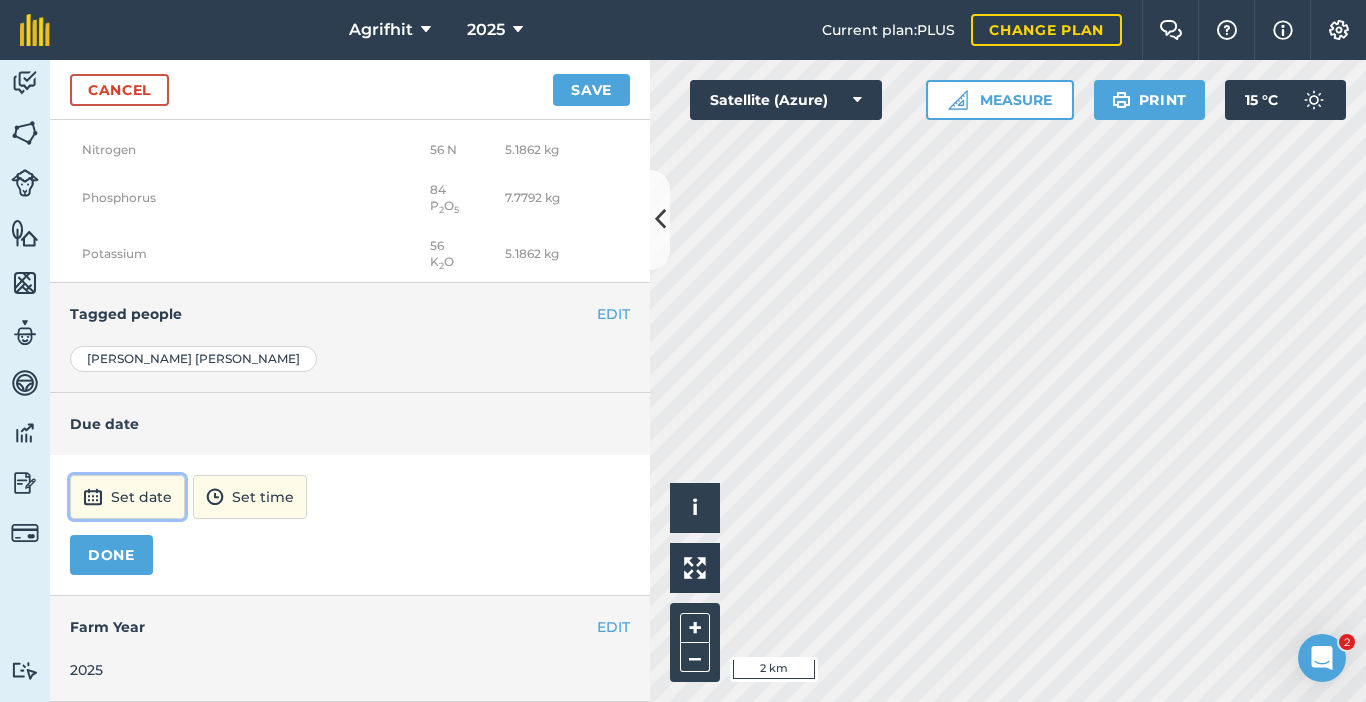 click on "Set date" at bounding box center [127, 497] 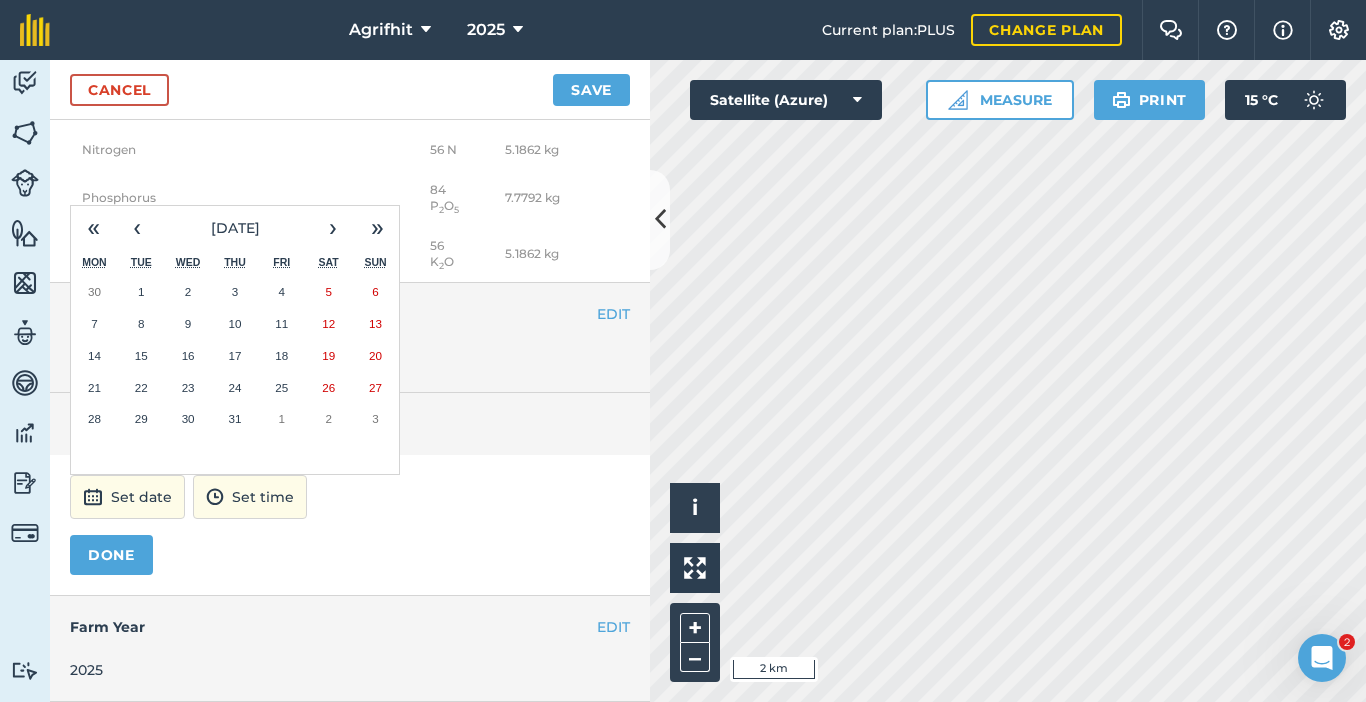 click on "29" at bounding box center [141, 418] 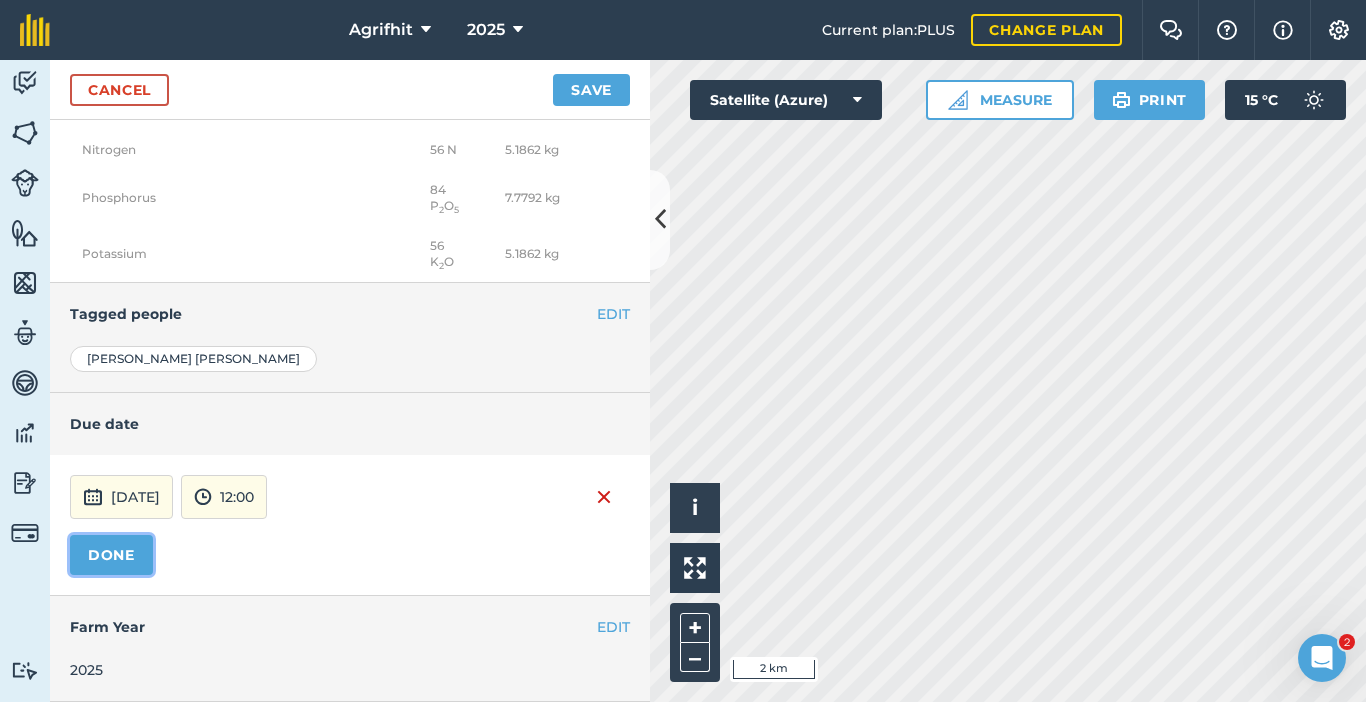 click on "DONE" at bounding box center (111, 555) 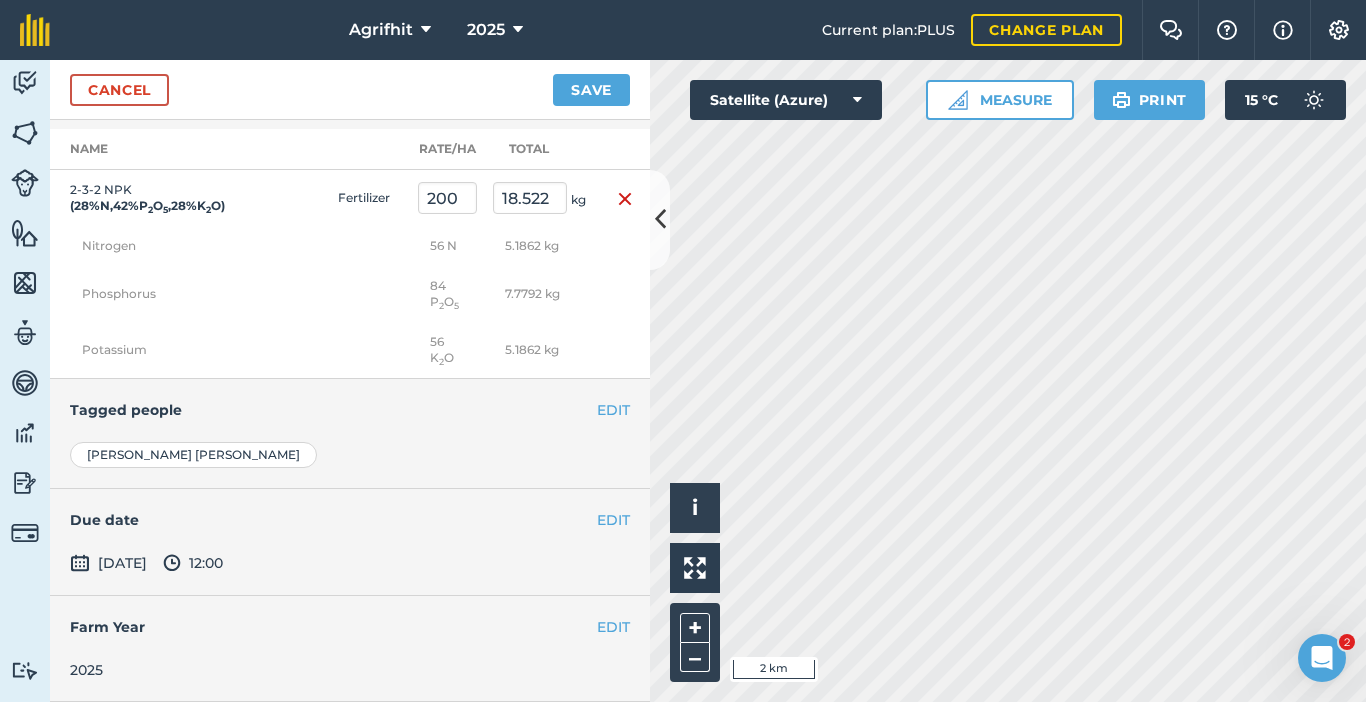 scroll, scrollTop: 486, scrollLeft: 0, axis: vertical 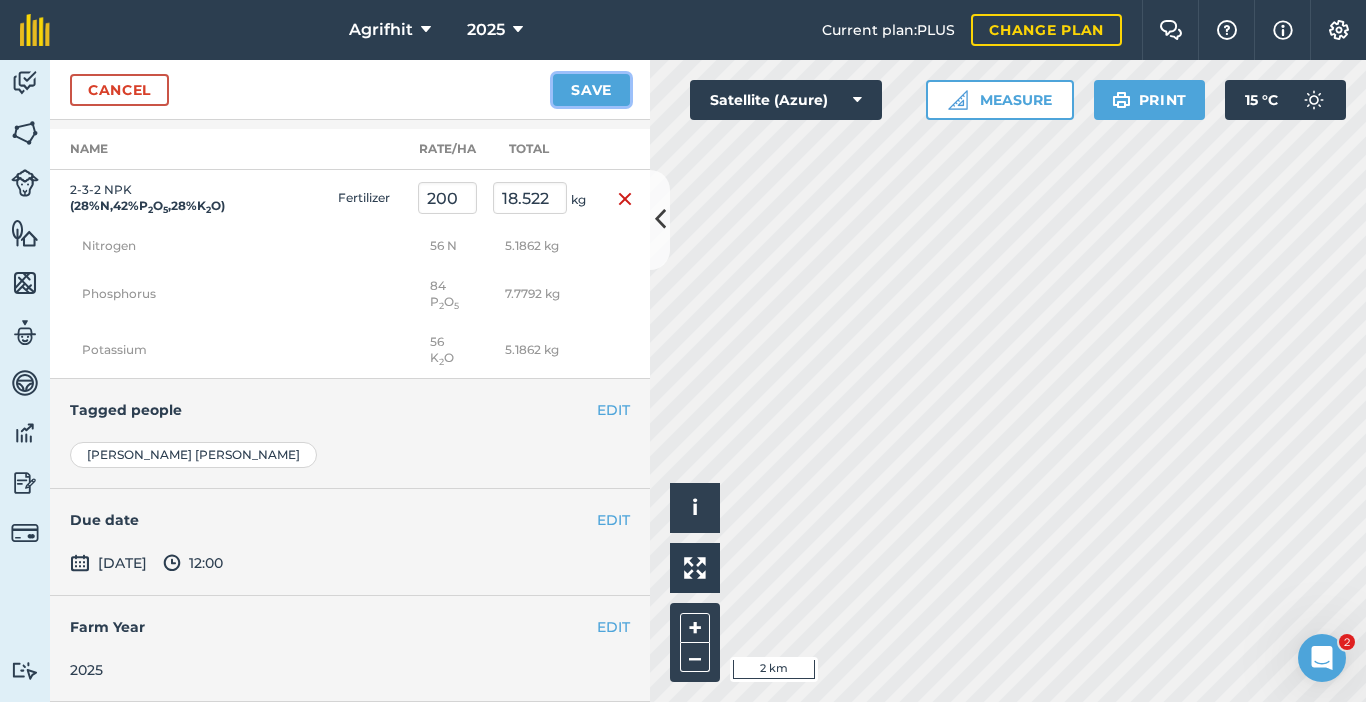 click on "Save" at bounding box center (591, 90) 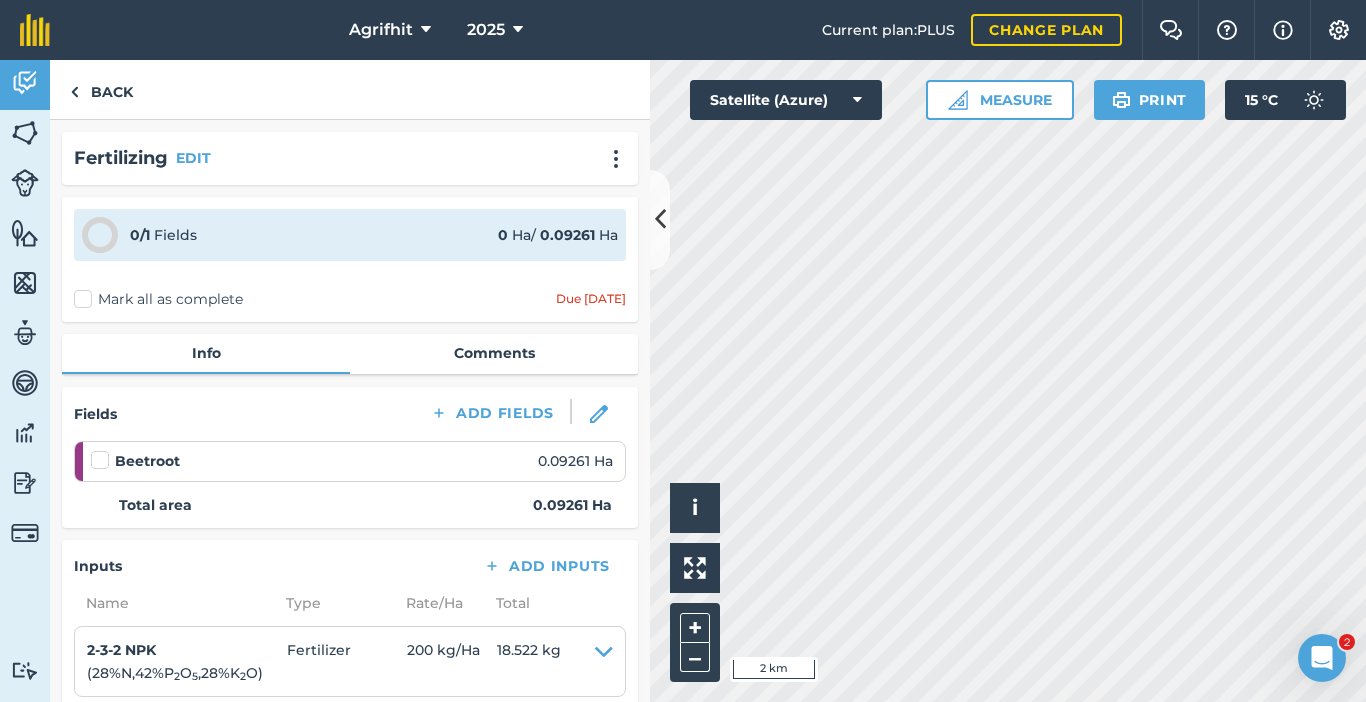 click at bounding box center [103, 450] 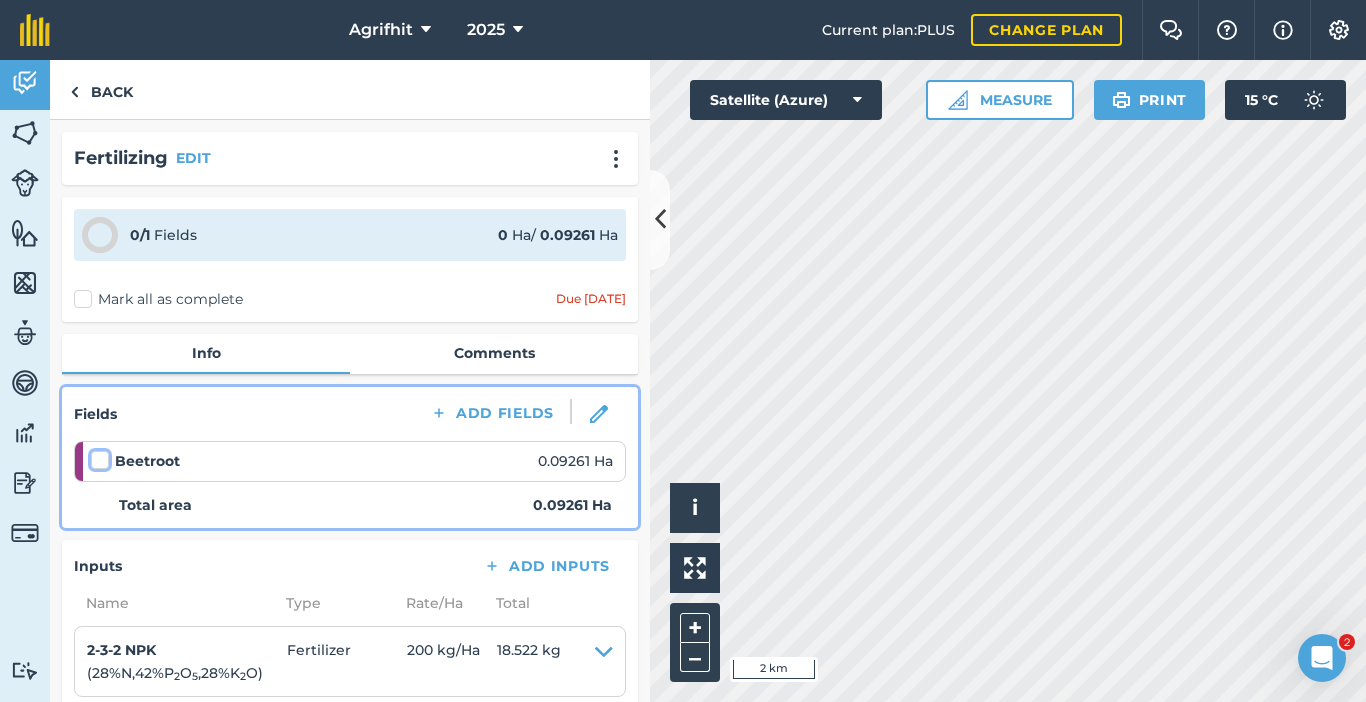 click at bounding box center [97, 456] 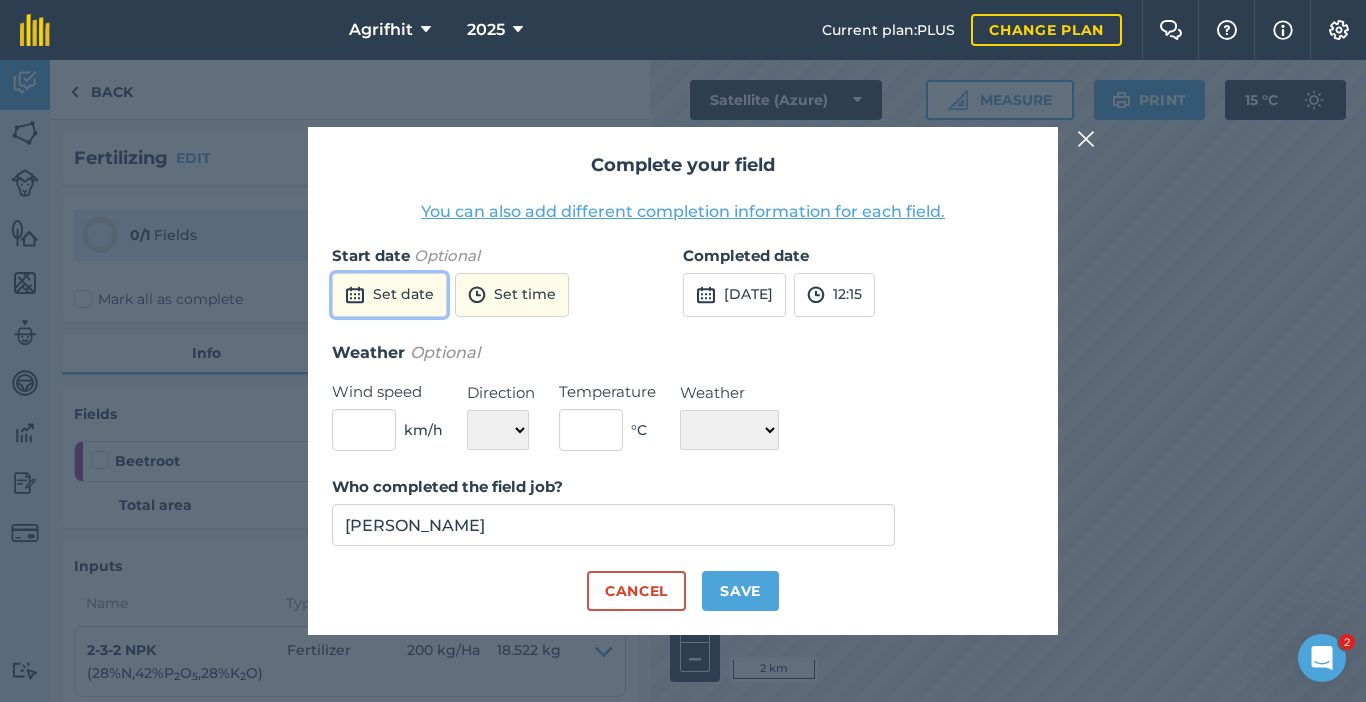 drag, startPoint x: 384, startPoint y: 290, endPoint x: 381, endPoint y: 309, distance: 19.235384 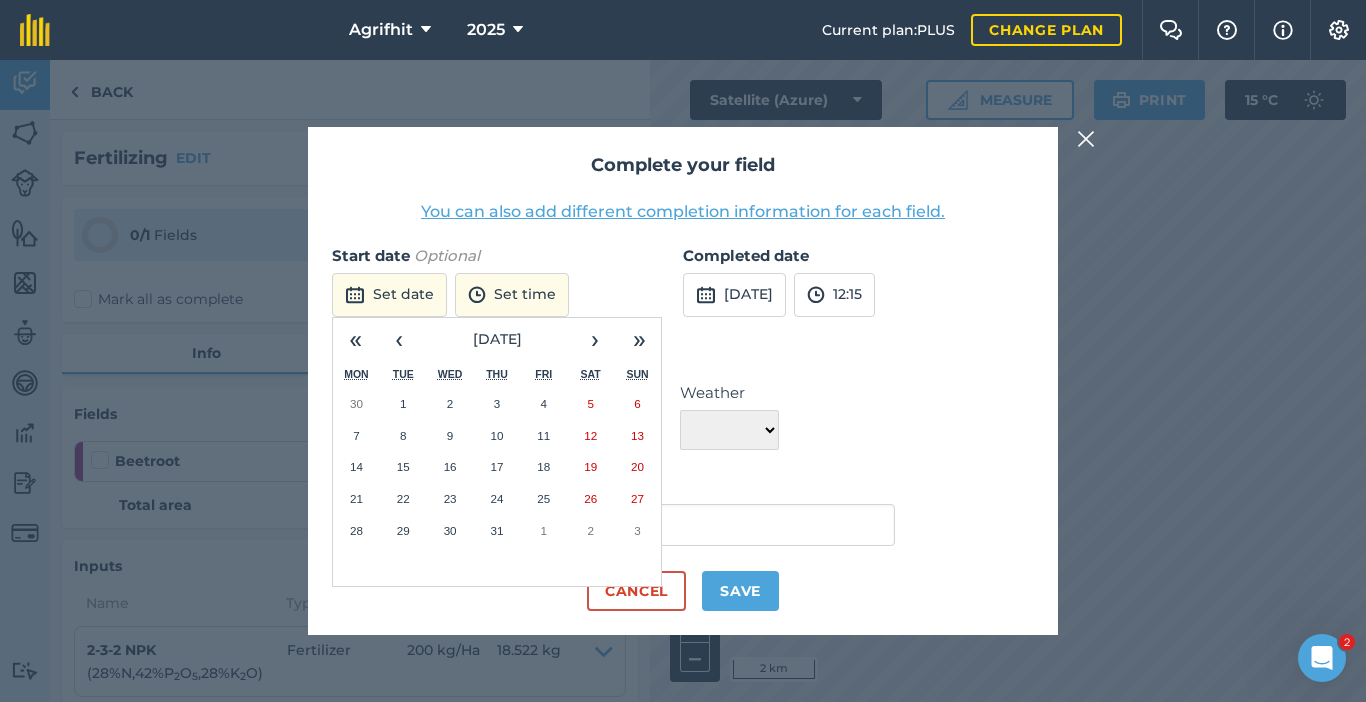 click on "29" at bounding box center (403, 531) 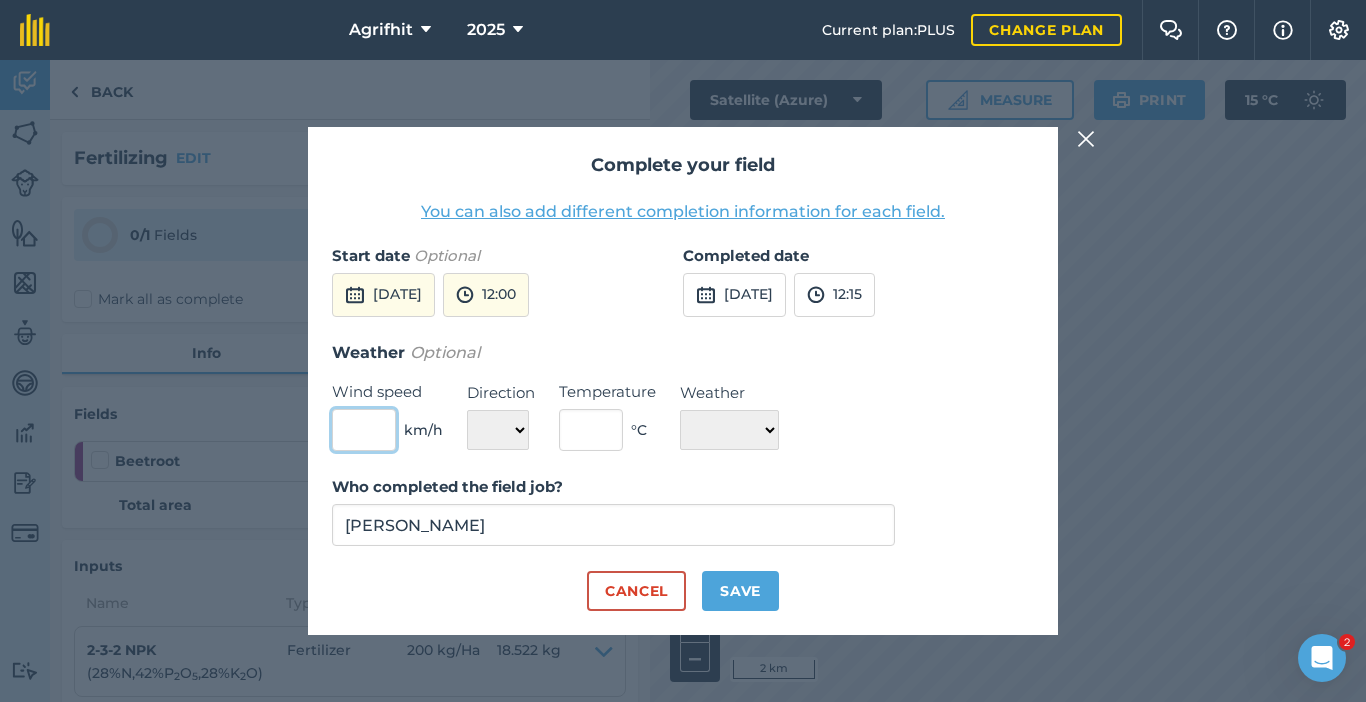 click at bounding box center (364, 430) 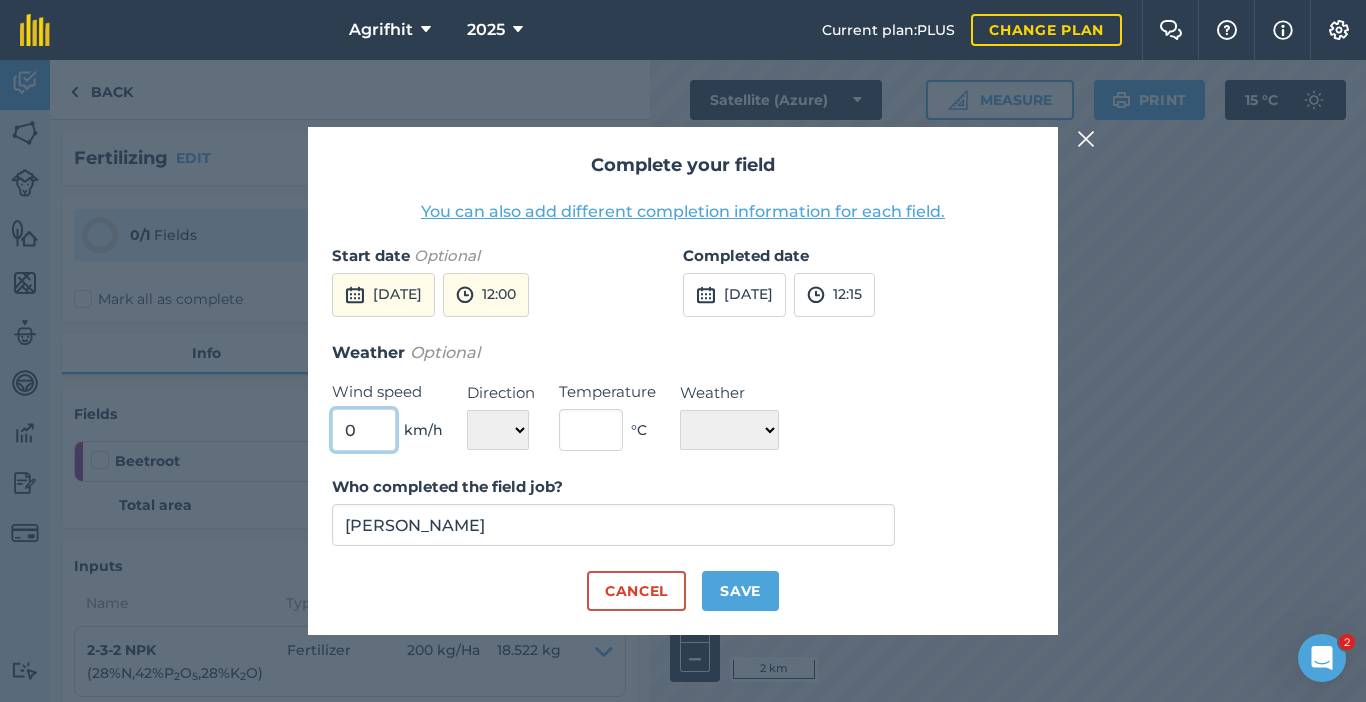 type on "0" 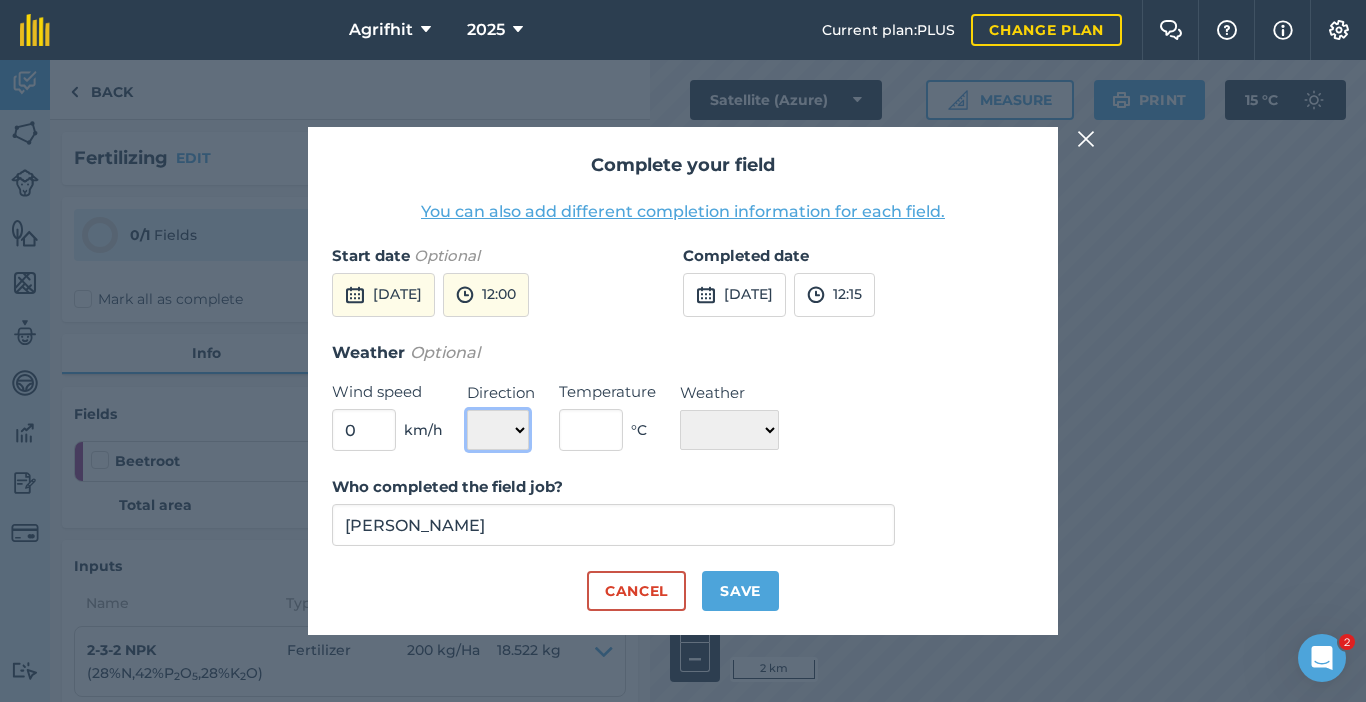click on "N NE E SE S SW W NW" at bounding box center (498, 430) 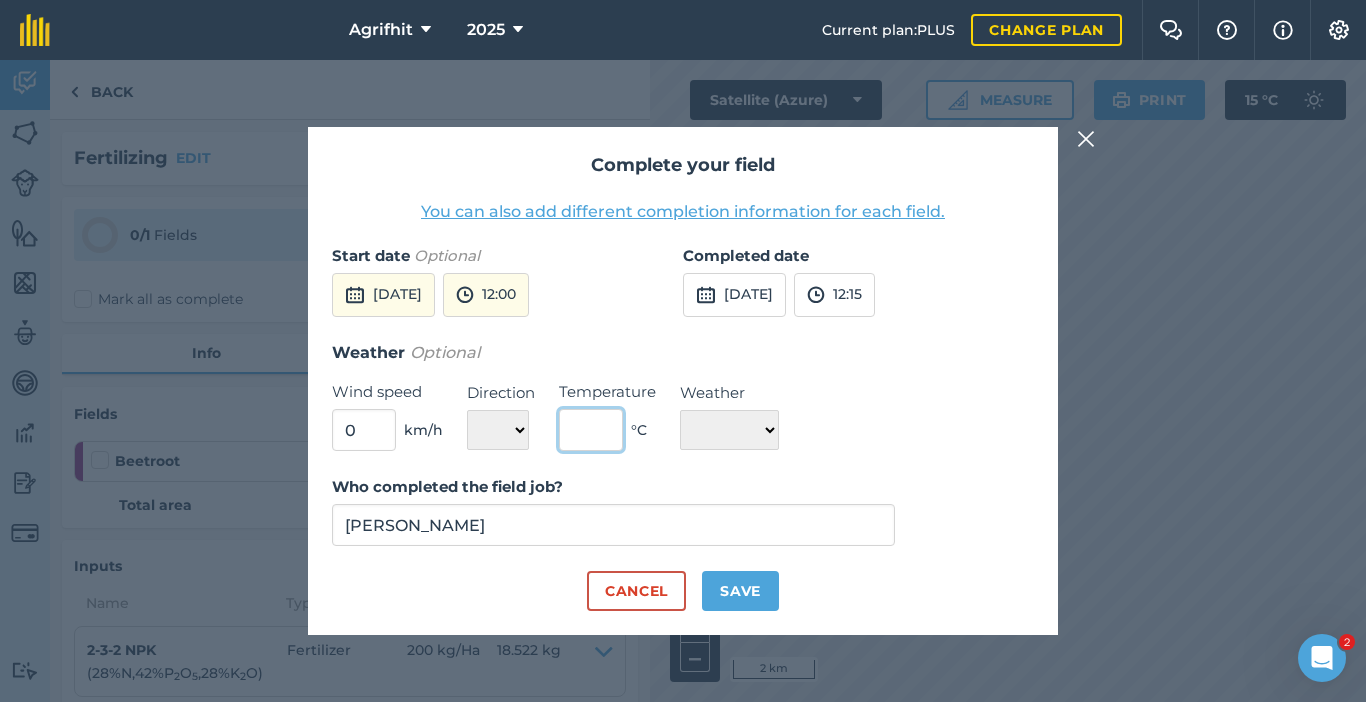 click at bounding box center (591, 430) 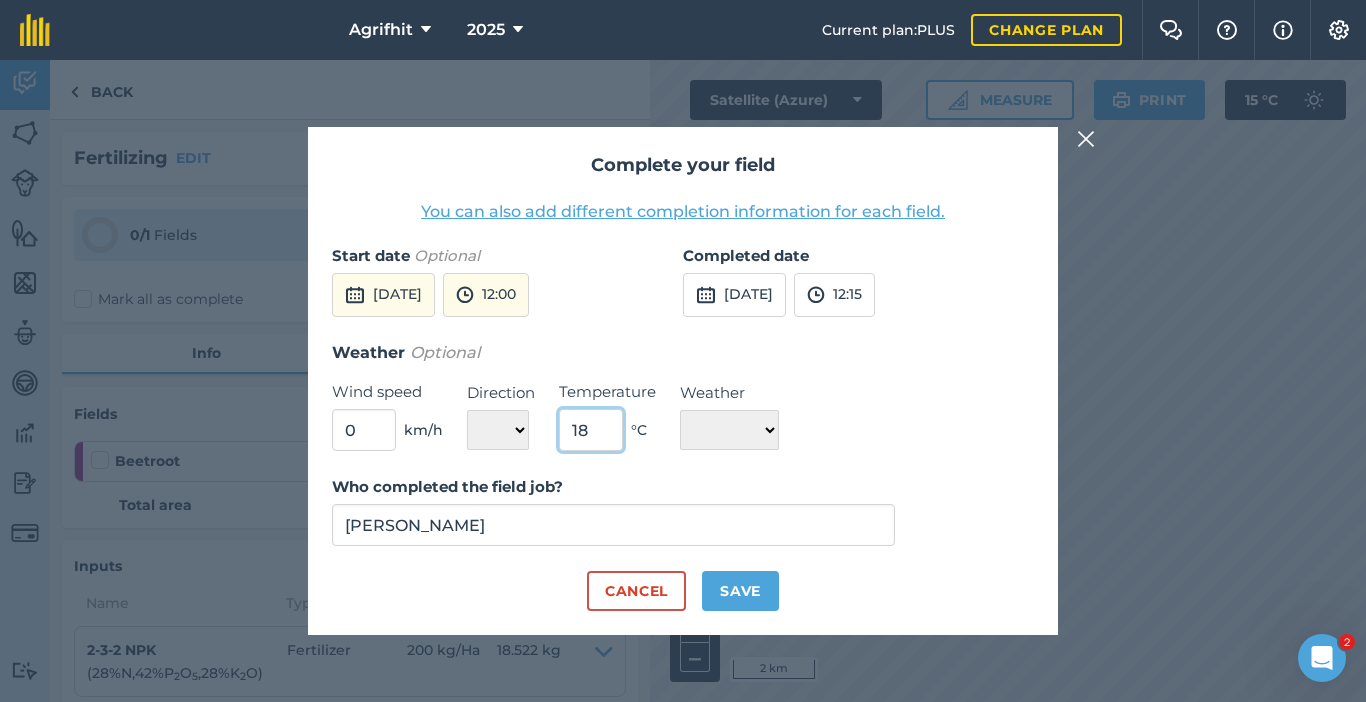 type on "18" 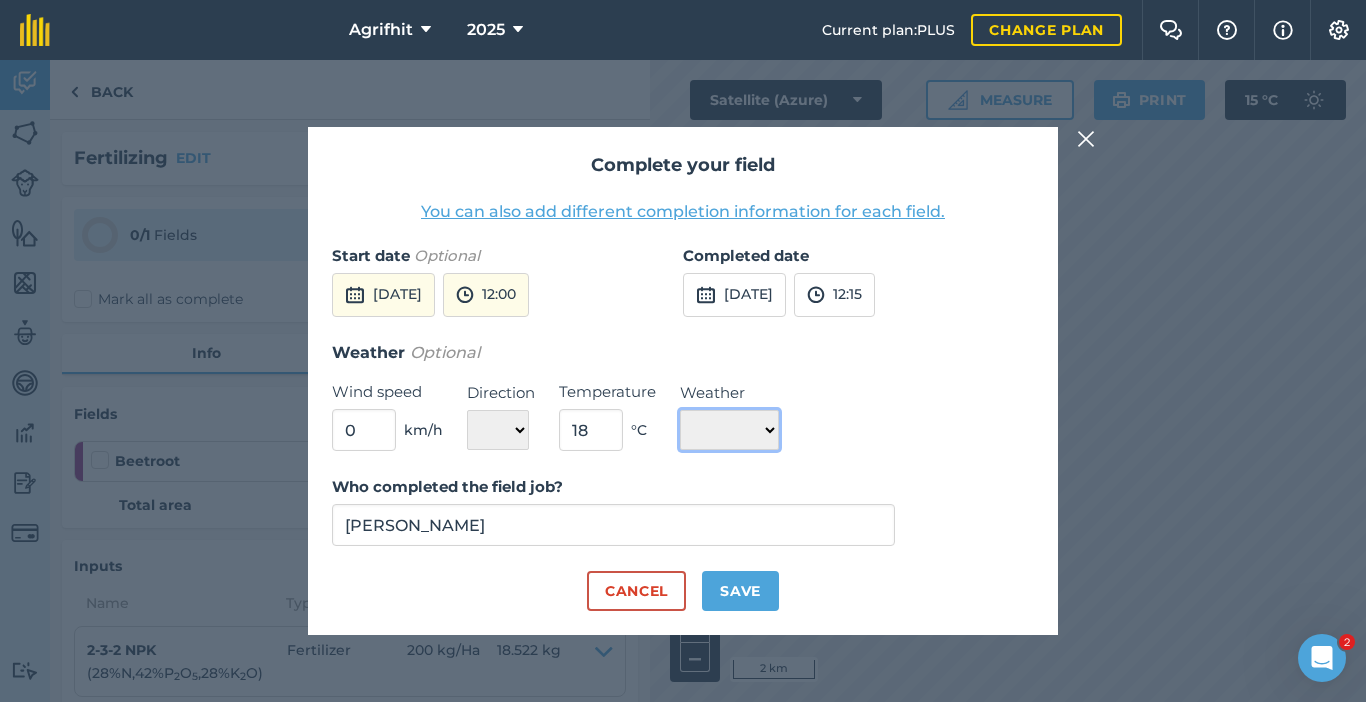 click on "☀️  Sunny 🌧  Rainy ⛅️  Cloudy 🌨  Snow ❄️  Icy" at bounding box center [729, 430] 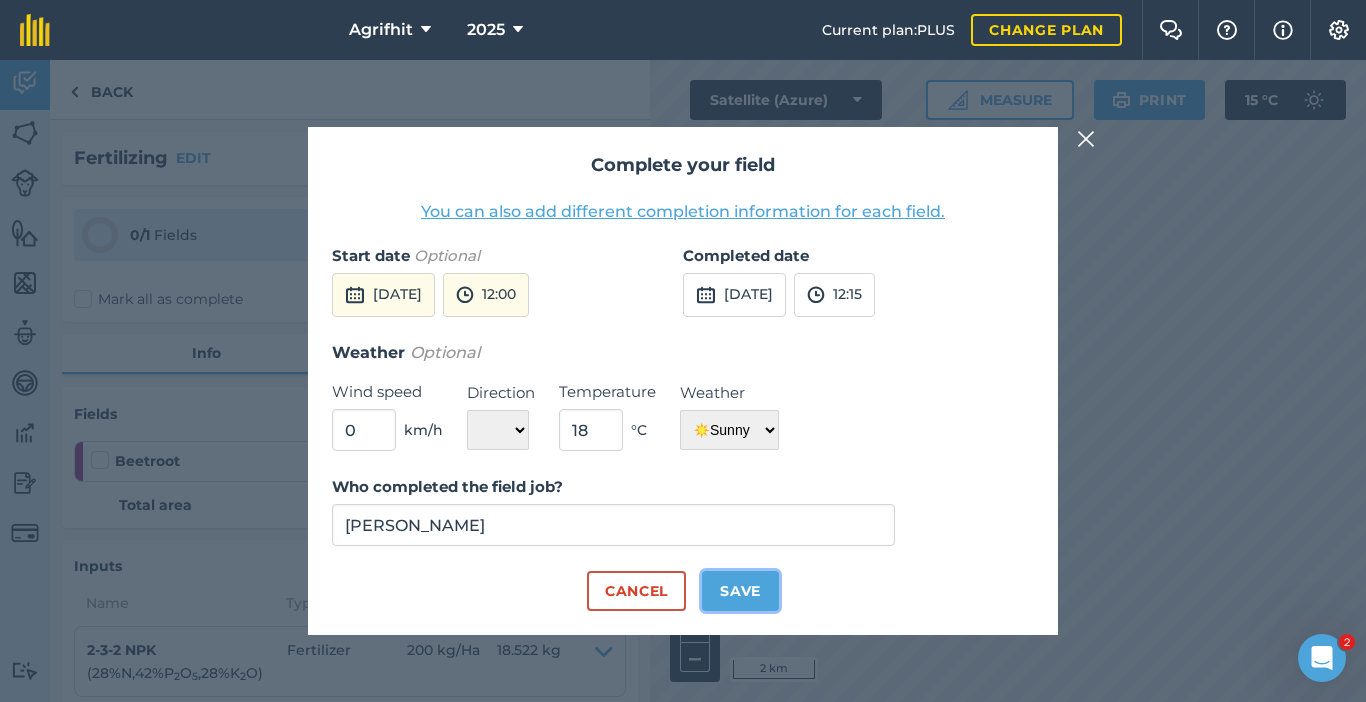 click on "Save" at bounding box center [740, 591] 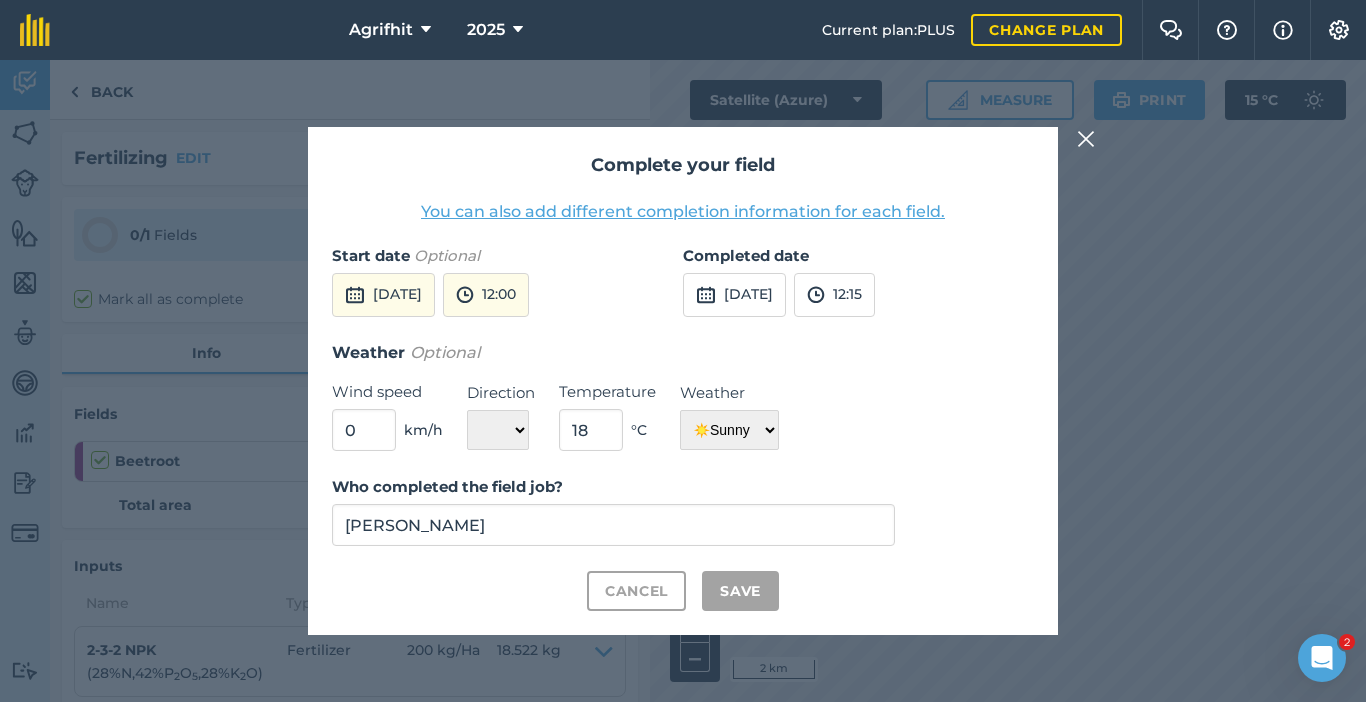 checkbox on "true" 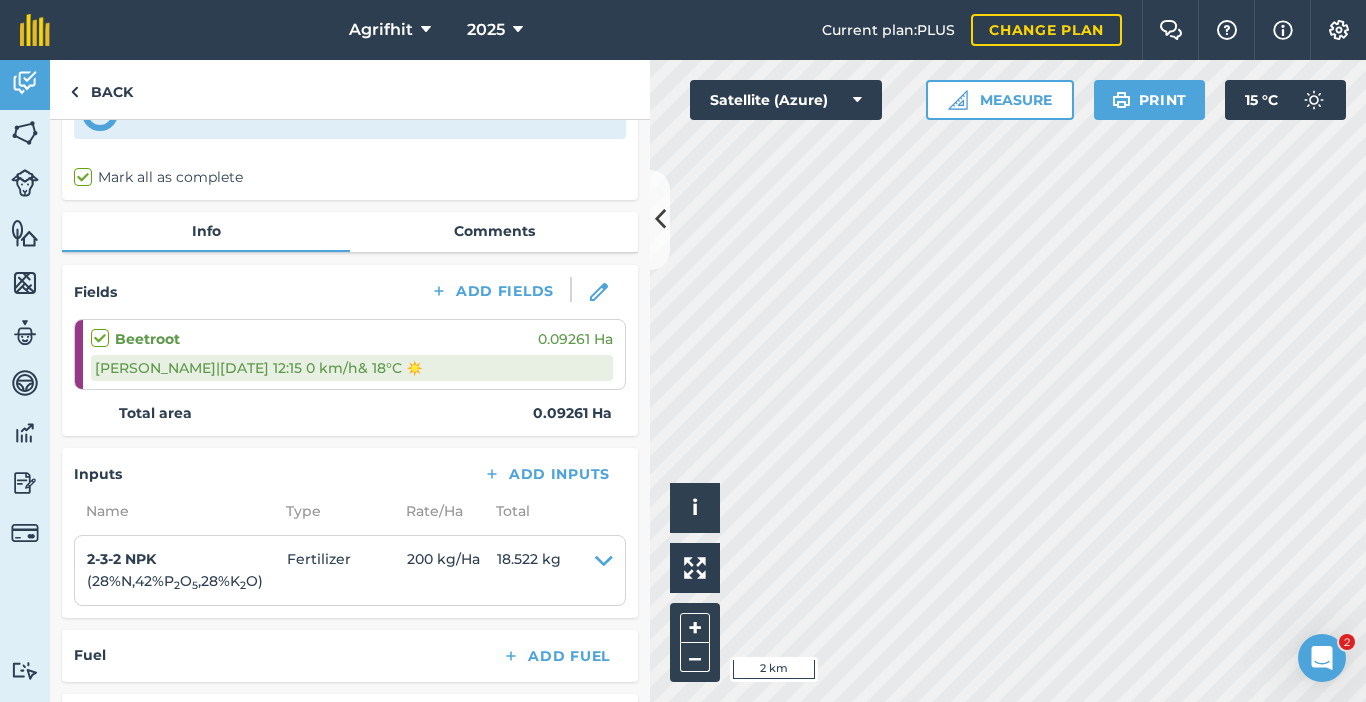 scroll, scrollTop: 0, scrollLeft: 0, axis: both 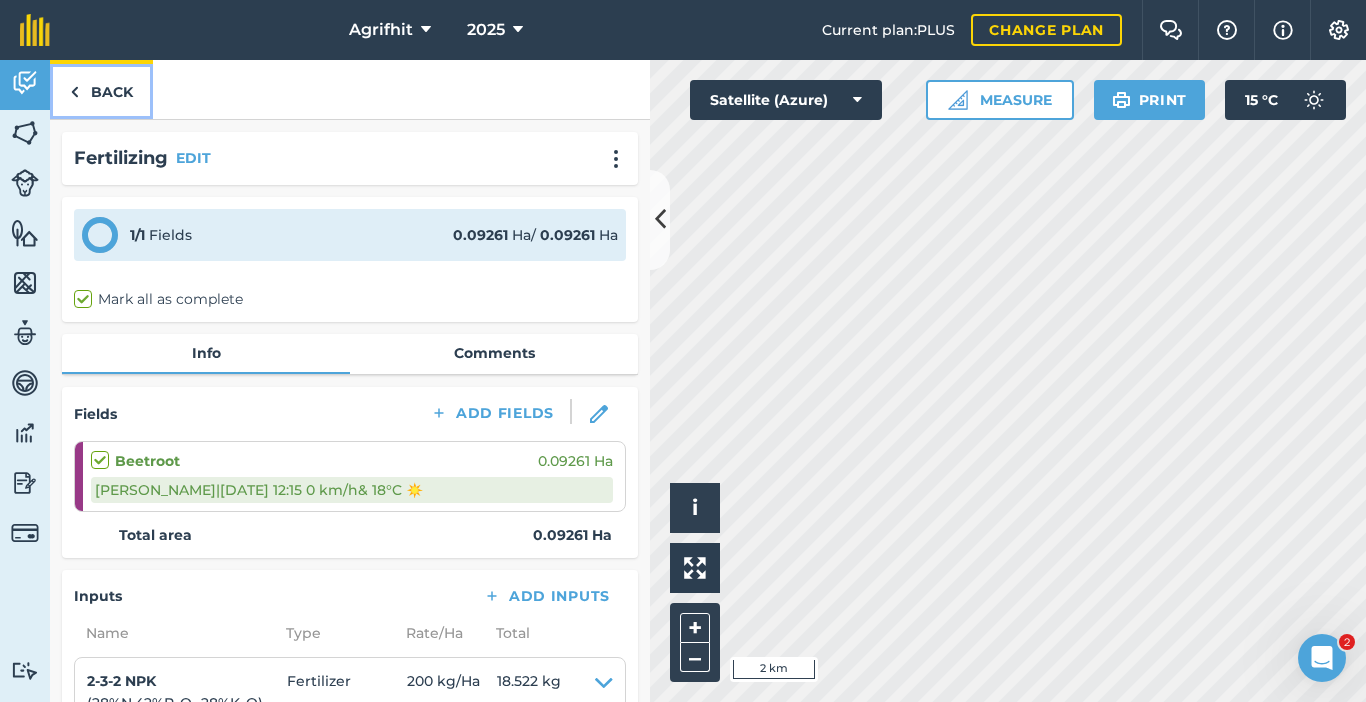 click on "Back" at bounding box center (101, 89) 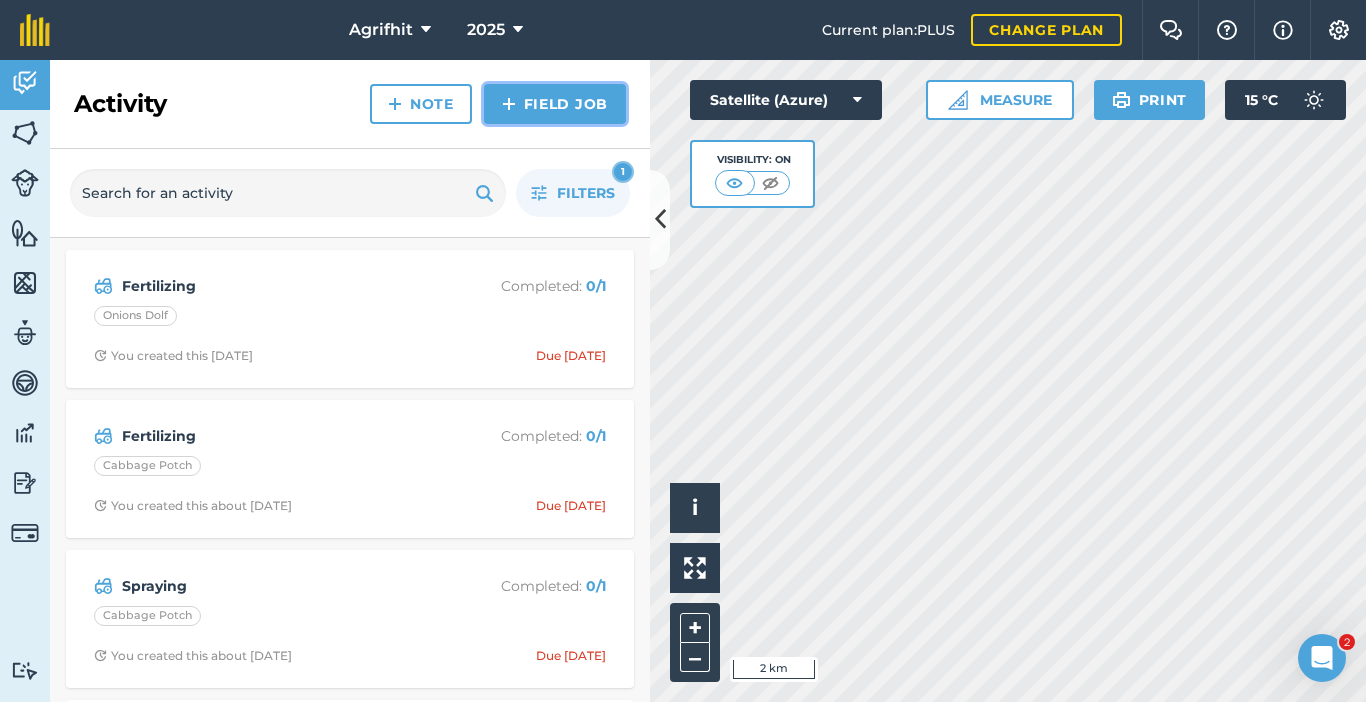 click on "Field Job" at bounding box center (555, 104) 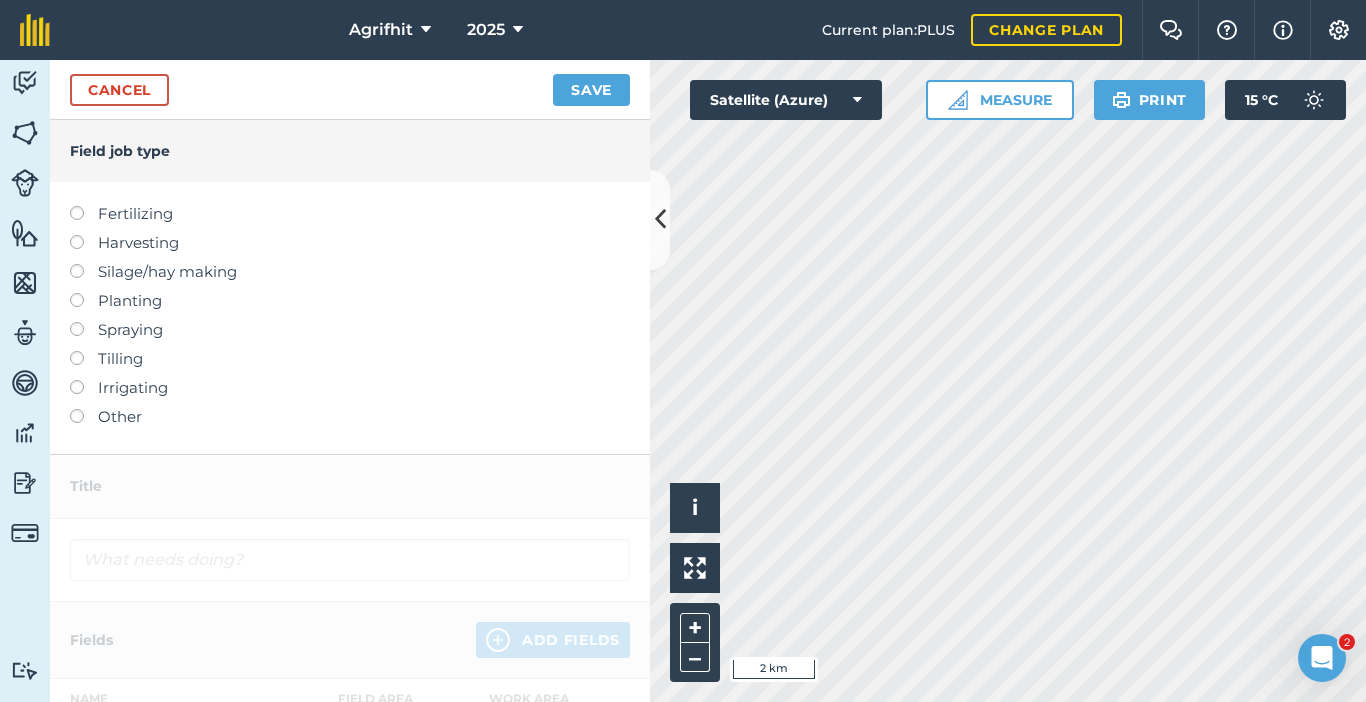 drag, startPoint x: 85, startPoint y: 207, endPoint x: 71, endPoint y: 220, distance: 19.104973 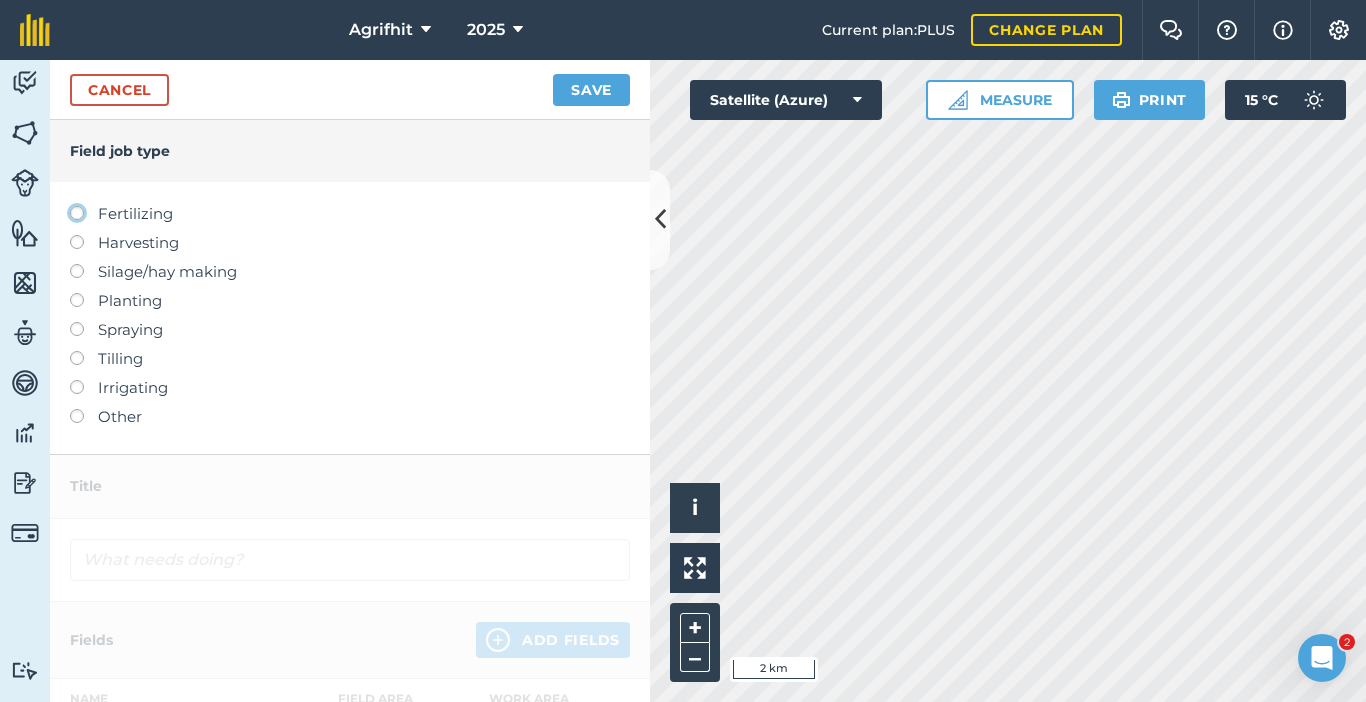 click on "Fertilizing" at bounding box center (-9943, 212) 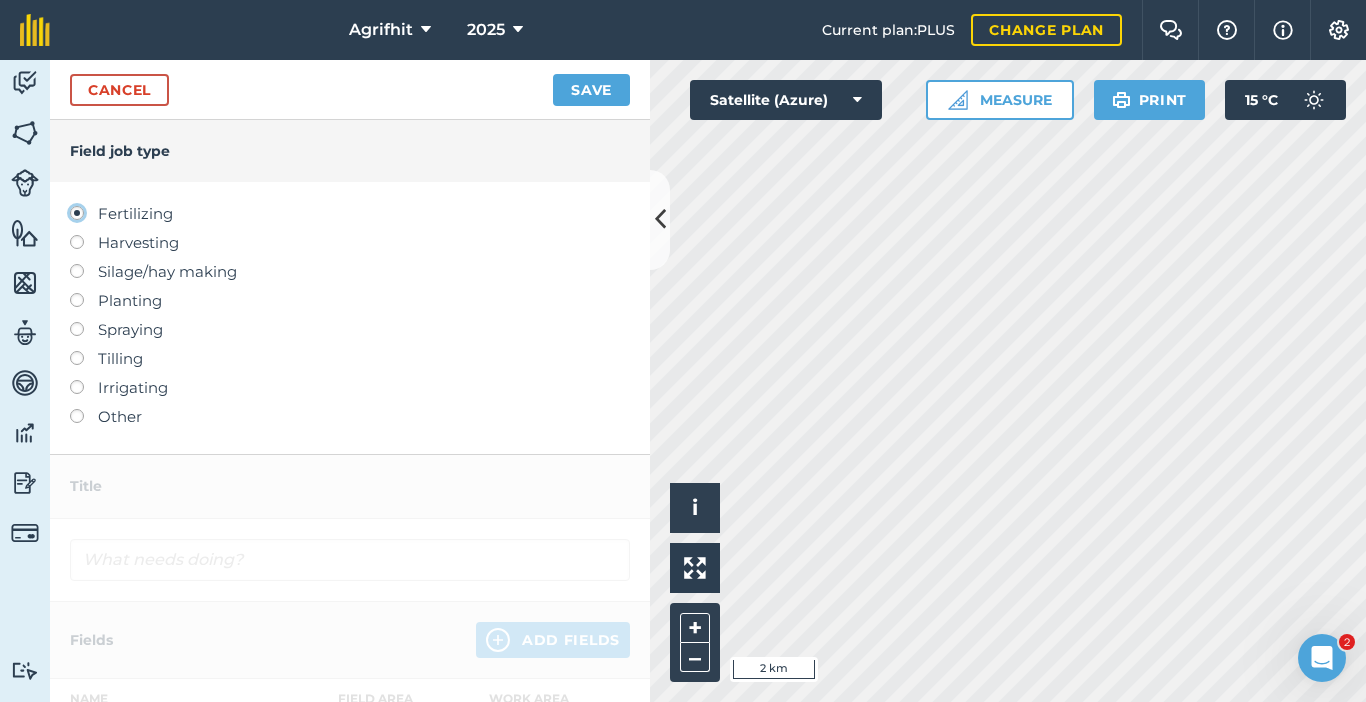 type on "Fertilizing" 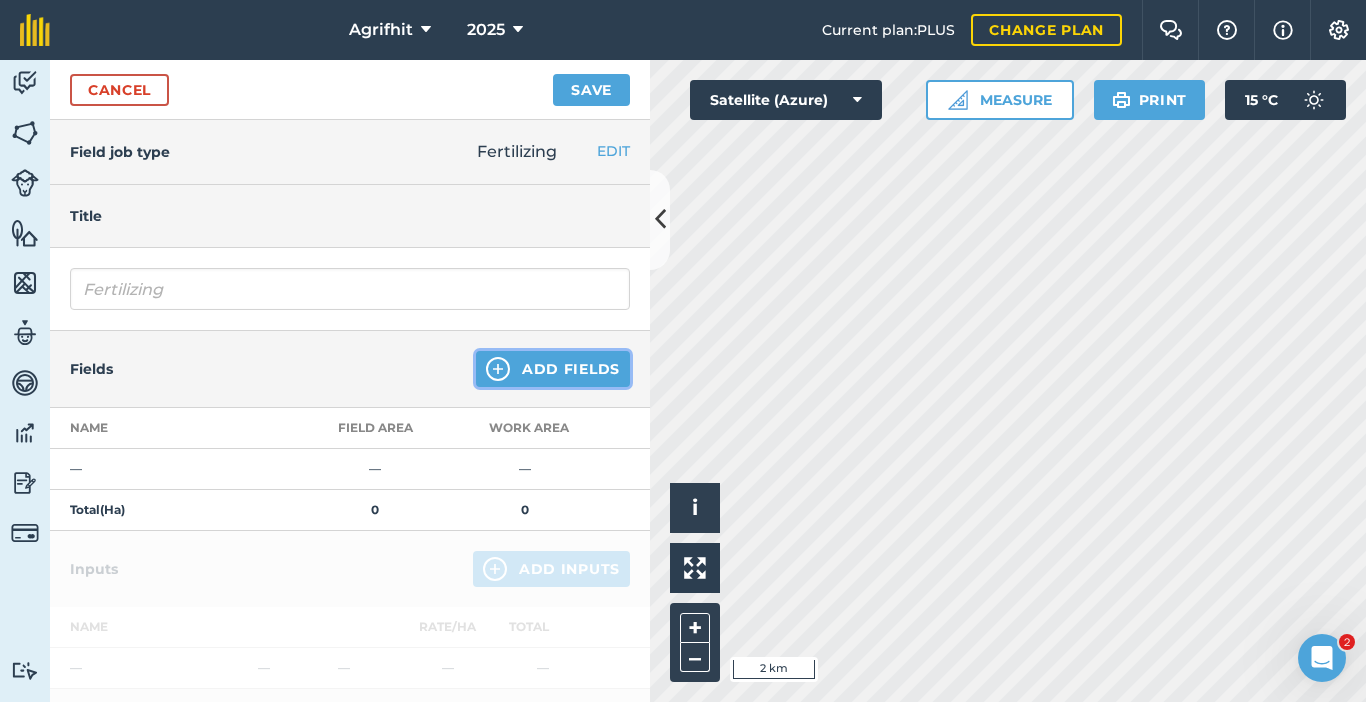 click on "Add Fields" at bounding box center [553, 369] 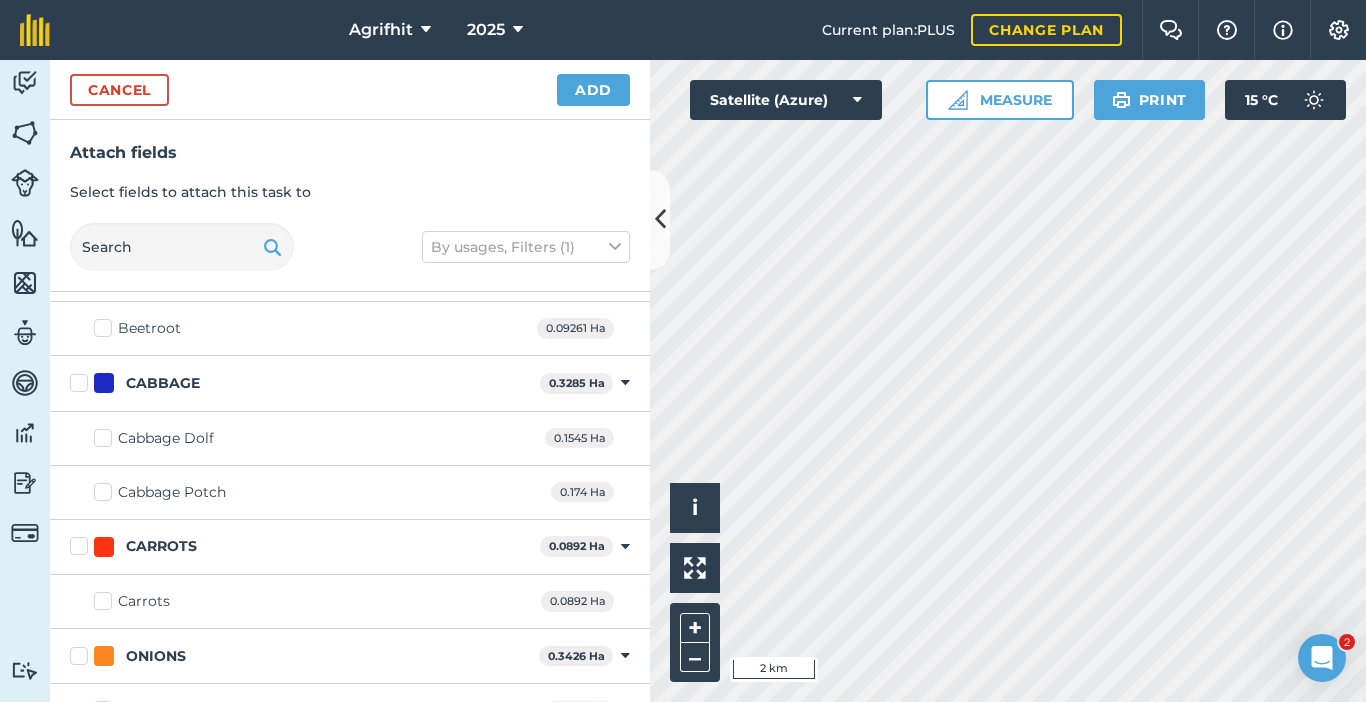 scroll, scrollTop: 400, scrollLeft: 0, axis: vertical 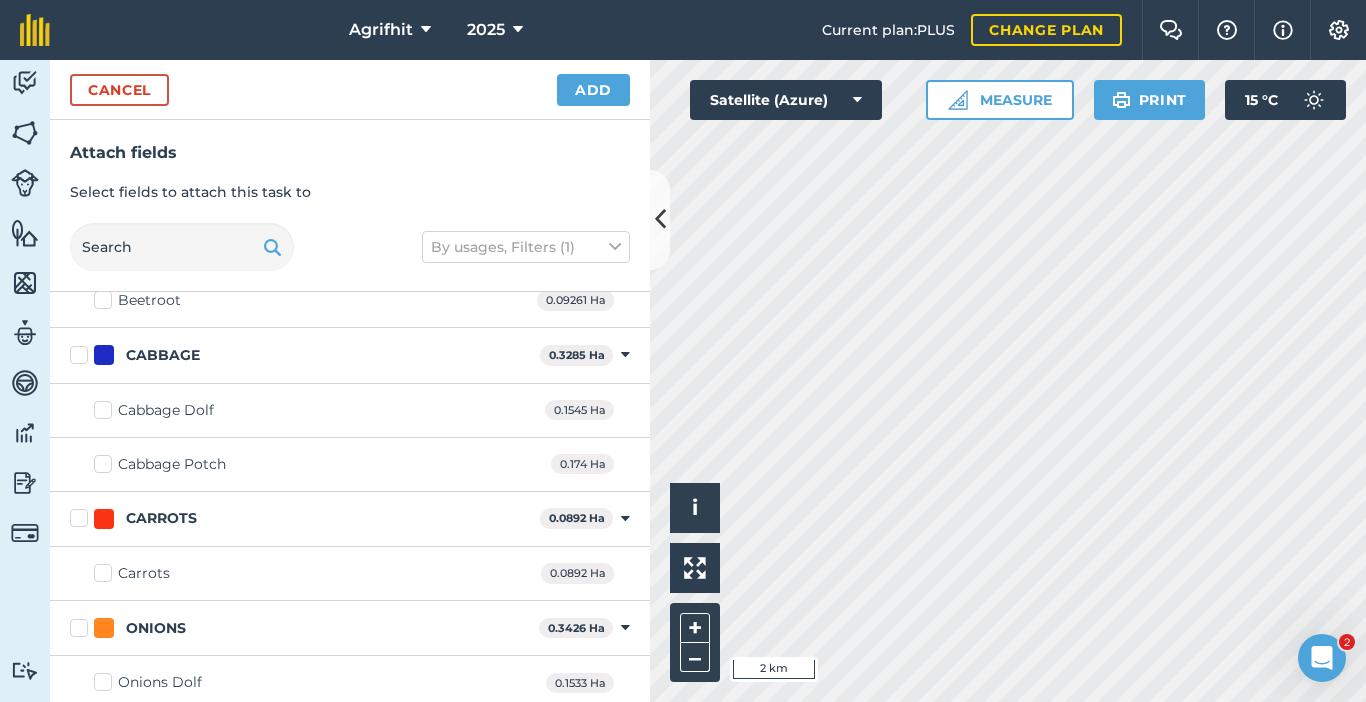 click on "Carrots" at bounding box center (132, 573) 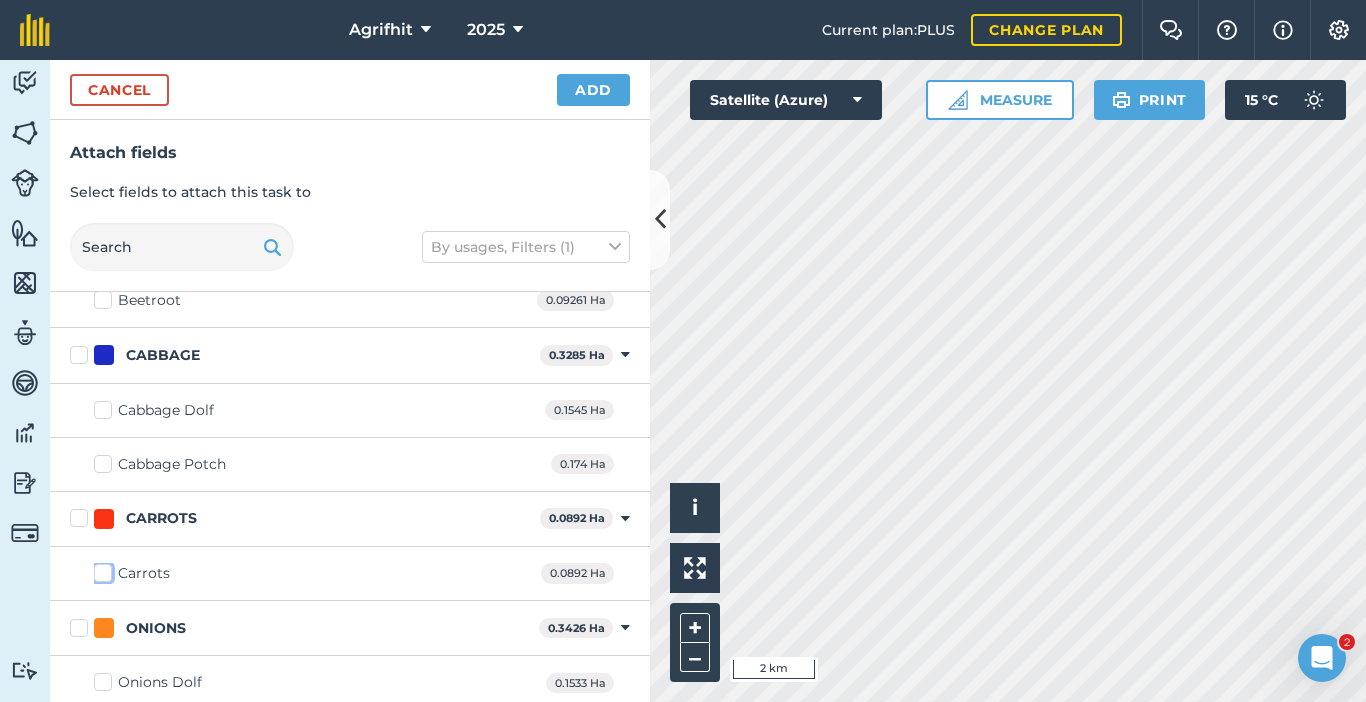 click on "Carrots" at bounding box center (100, 569) 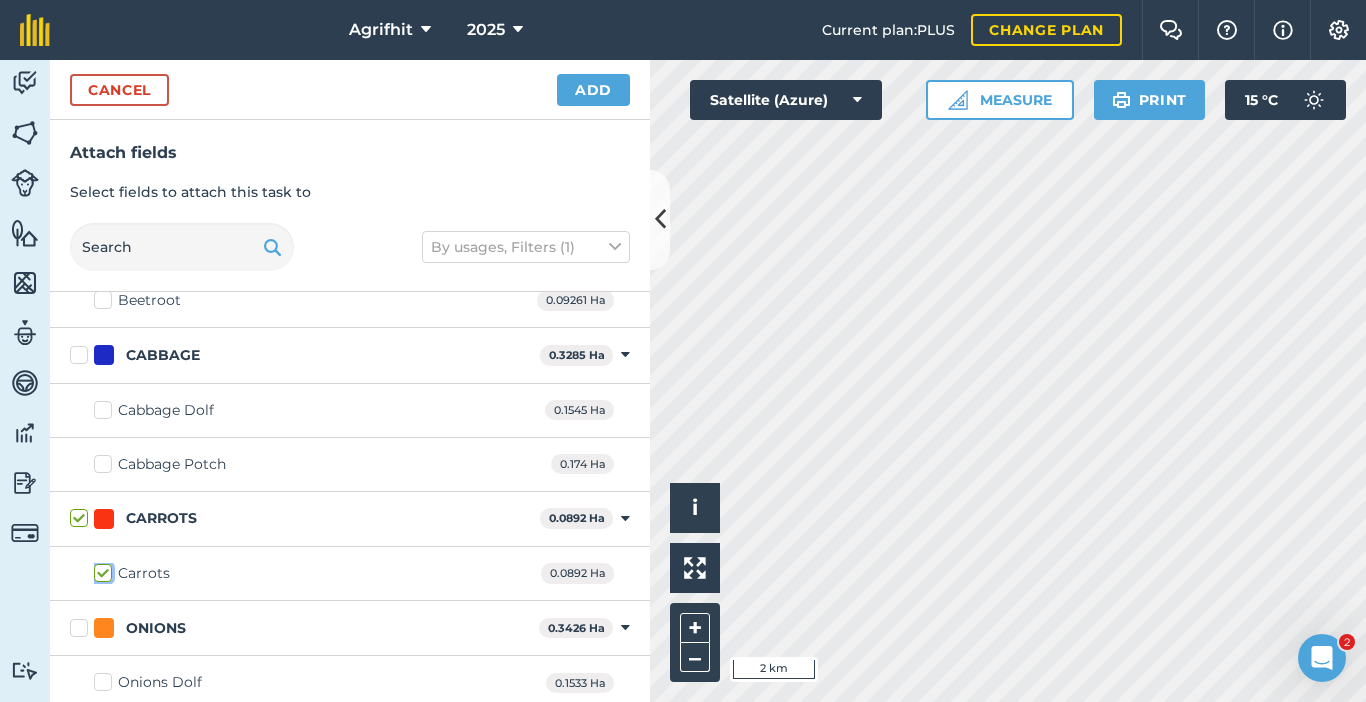 checkbox on "true" 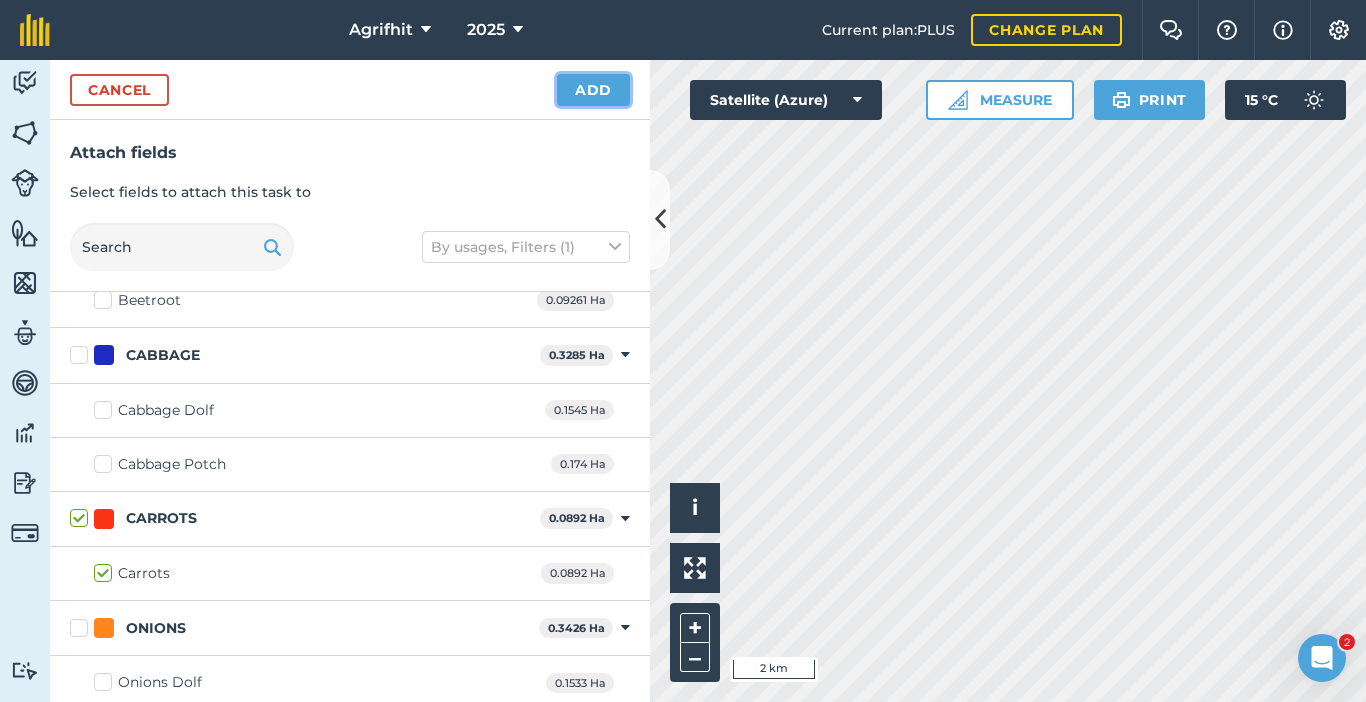 click on "Add" at bounding box center (593, 90) 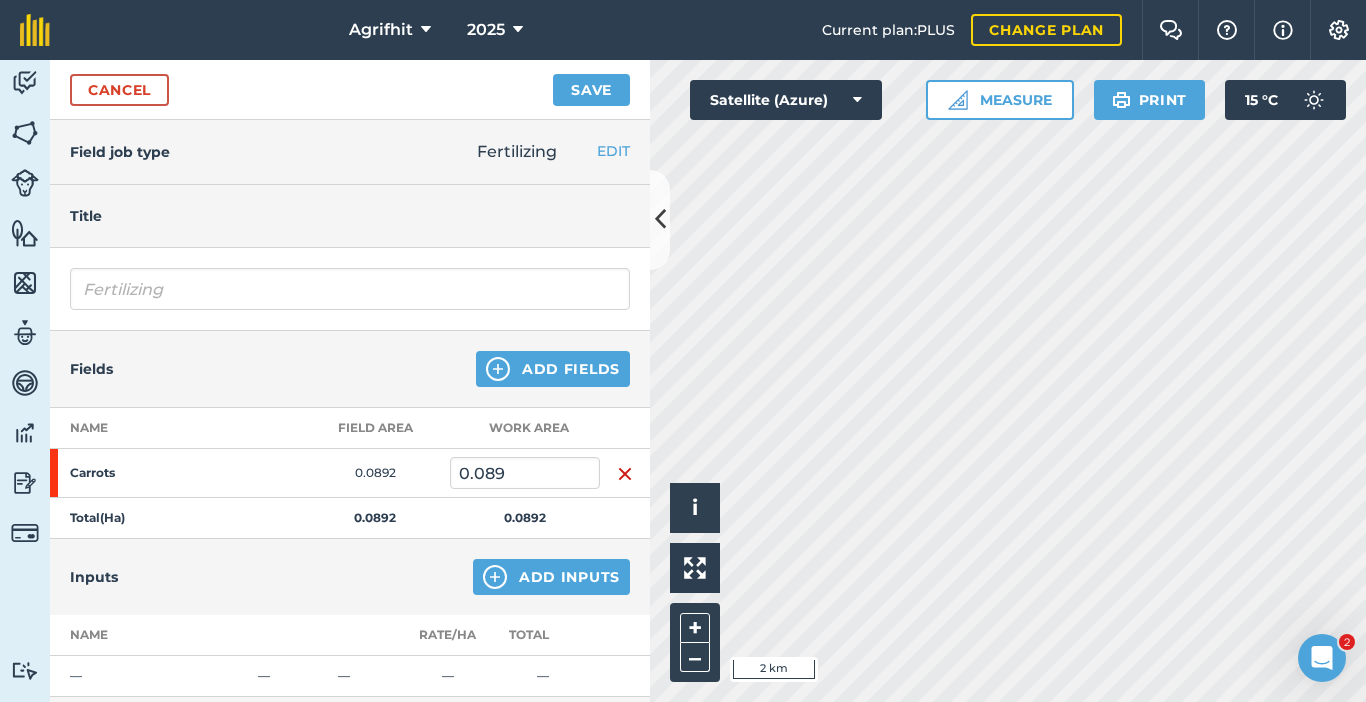 scroll, scrollTop: 100, scrollLeft: 0, axis: vertical 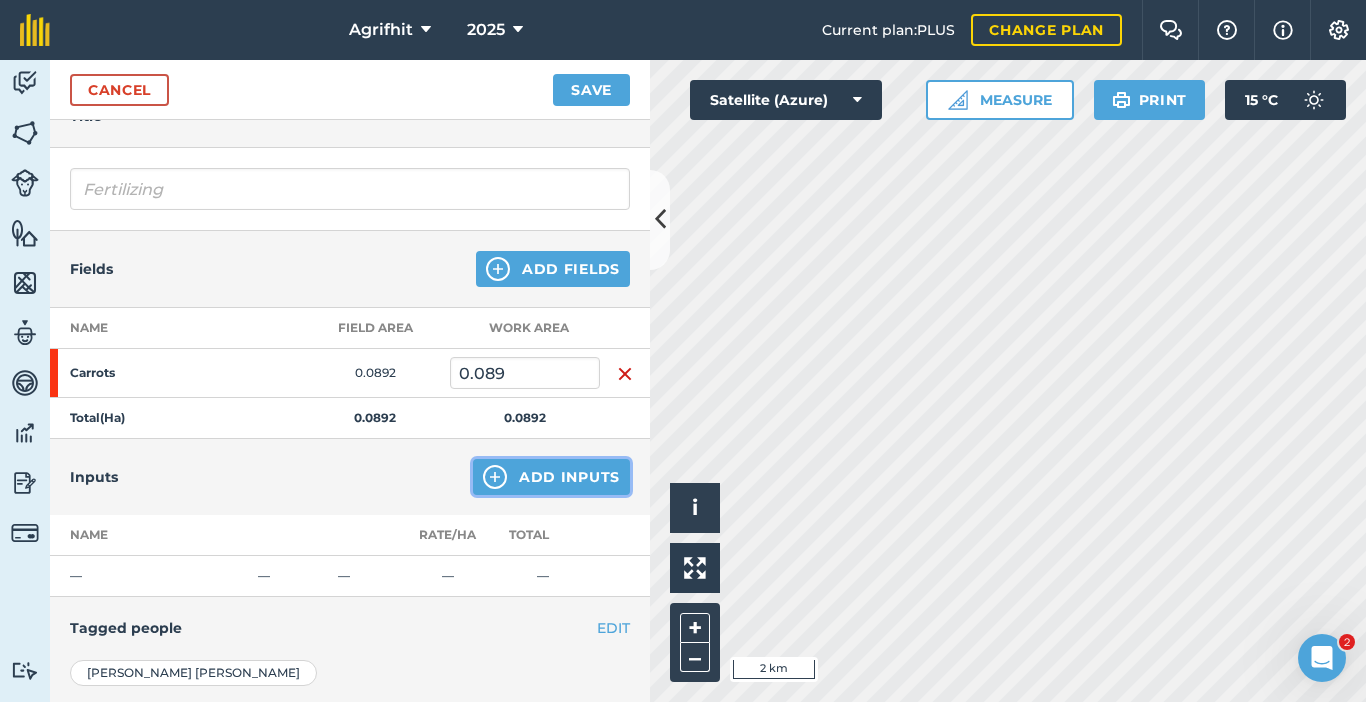 click on "Add Inputs" at bounding box center (551, 477) 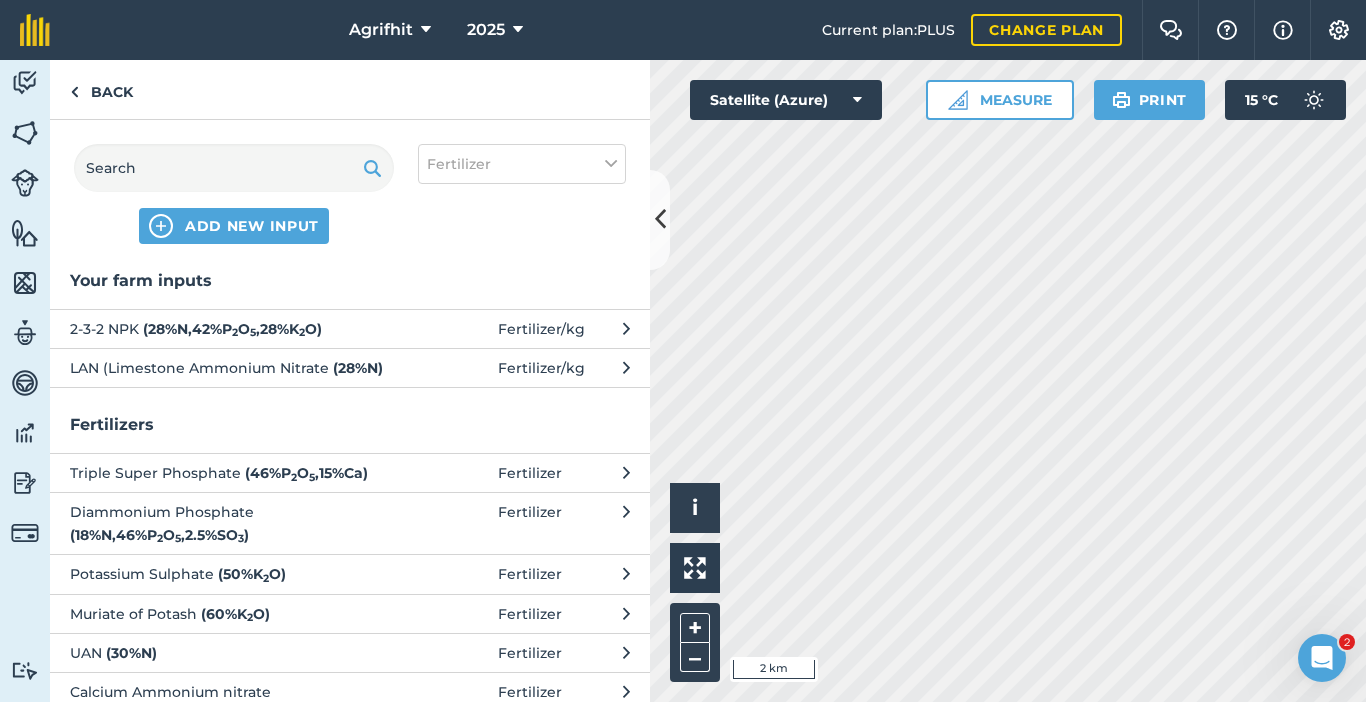 click on "( 28 %  N ,  42 %  P 2 O 5 ,  28 %  K 2 O )" at bounding box center [232, 329] 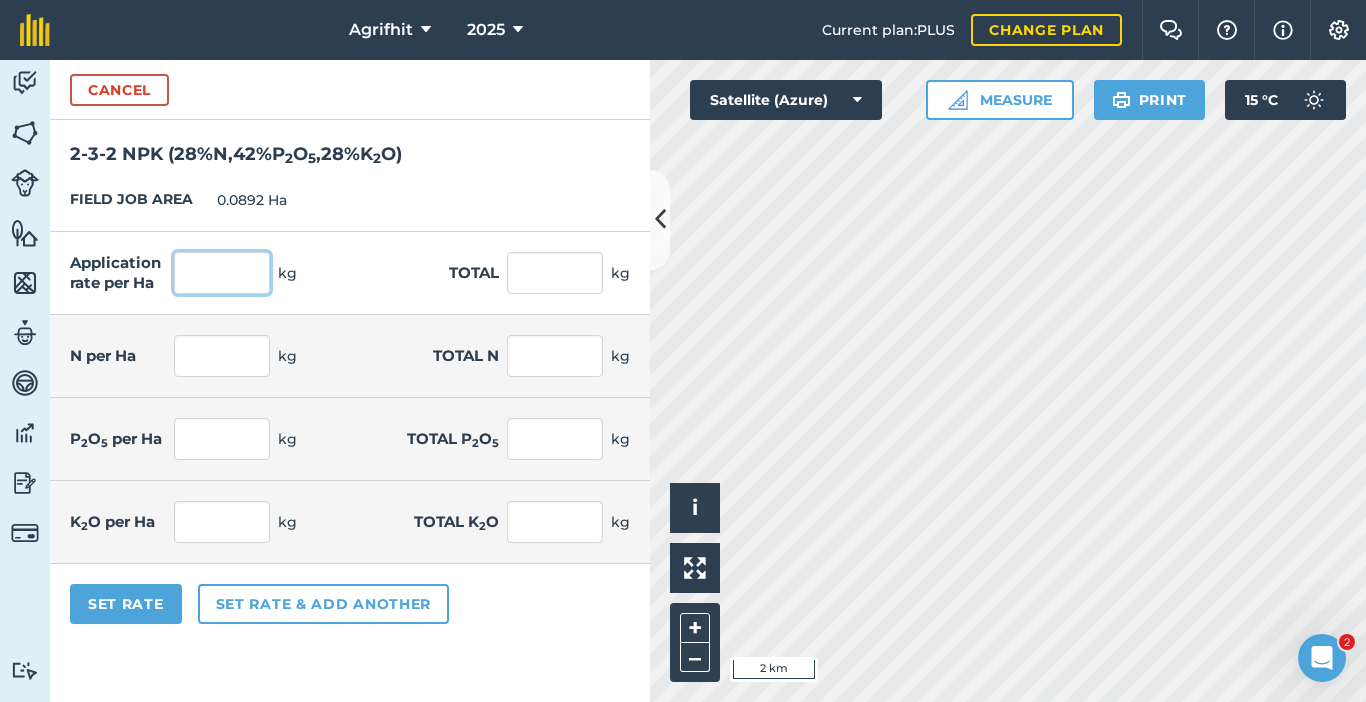drag, startPoint x: 237, startPoint y: 285, endPoint x: 215, endPoint y: 279, distance: 22.803509 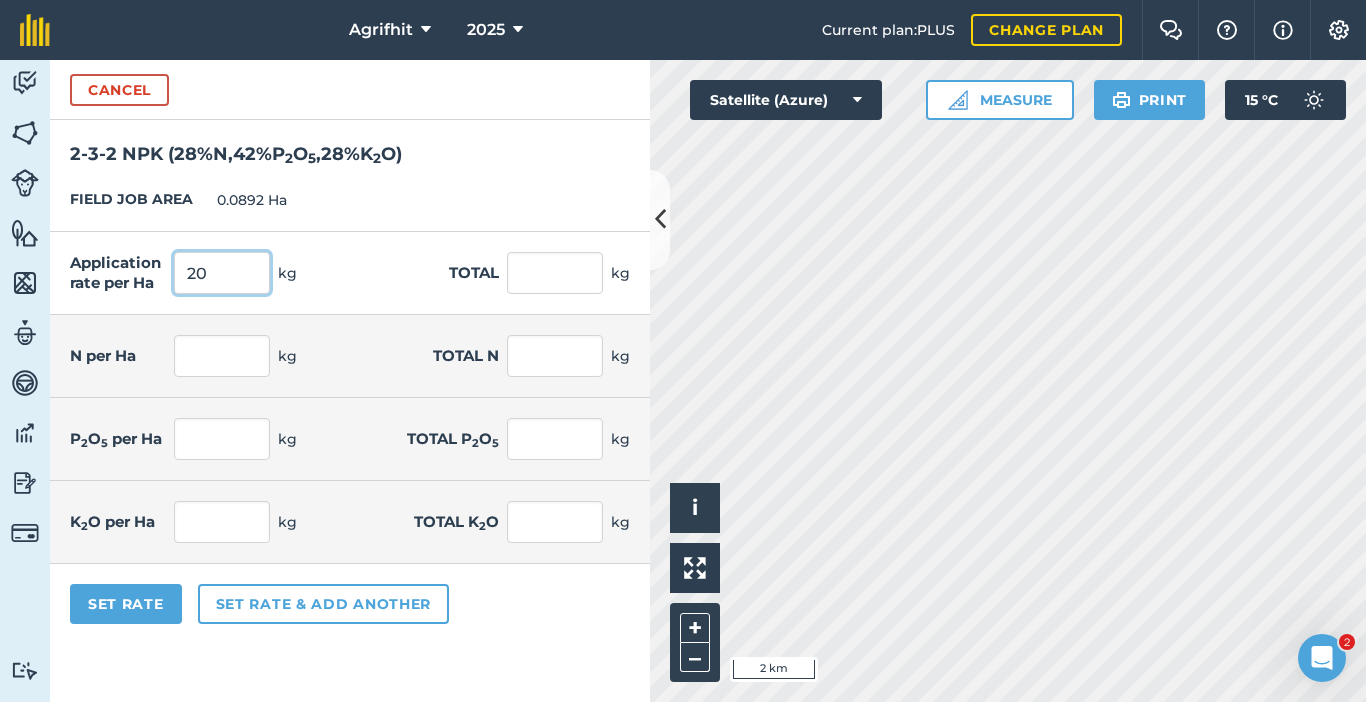type on "200" 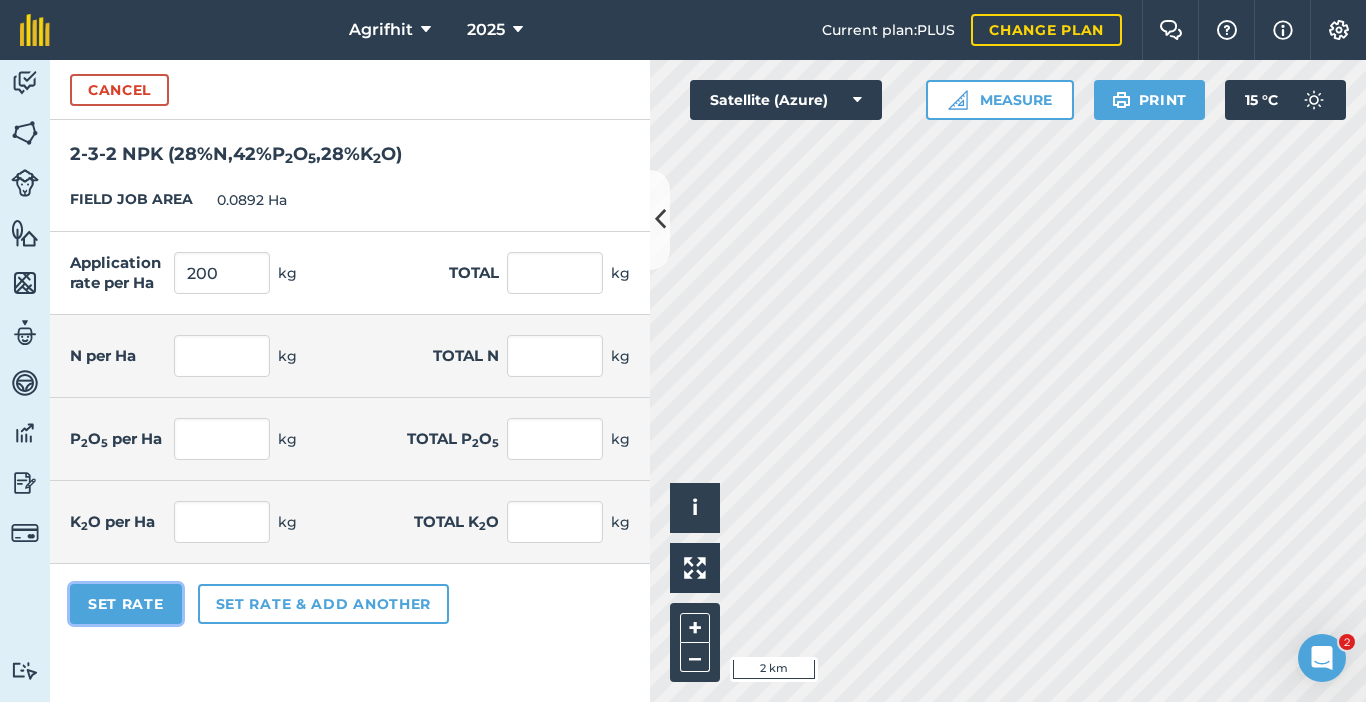 click on "Set Rate" at bounding box center [126, 604] 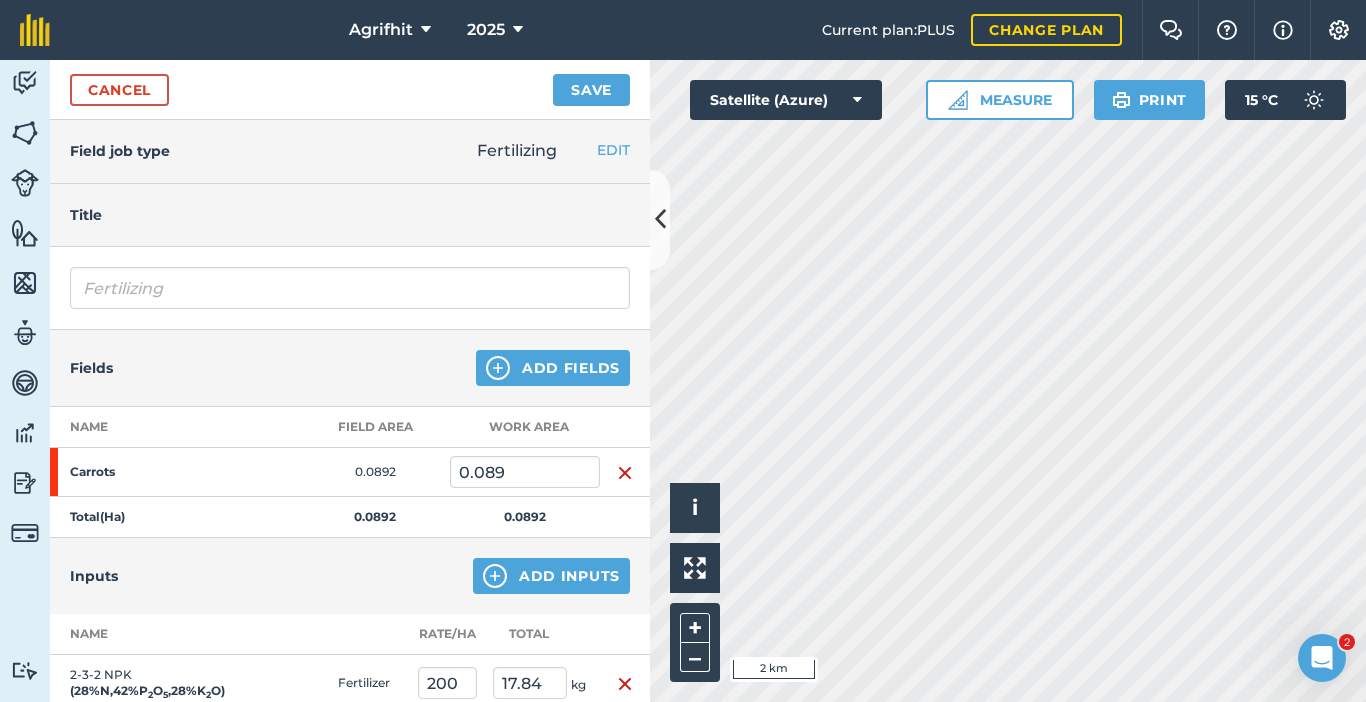 scroll, scrollTop: 0, scrollLeft: 0, axis: both 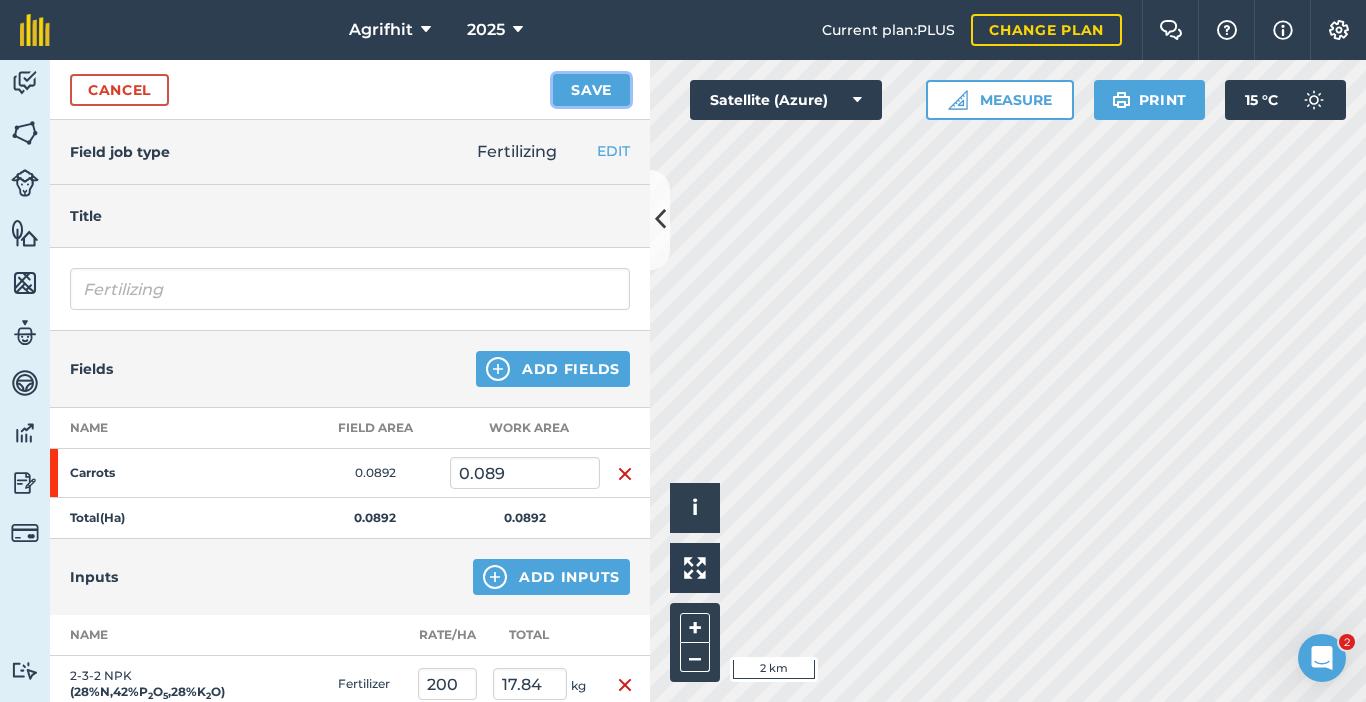 click on "Save" at bounding box center (591, 90) 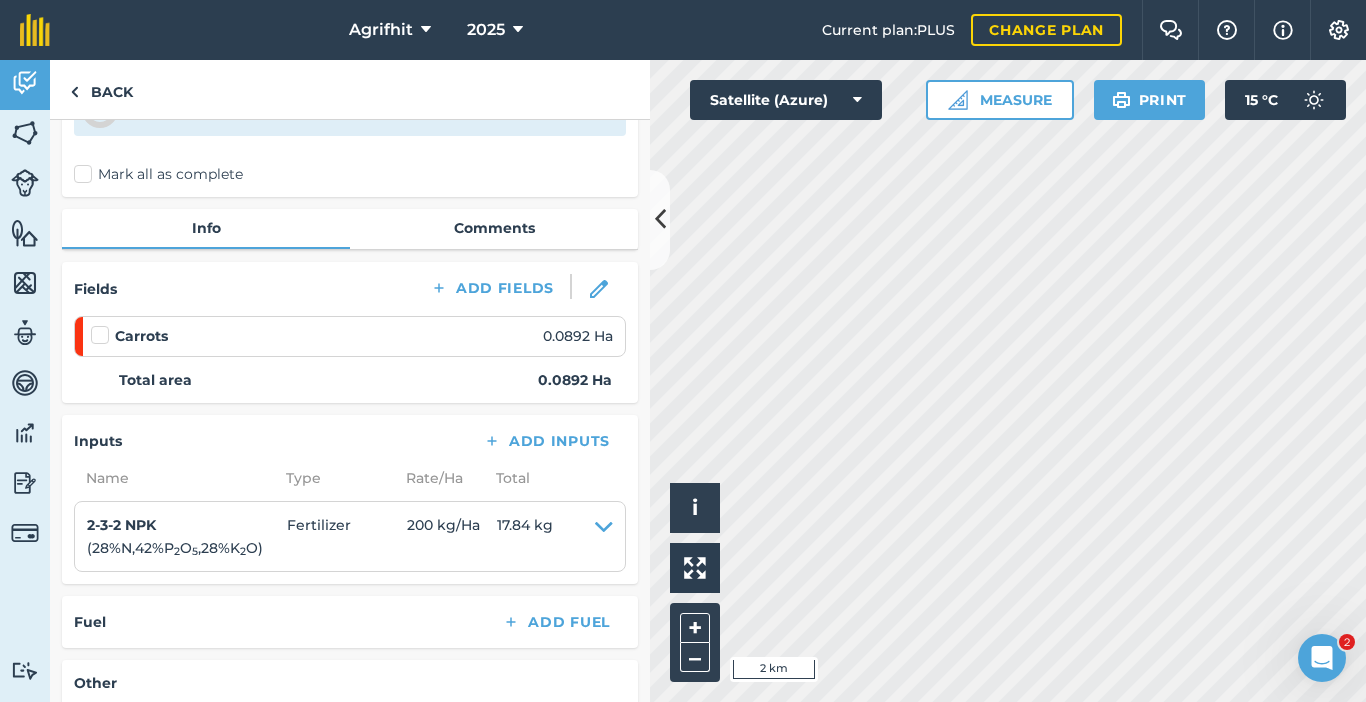 scroll, scrollTop: 0, scrollLeft: 0, axis: both 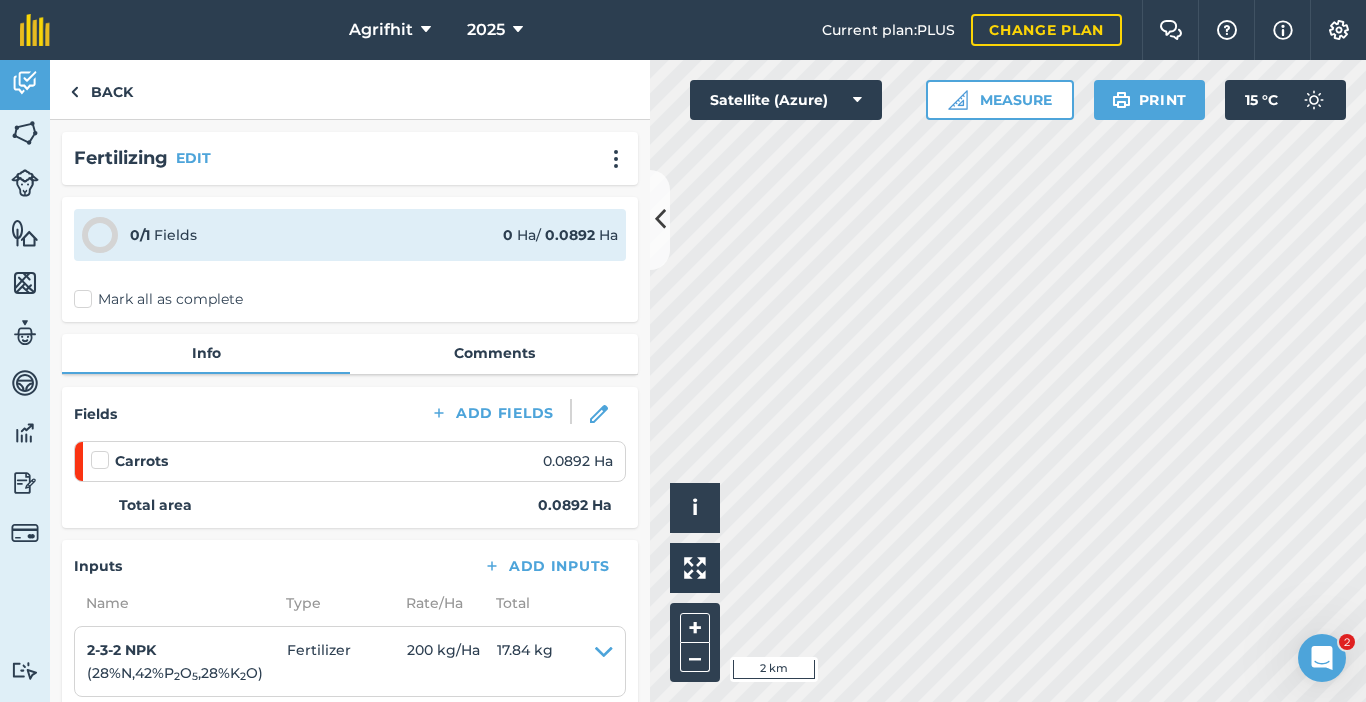 click on "Mark all as complete" at bounding box center [158, 299] 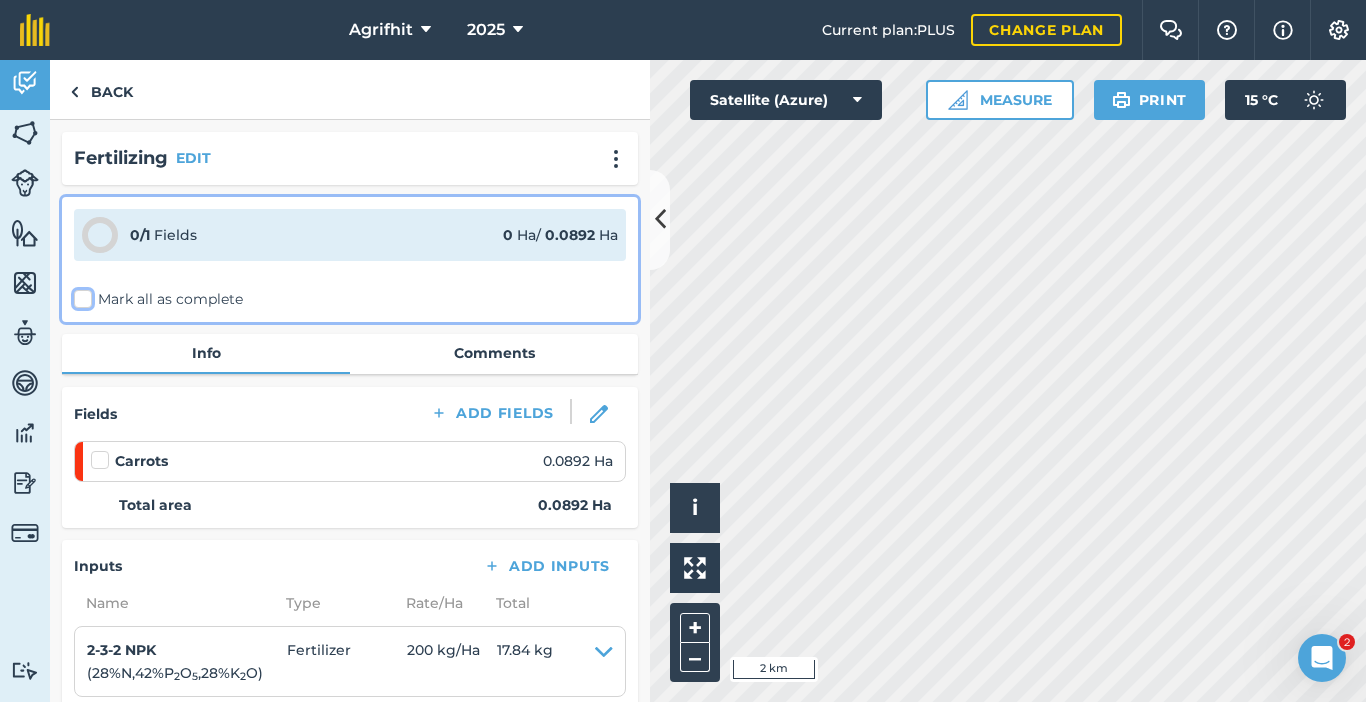 click on "Mark all as complete" at bounding box center (80, 295) 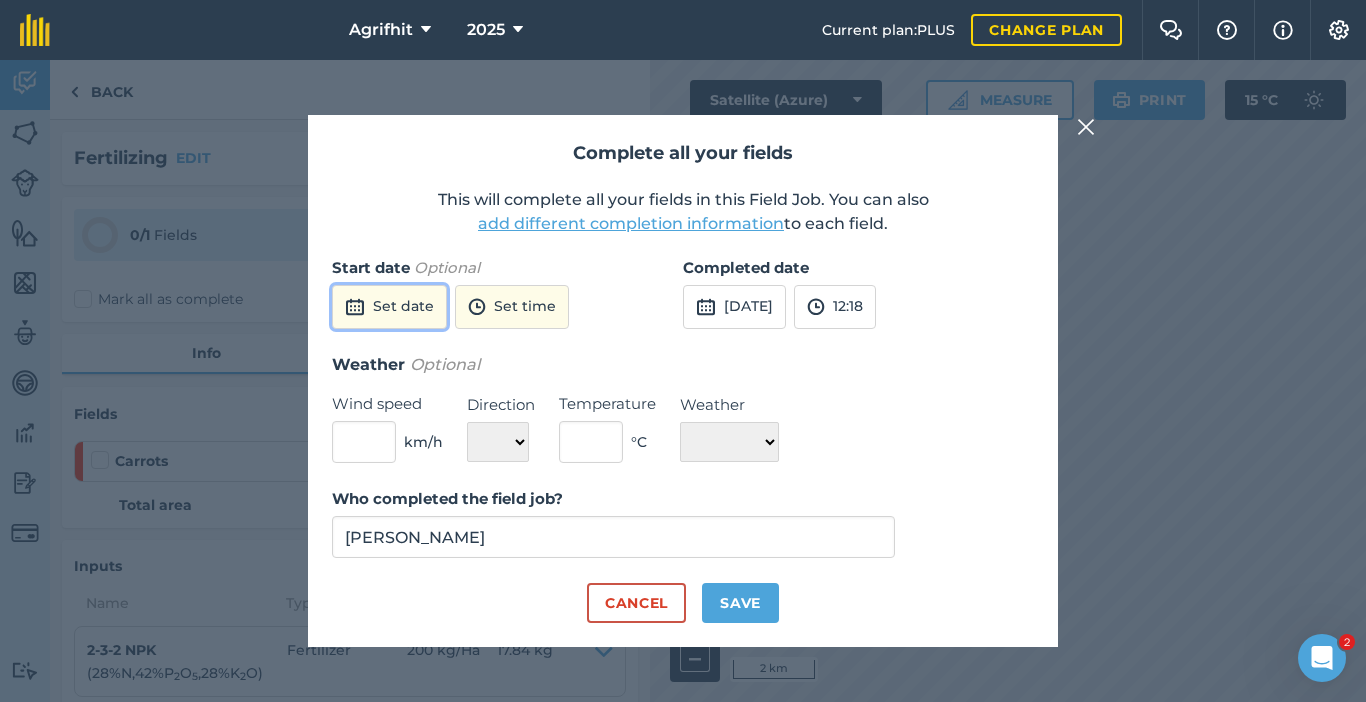 click on "Set date" at bounding box center [389, 307] 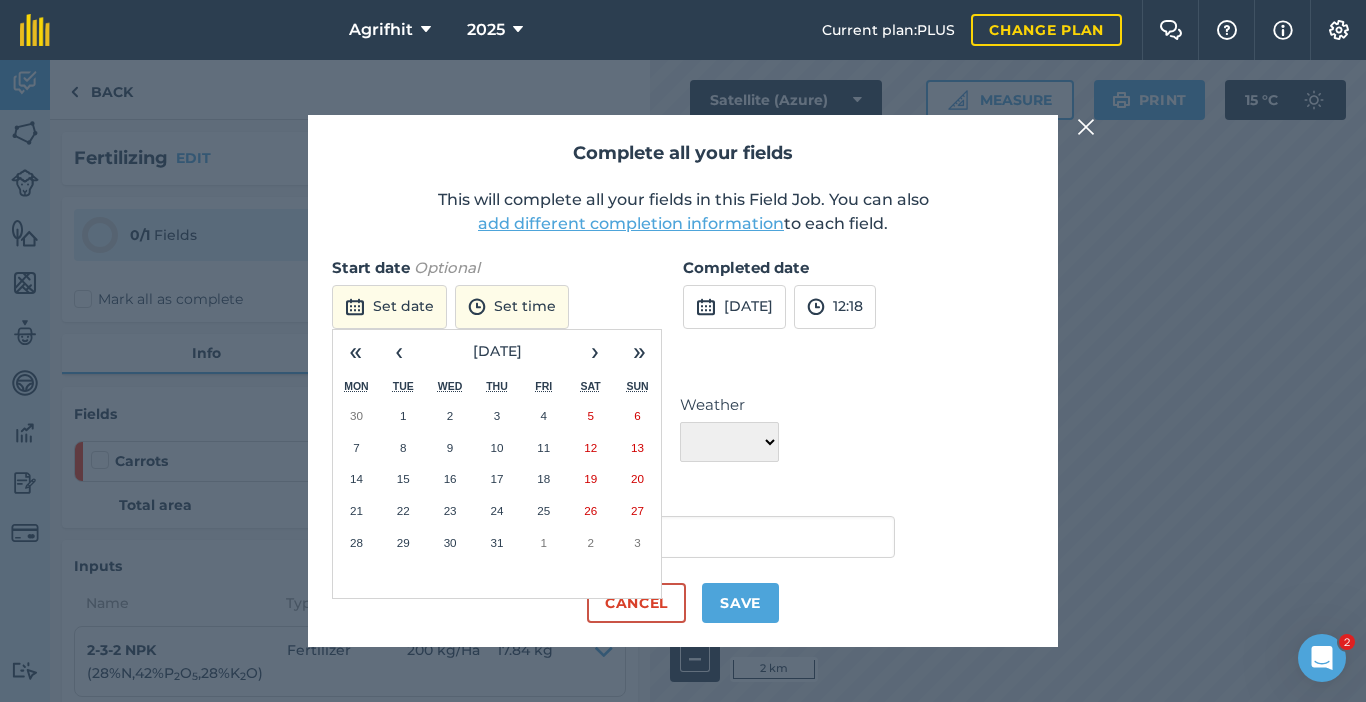click on "29" at bounding box center [403, 542] 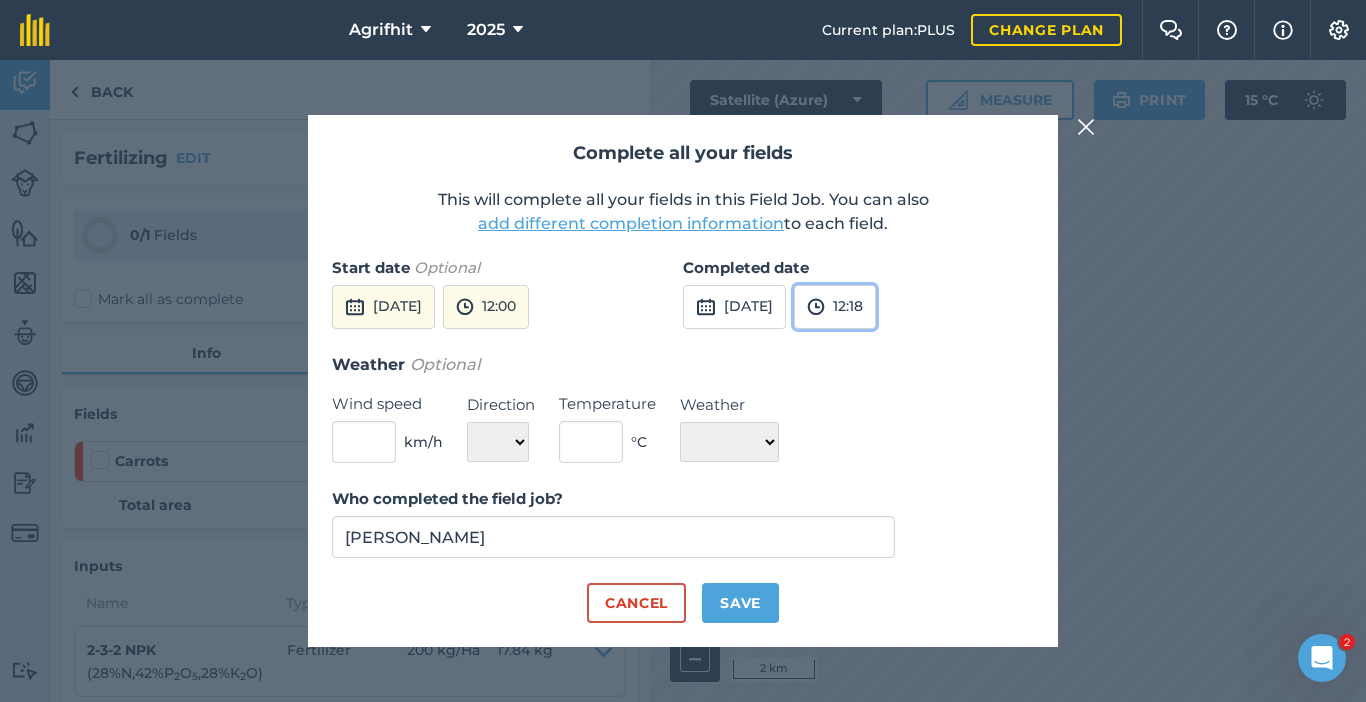 click on "12:18" at bounding box center [835, 307] 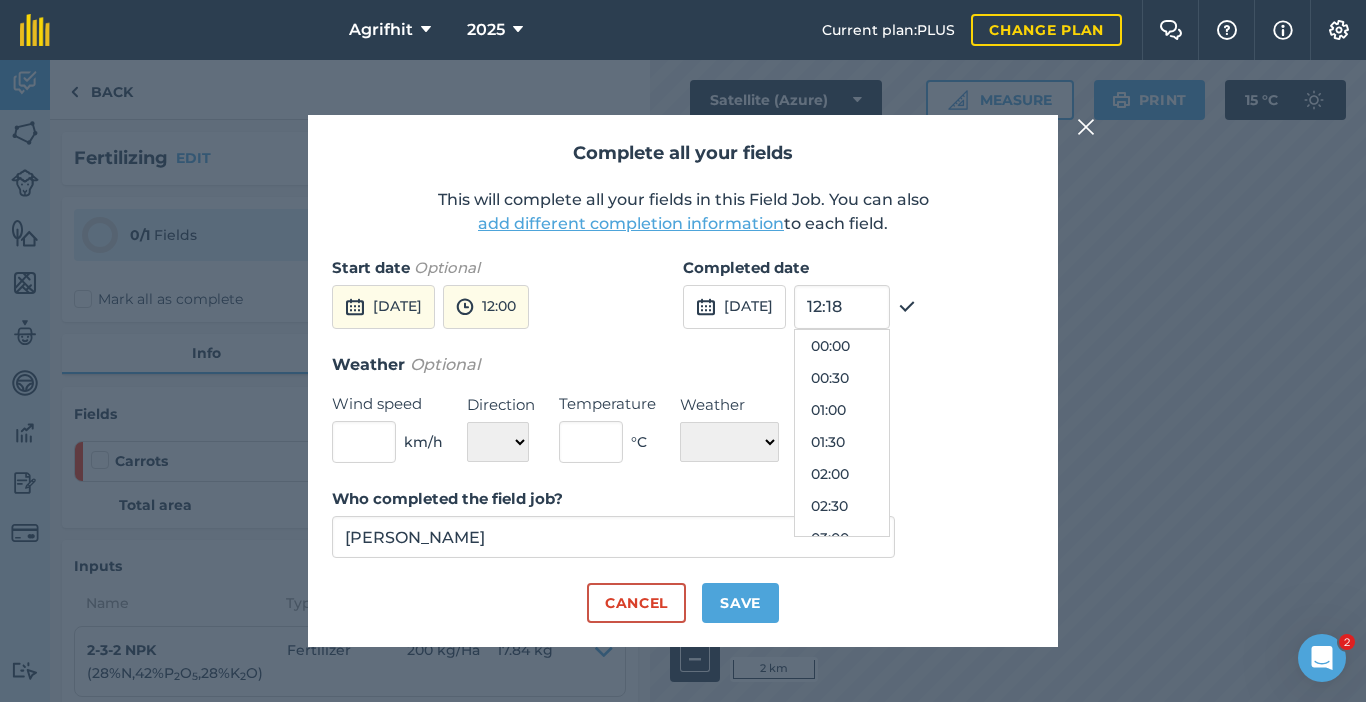 scroll, scrollTop: 704, scrollLeft: 0, axis: vertical 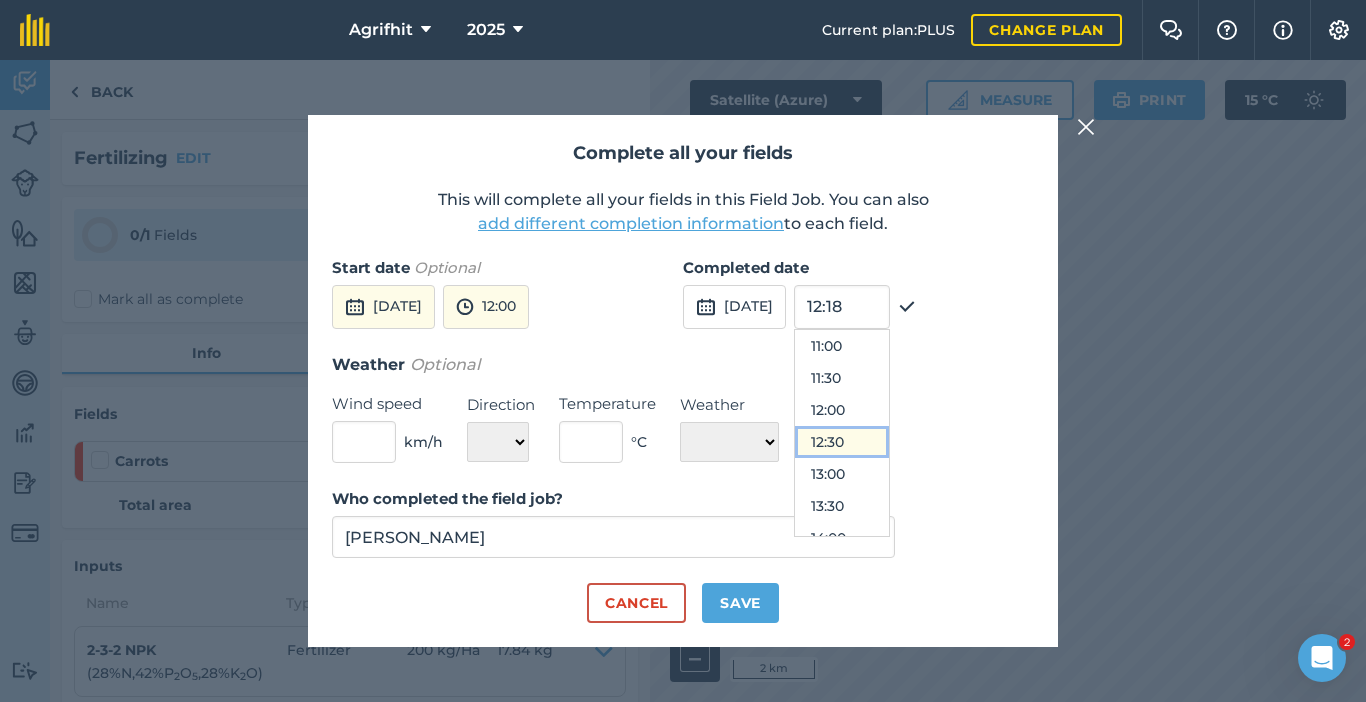 click on "12:30" at bounding box center (842, 442) 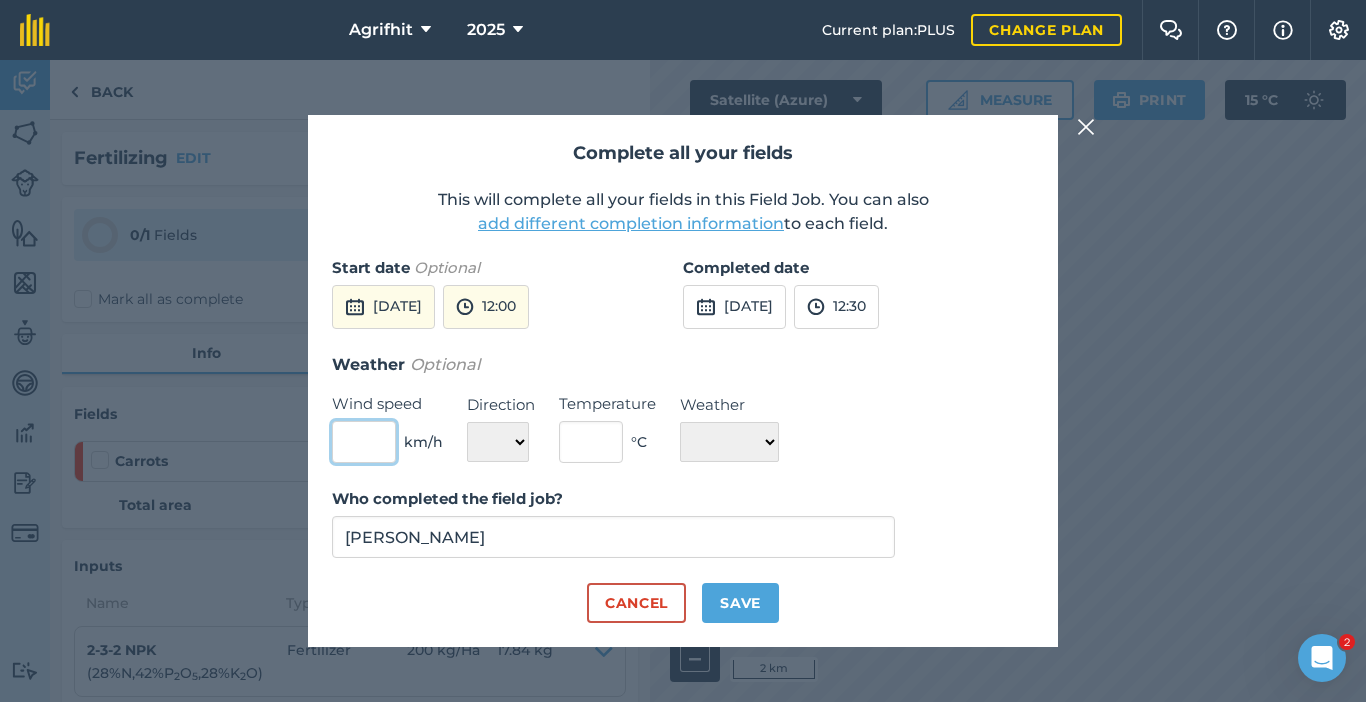 click at bounding box center (364, 442) 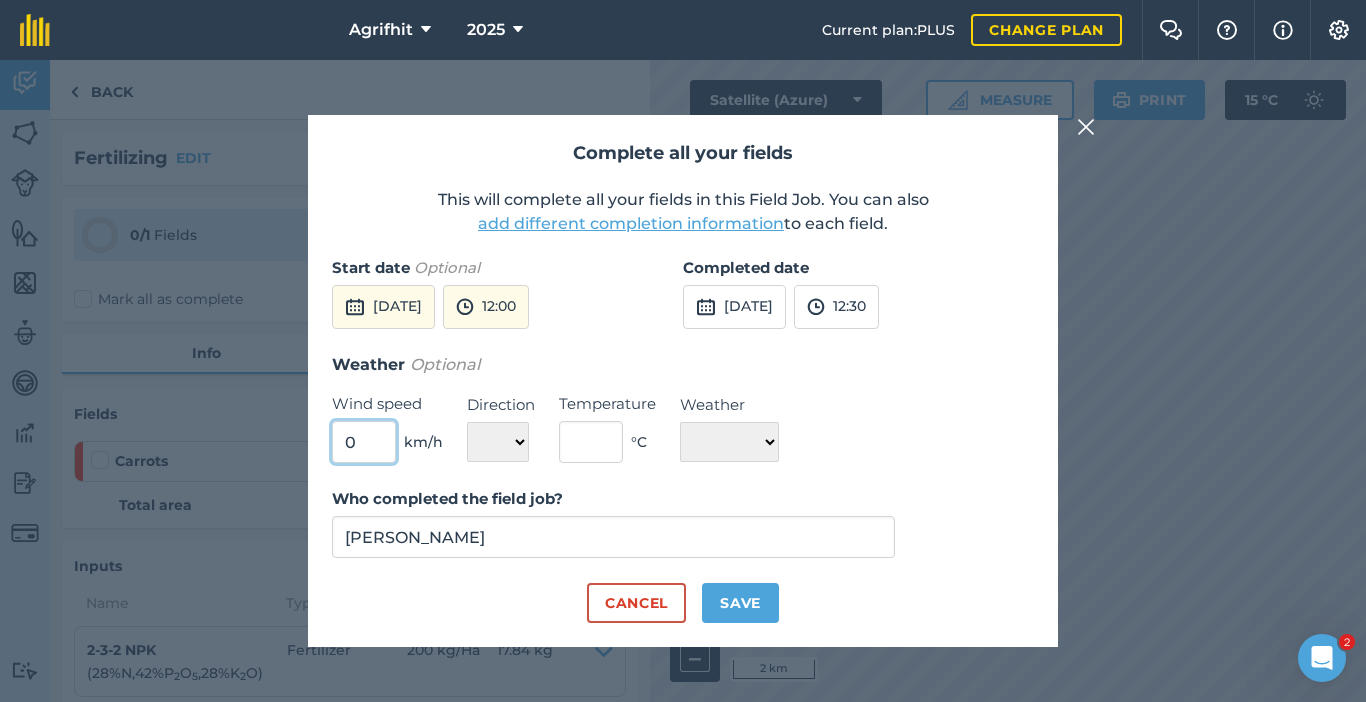 type on "0" 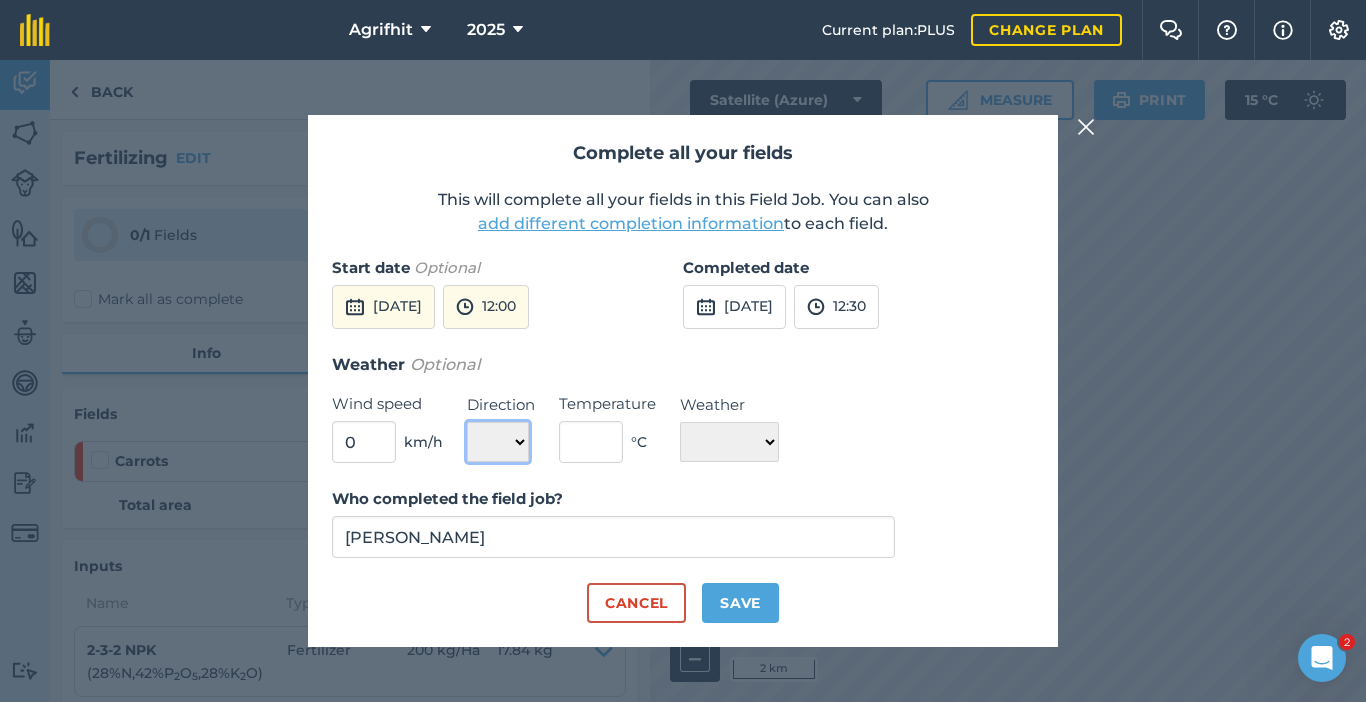 click on "N NE E SE S SW W NW" at bounding box center [498, 442] 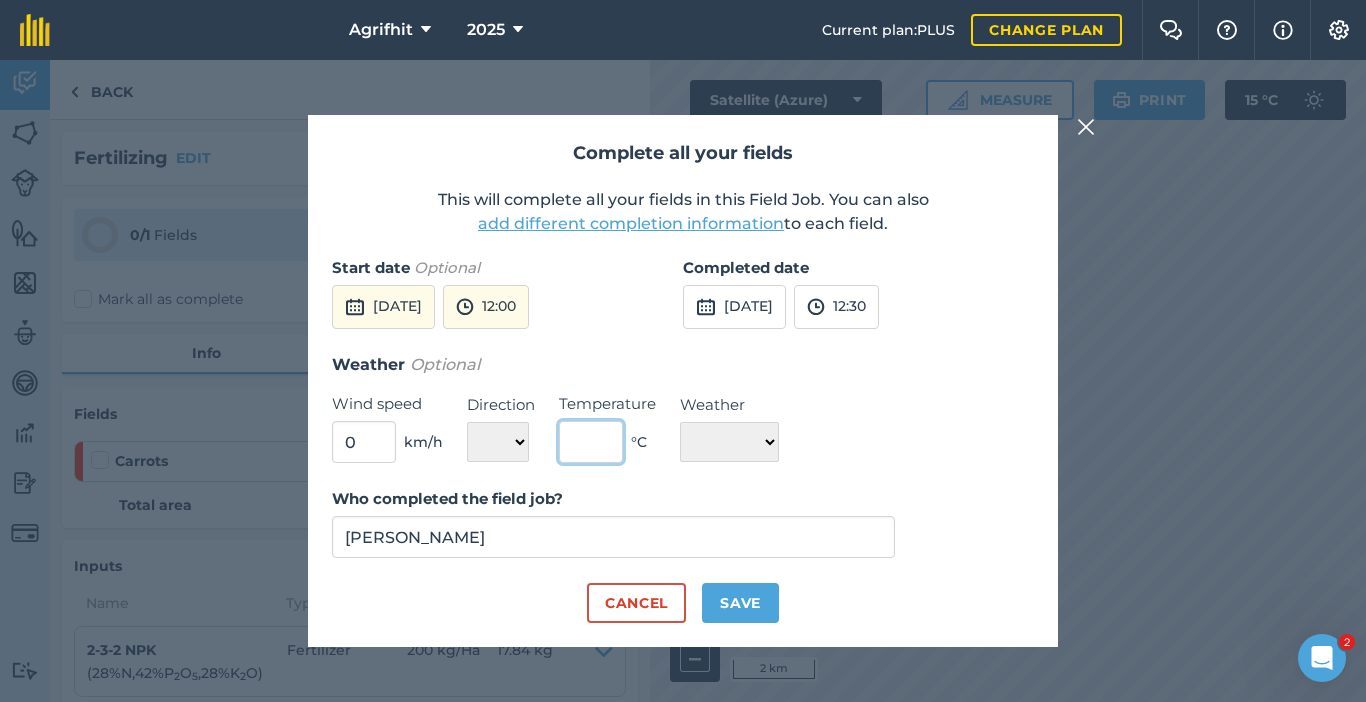 click at bounding box center (591, 442) 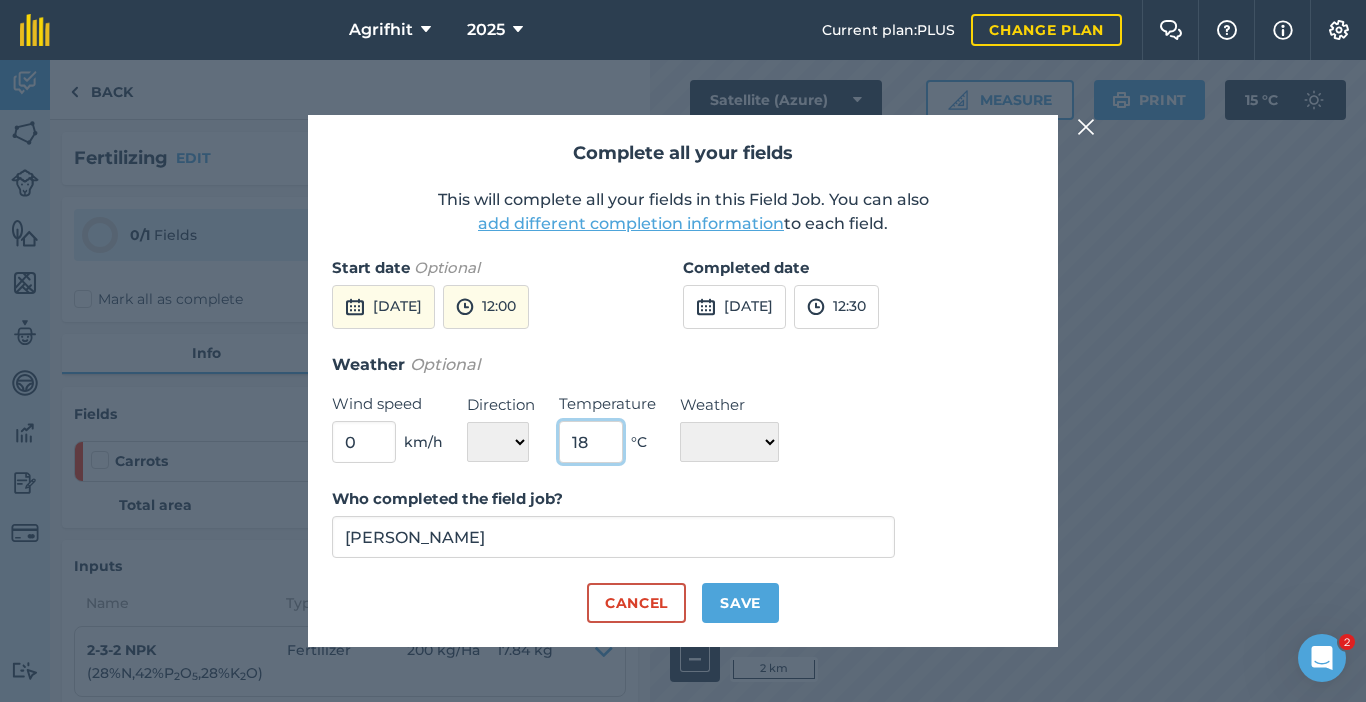type on "18" 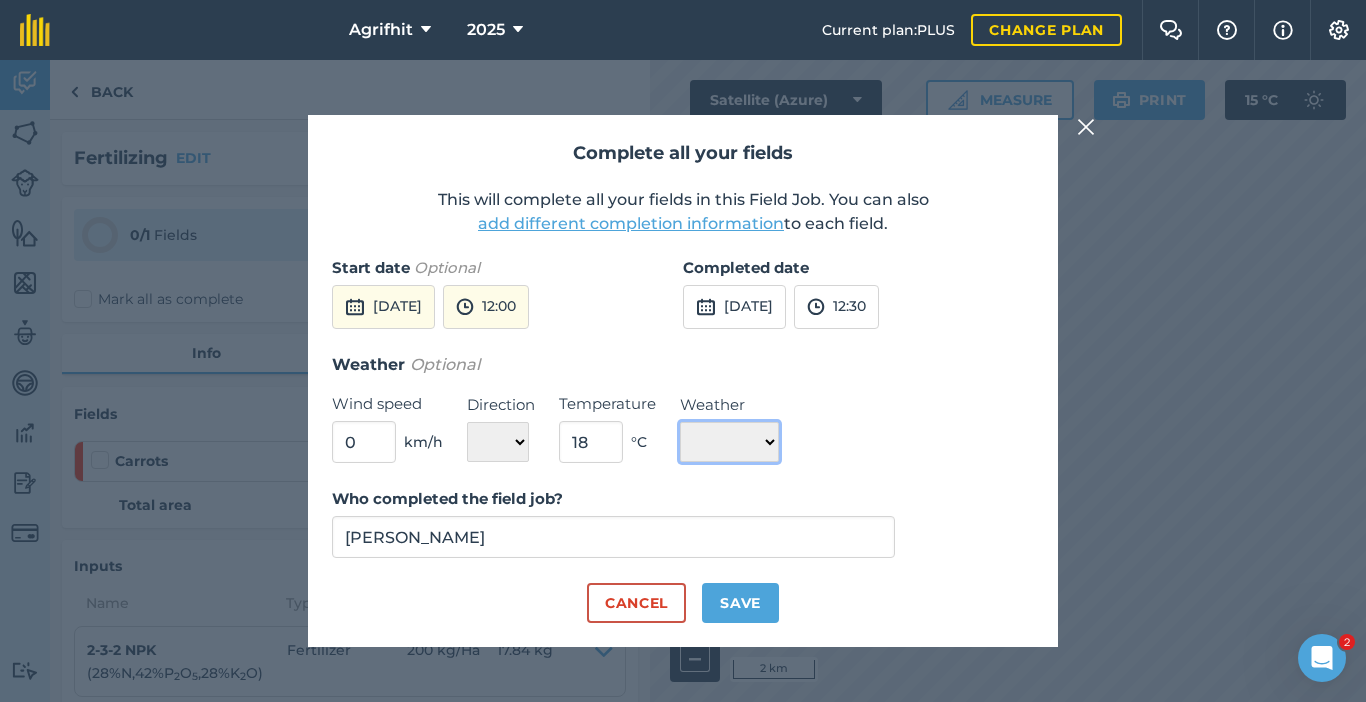 click on "☀️  Sunny 🌧  Rainy ⛅️  Cloudy 🌨  Snow ❄️  Icy" at bounding box center [729, 442] 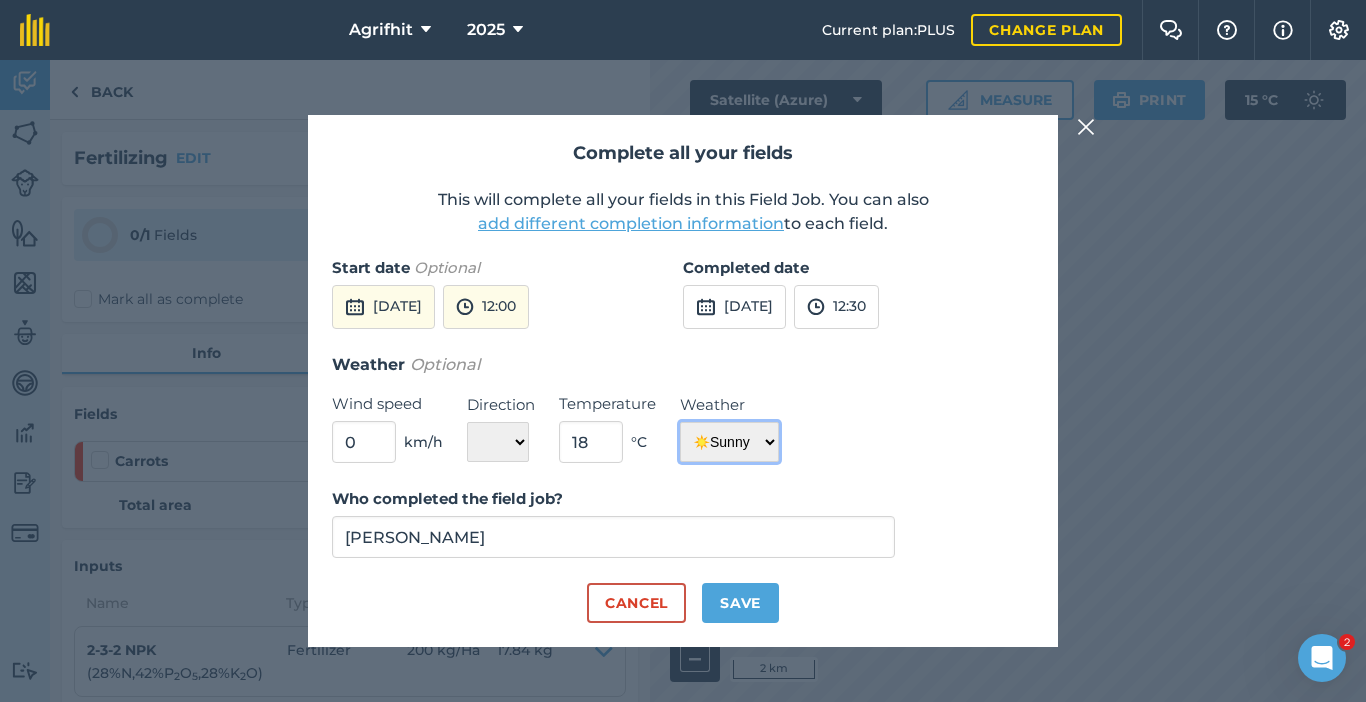 click on "☀️  Sunny 🌧  Rainy ⛅️  Cloudy 🌨  Snow ❄️  Icy" at bounding box center [729, 442] 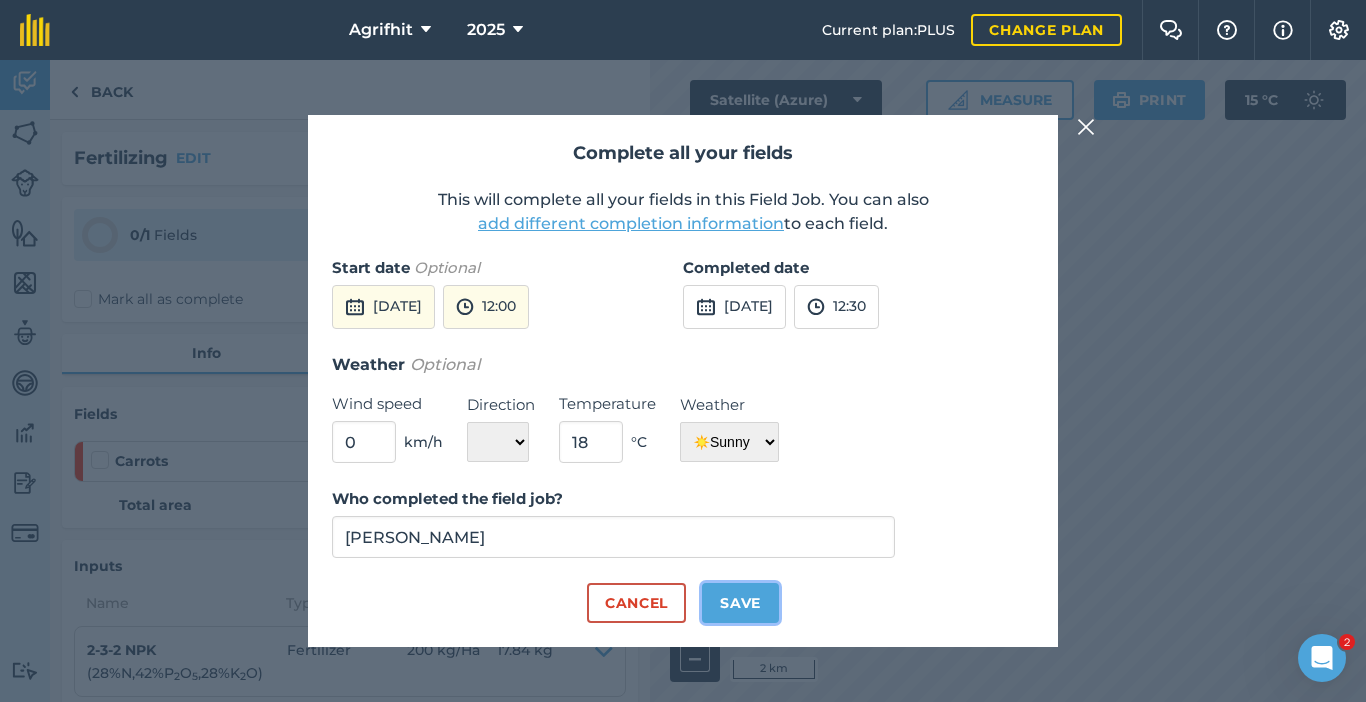 click on "Save" at bounding box center (740, 603) 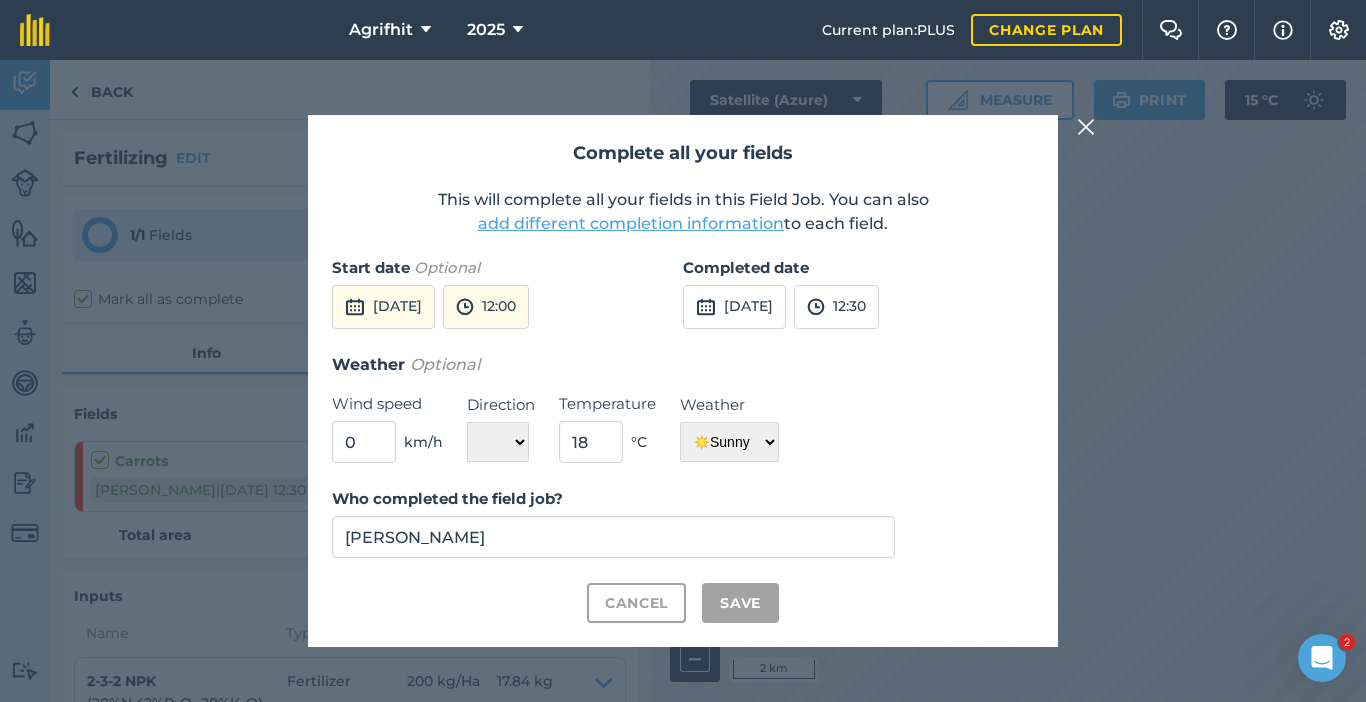 checkbox on "true" 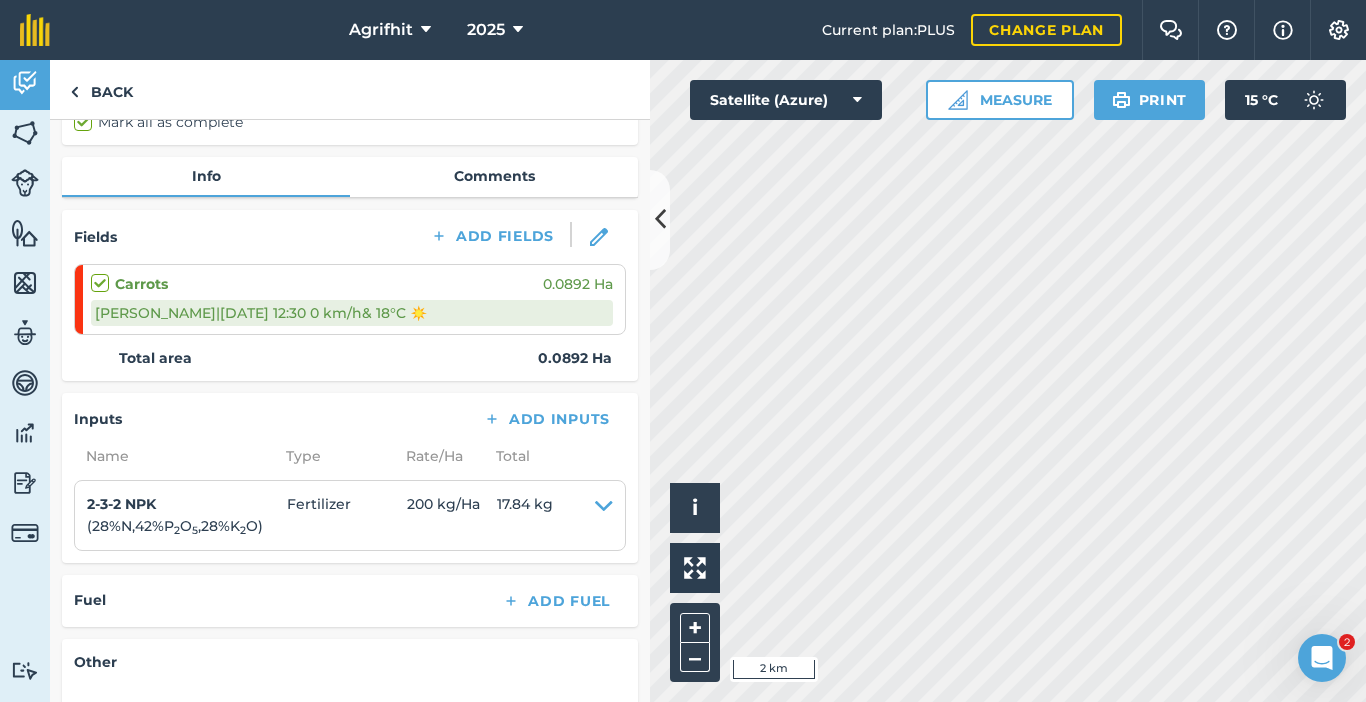 scroll, scrollTop: 385, scrollLeft: 0, axis: vertical 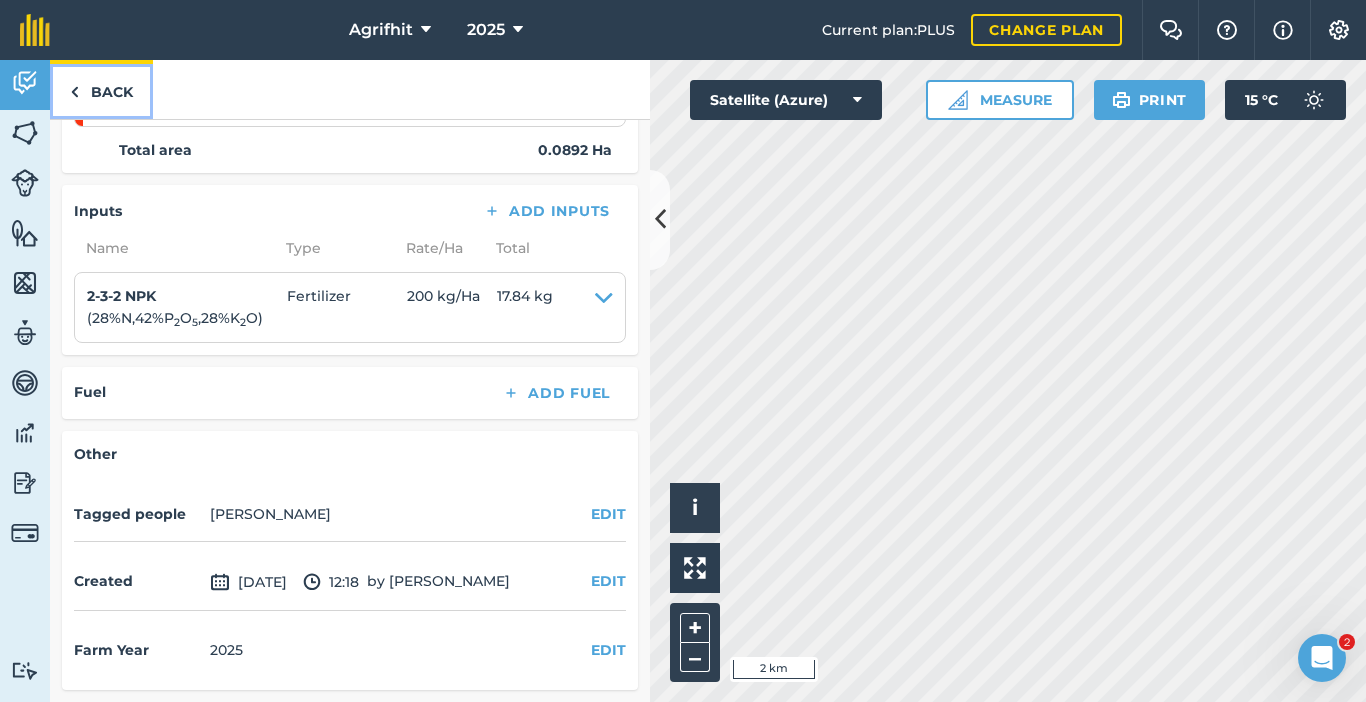 click on "Back" at bounding box center [101, 89] 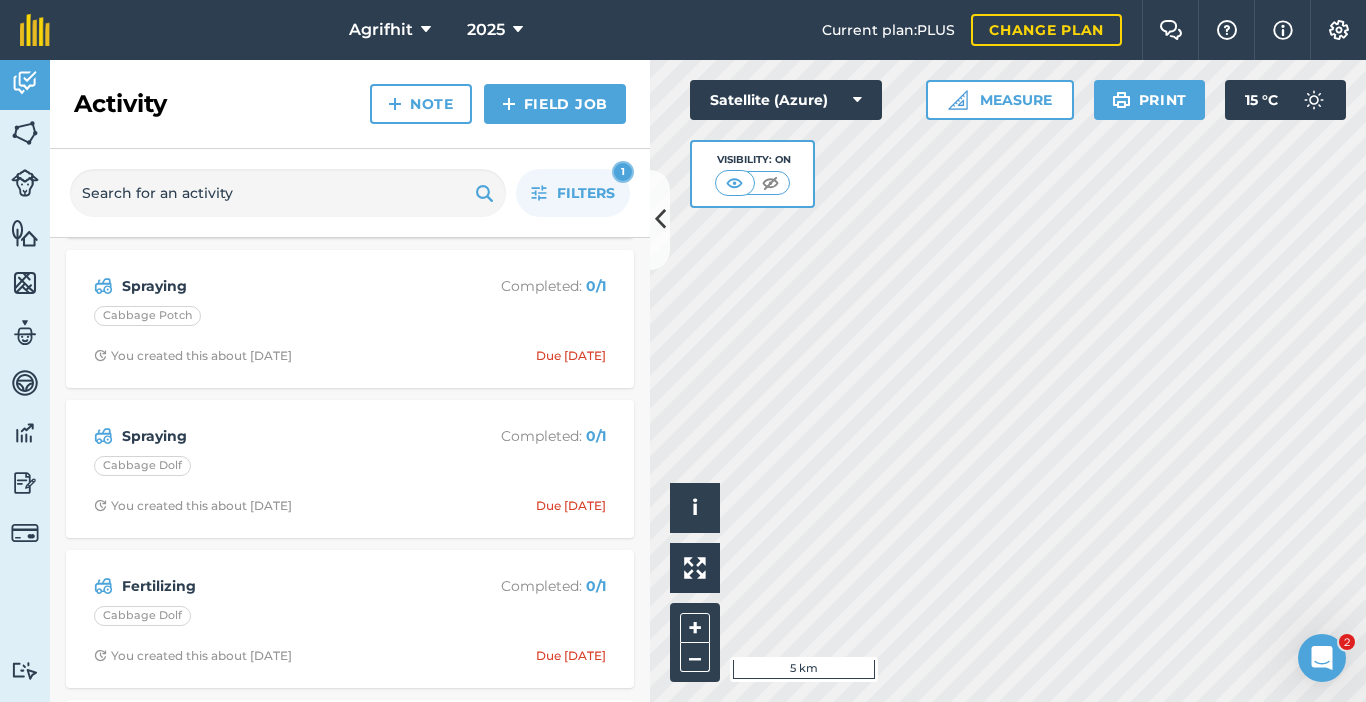 scroll, scrollTop: 0, scrollLeft: 0, axis: both 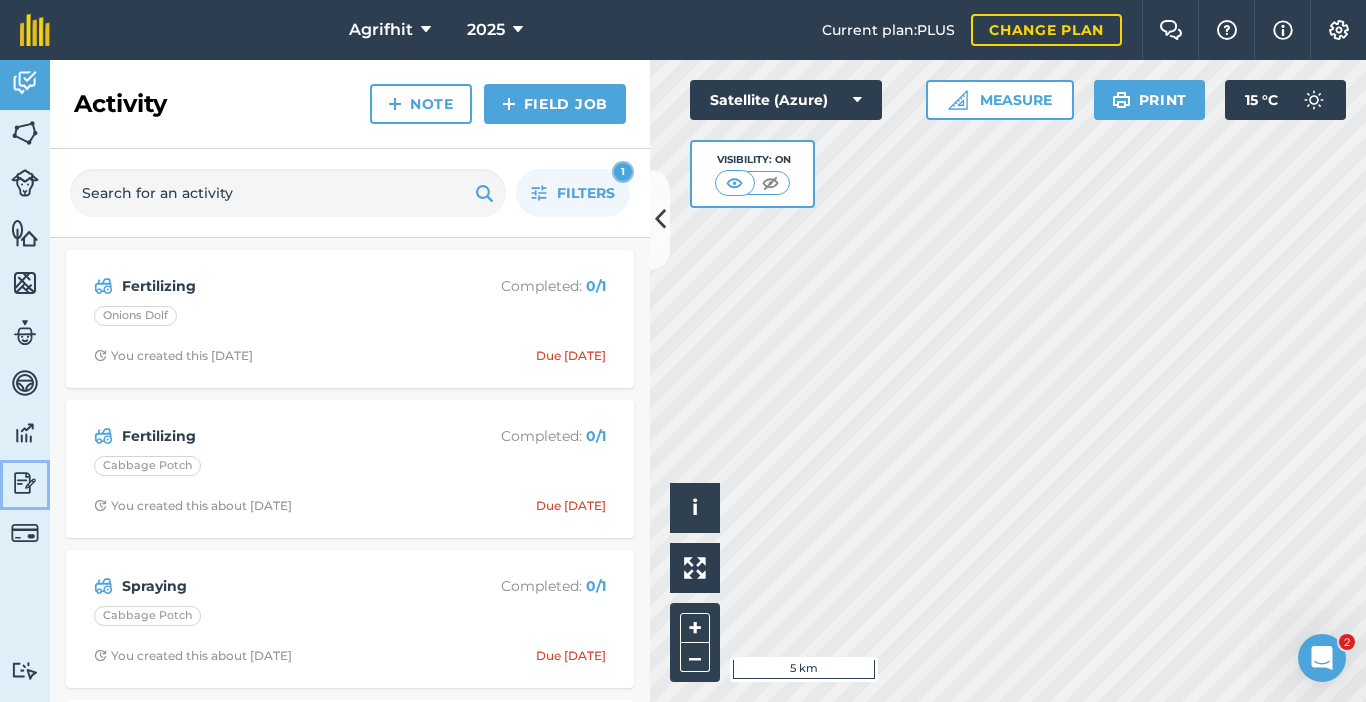 click at bounding box center (25, 483) 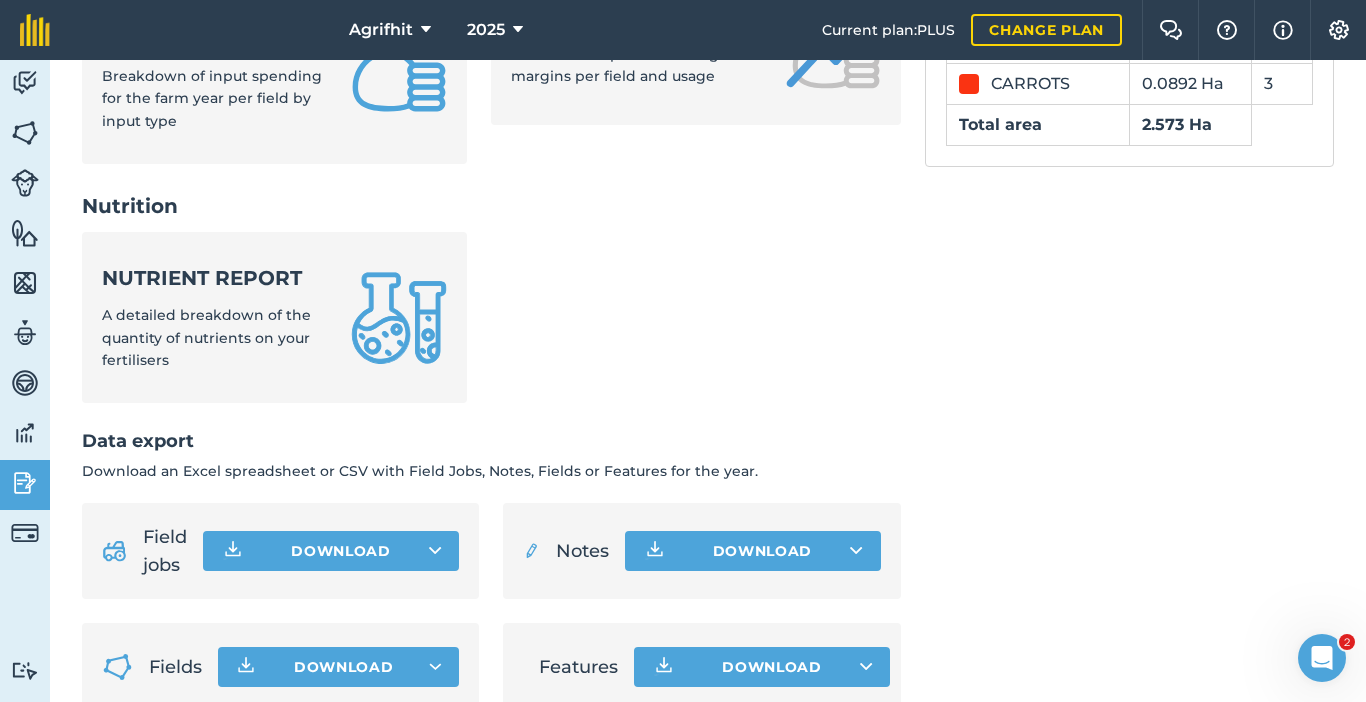 scroll, scrollTop: 977, scrollLeft: 0, axis: vertical 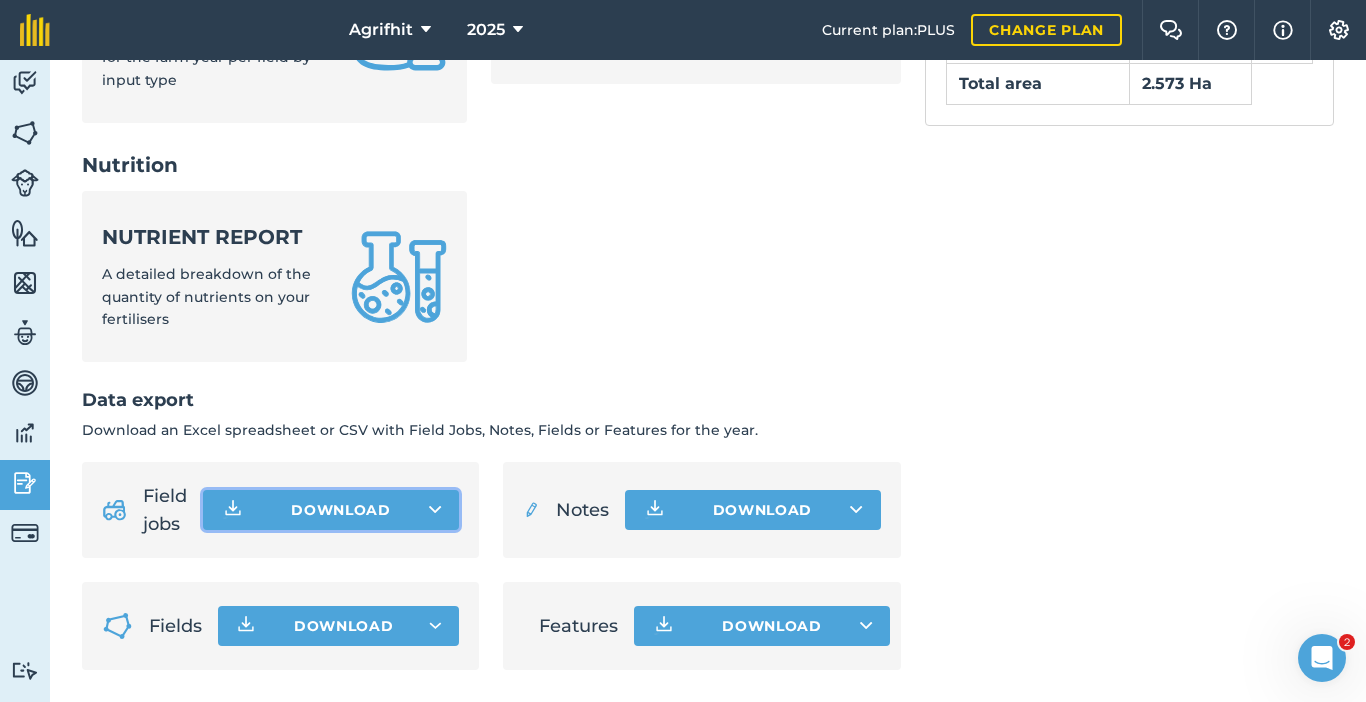click on "Download" at bounding box center (331, 510) 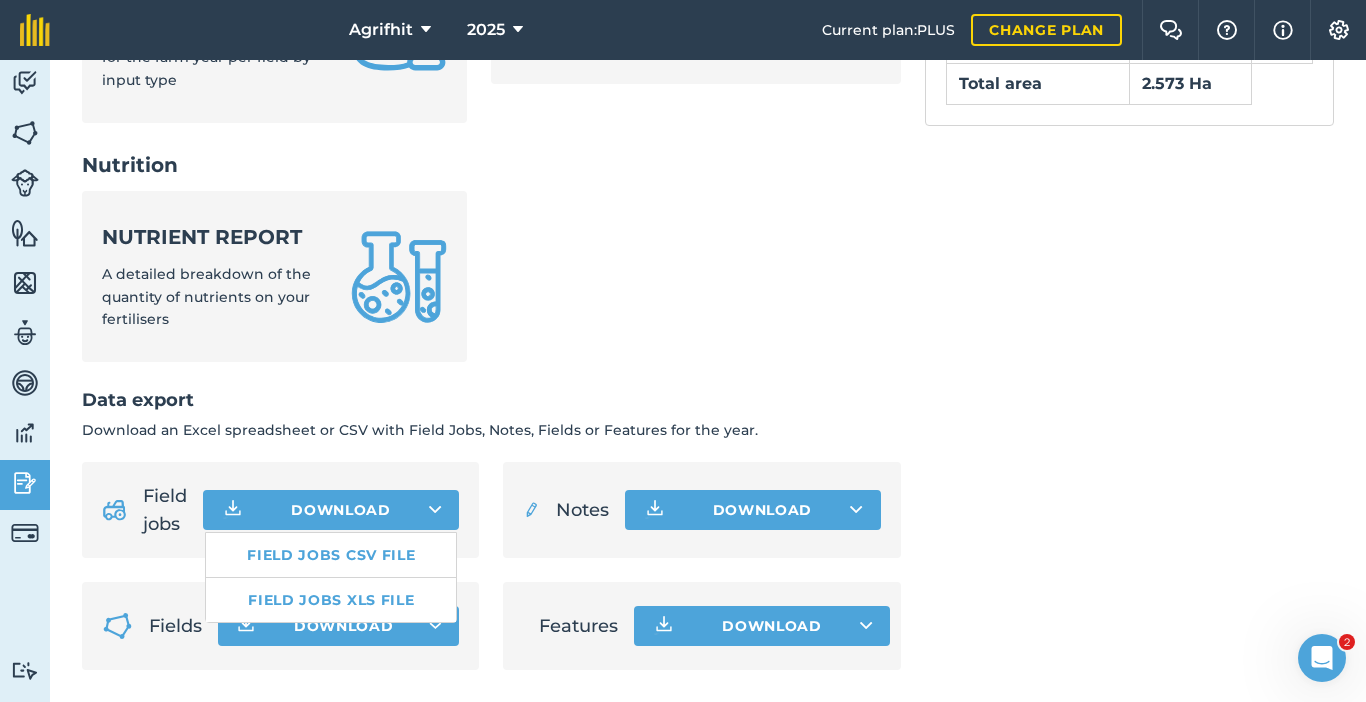 drag, startPoint x: 598, startPoint y: 286, endPoint x: 952, endPoint y: 309, distance: 354.7464 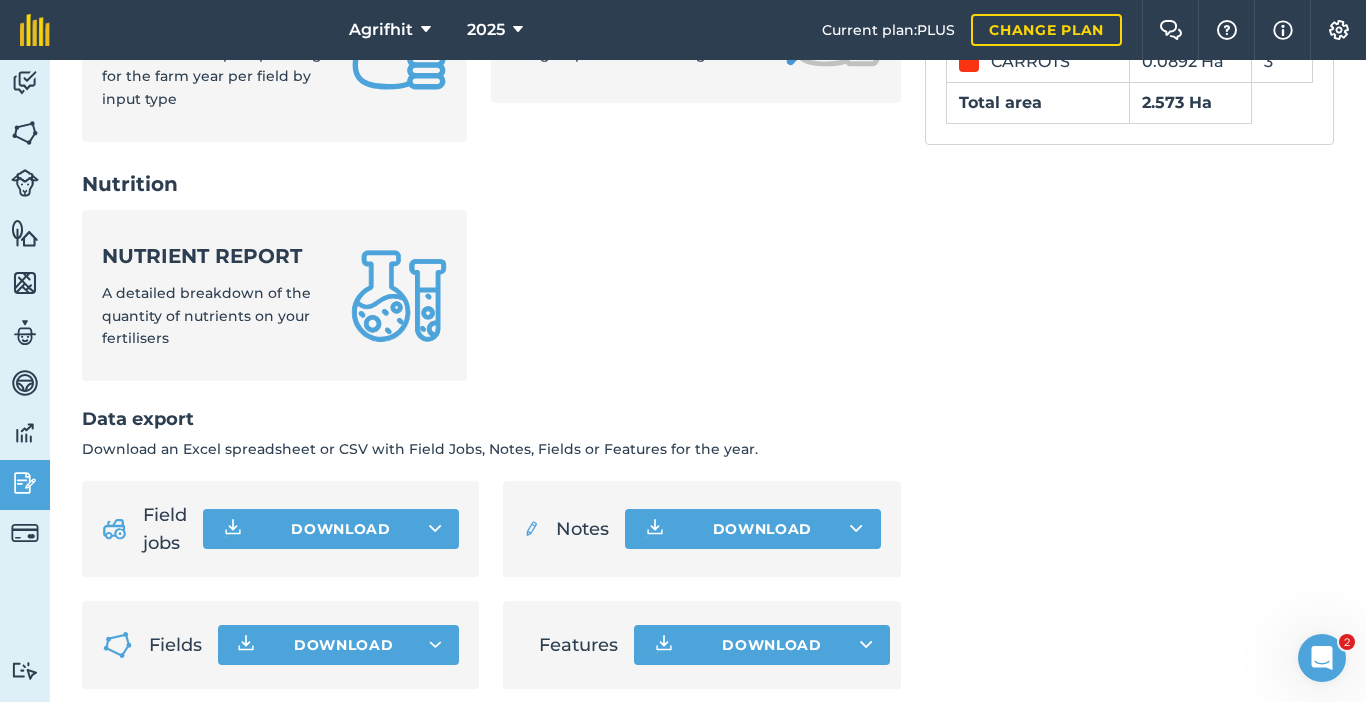 scroll, scrollTop: 977, scrollLeft: 0, axis: vertical 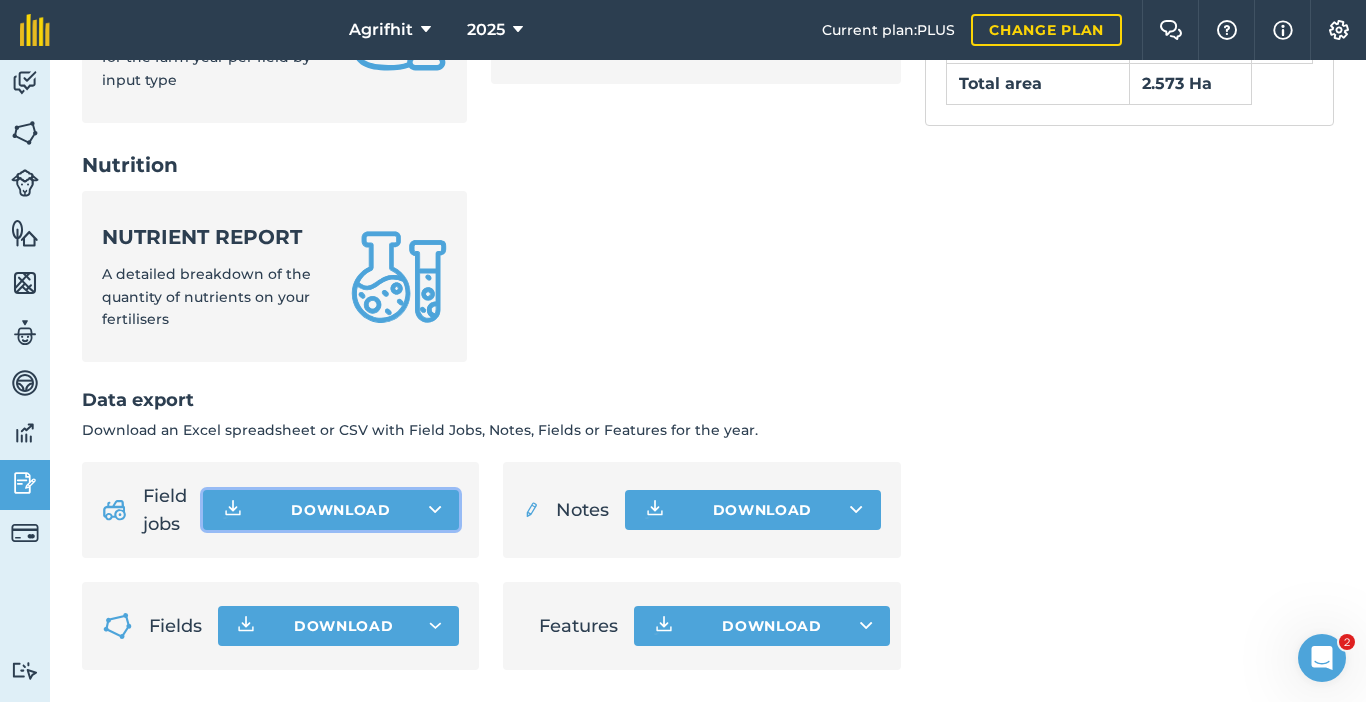 click on "Download" at bounding box center (331, 510) 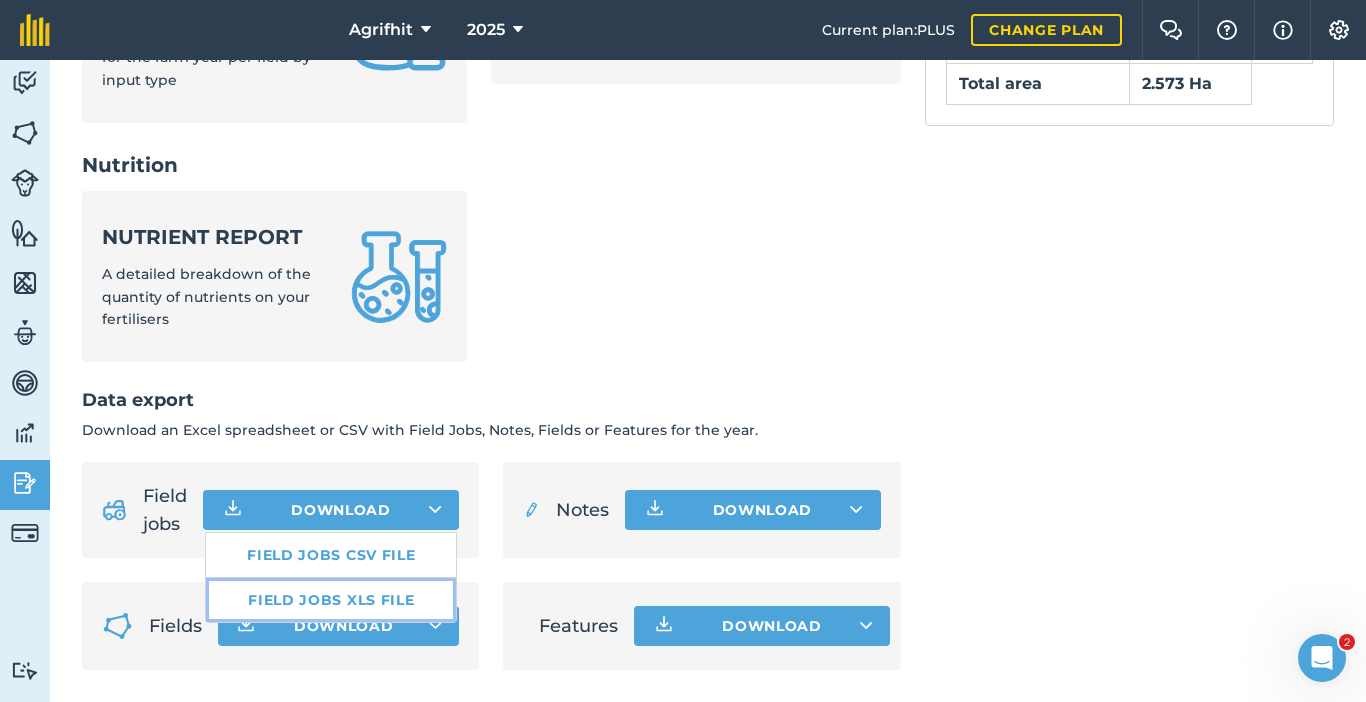 click on "Field jobs XLS file" at bounding box center (331, 600) 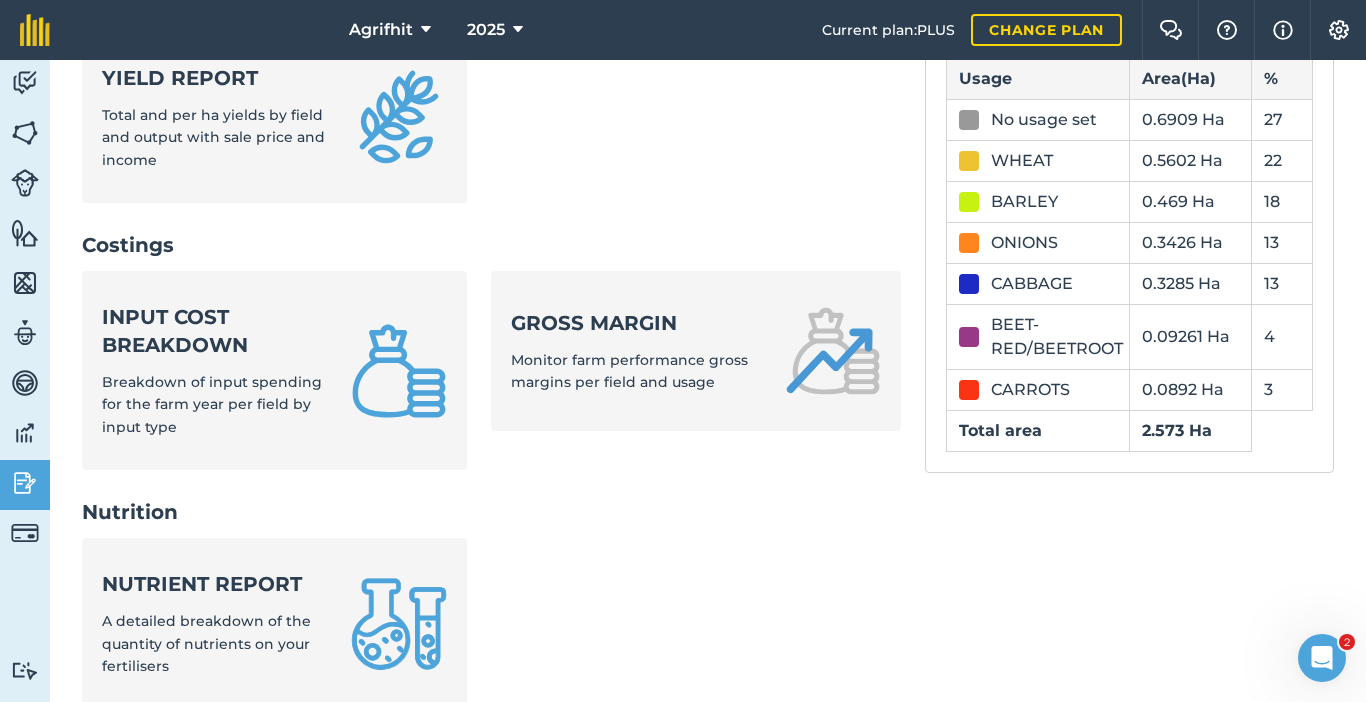 scroll, scrollTop: 277, scrollLeft: 0, axis: vertical 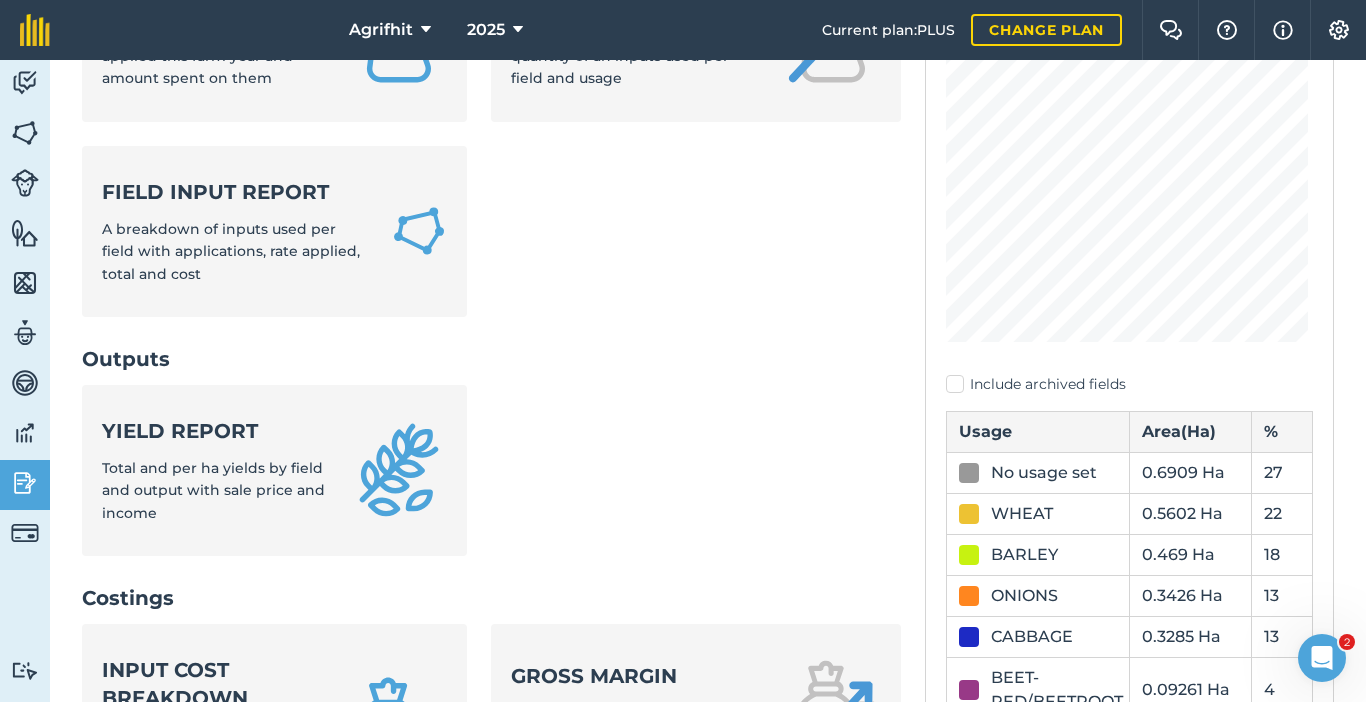 click on "Include archived fields" at bounding box center [1129, 384] 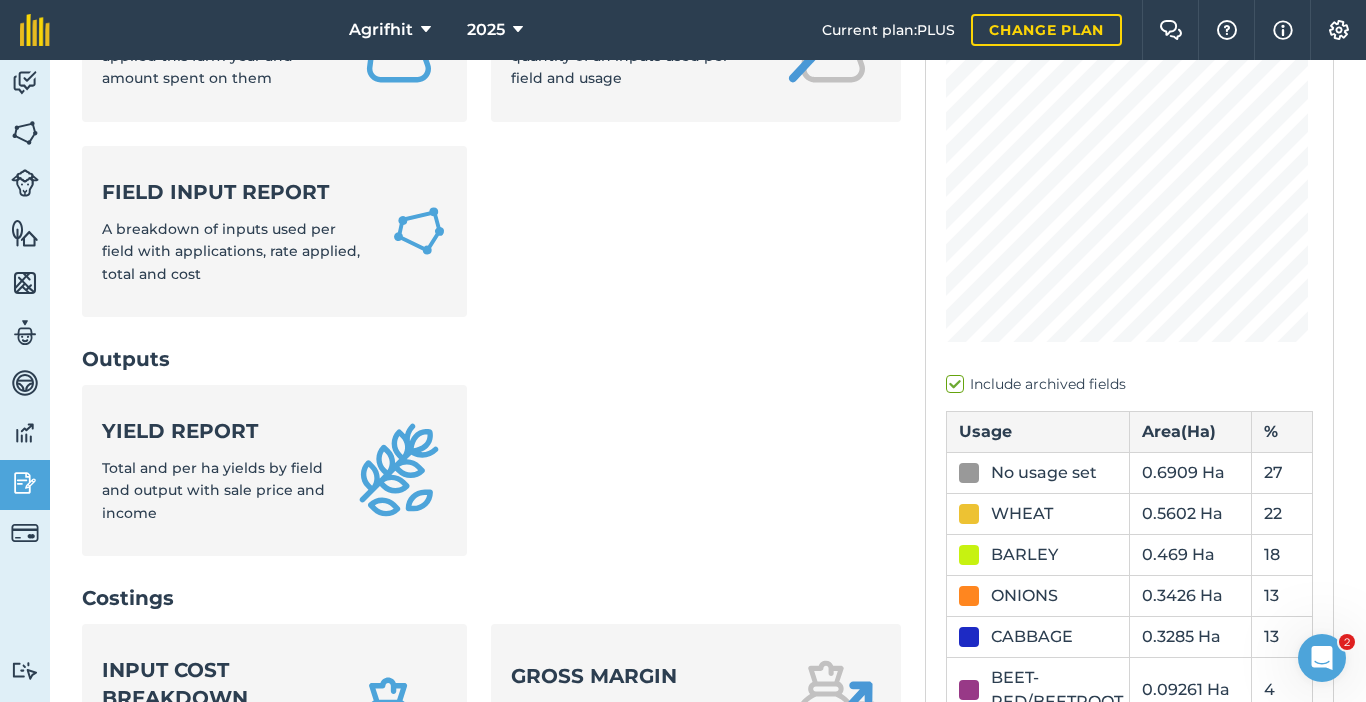 click on "Include archived fields" at bounding box center [1129, 384] 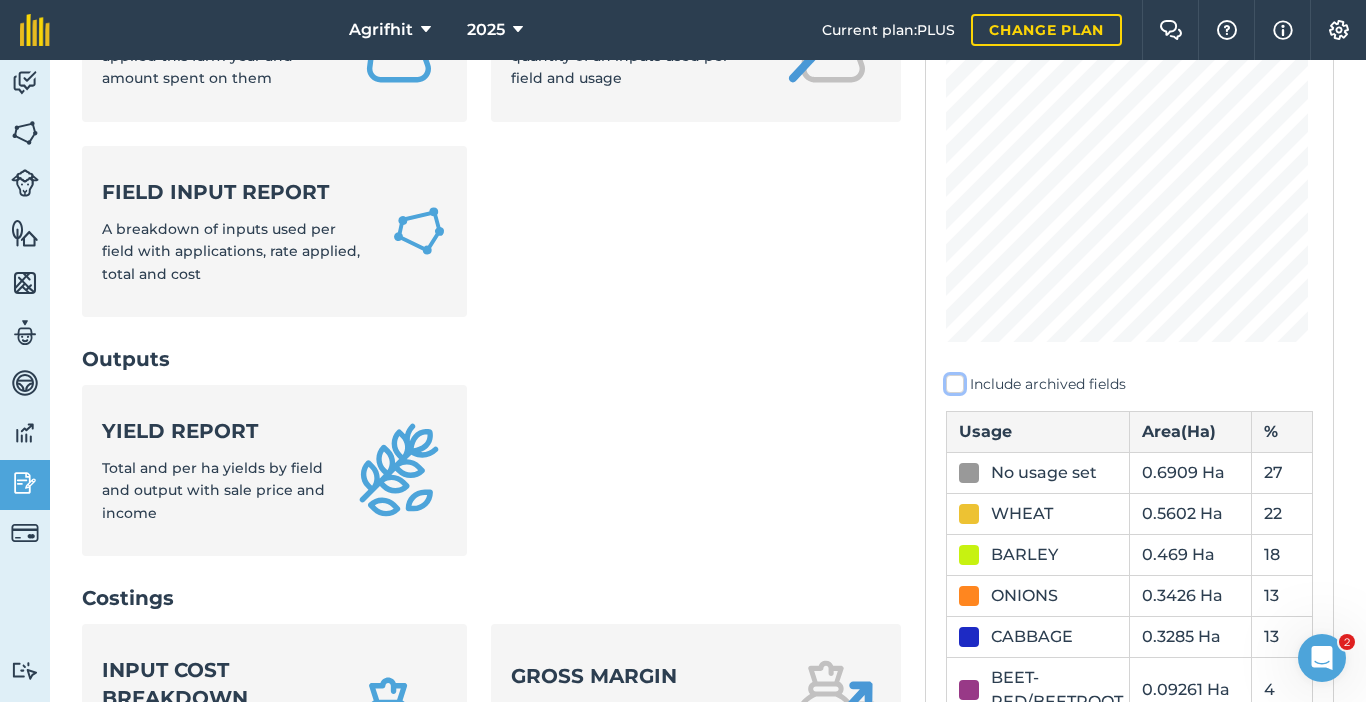 checkbox on "false" 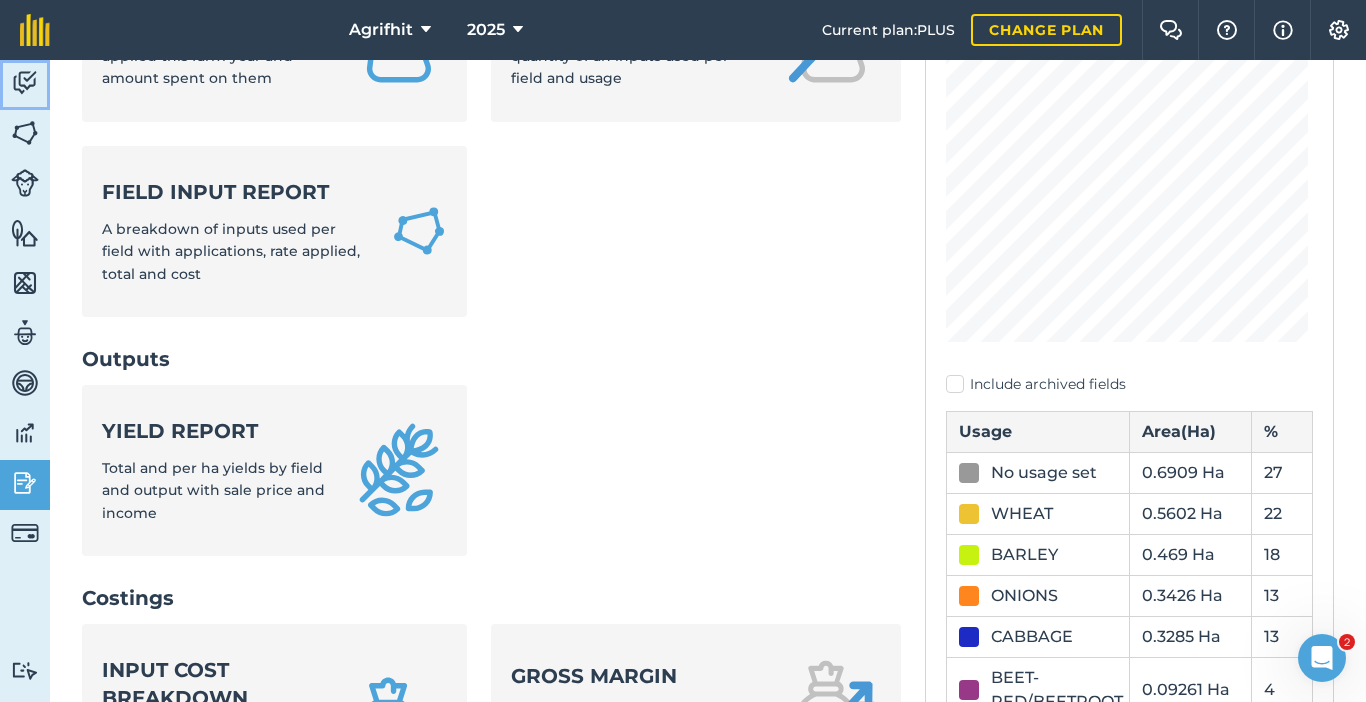 click on "Activity" at bounding box center (25, 85) 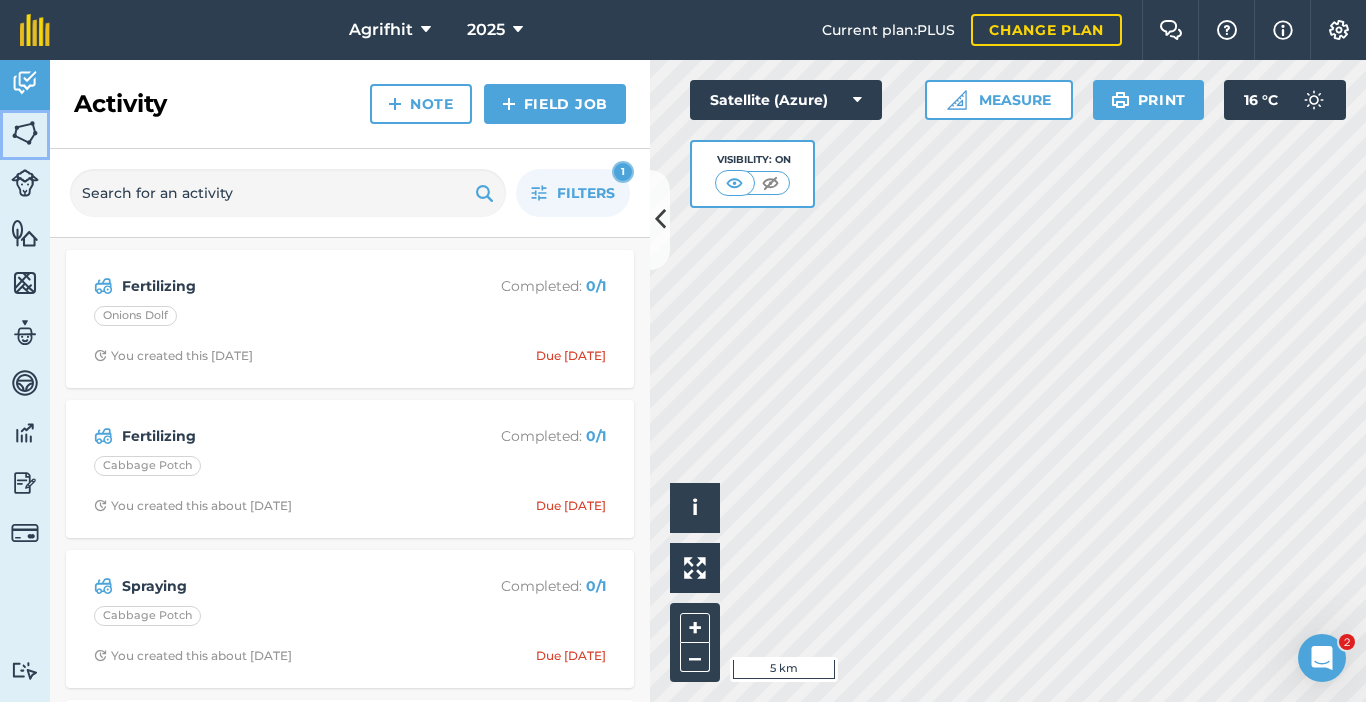 click at bounding box center (25, 133) 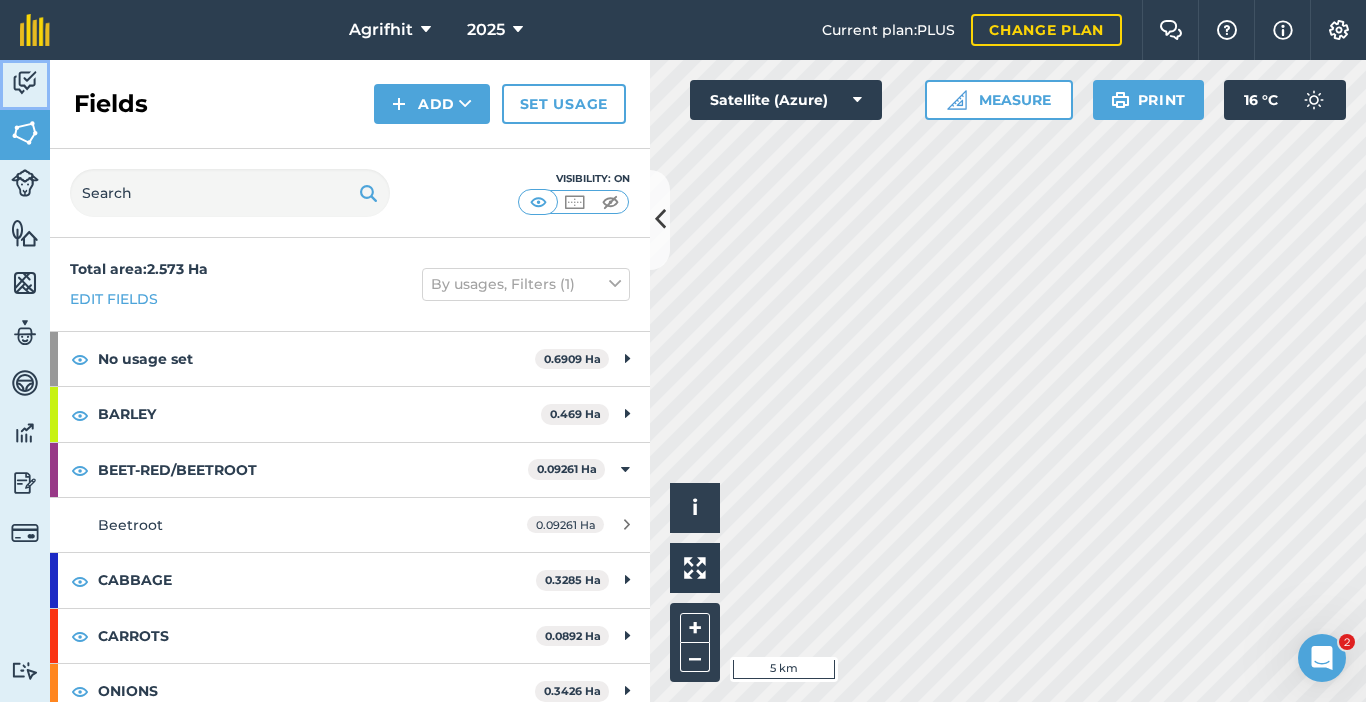 click at bounding box center [25, 83] 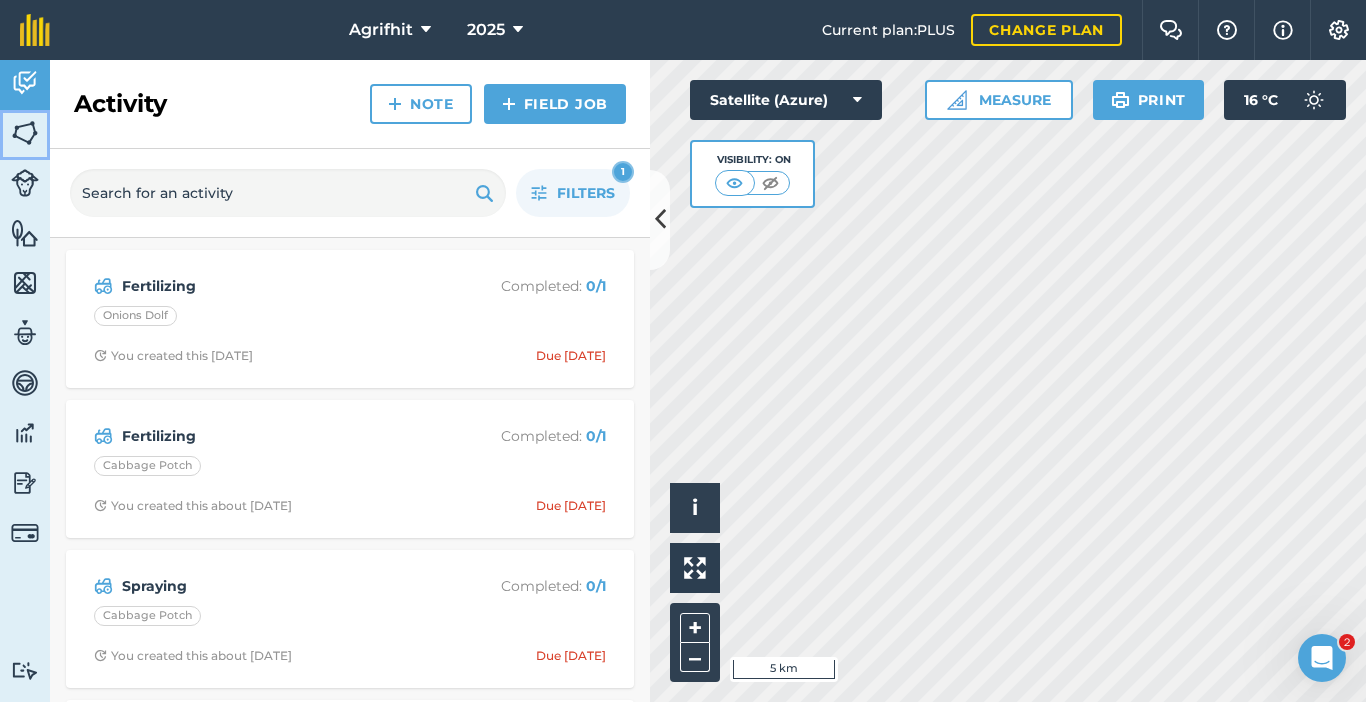 click at bounding box center [25, 133] 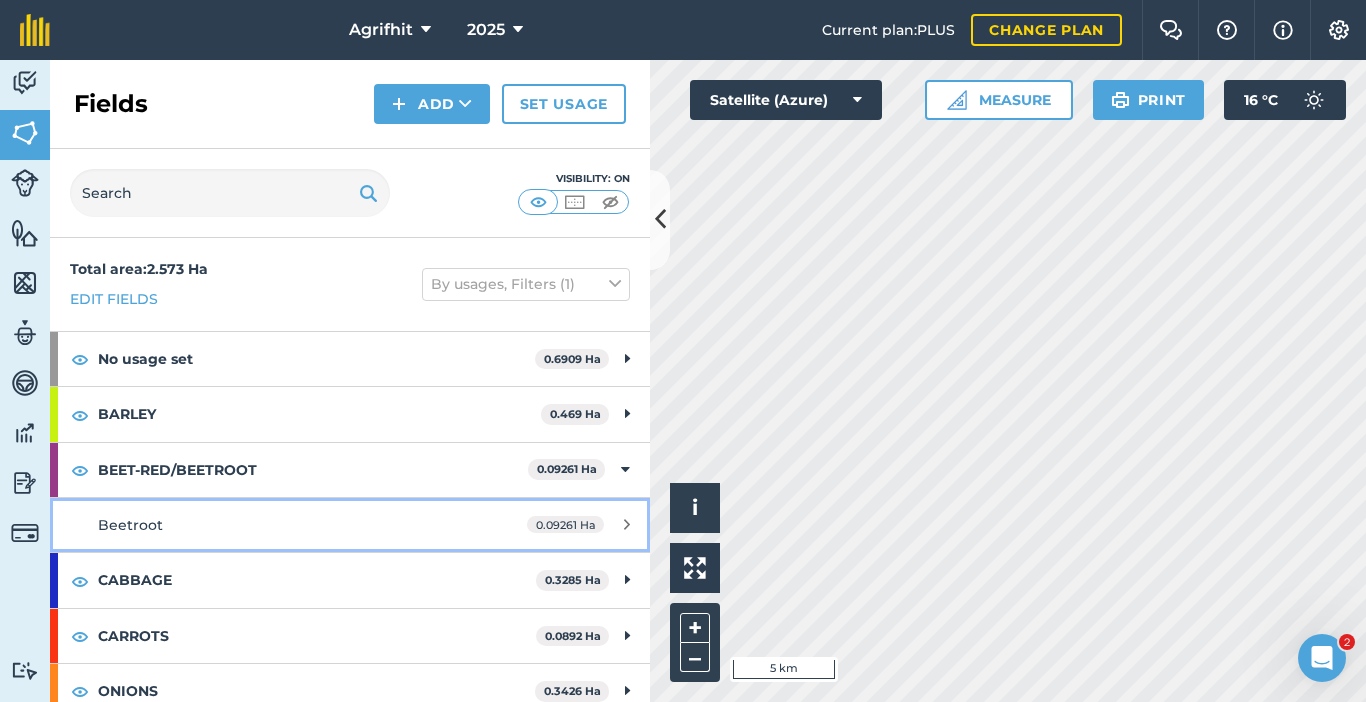 click on "Beetroot 0.09261   Ha" at bounding box center [350, 525] 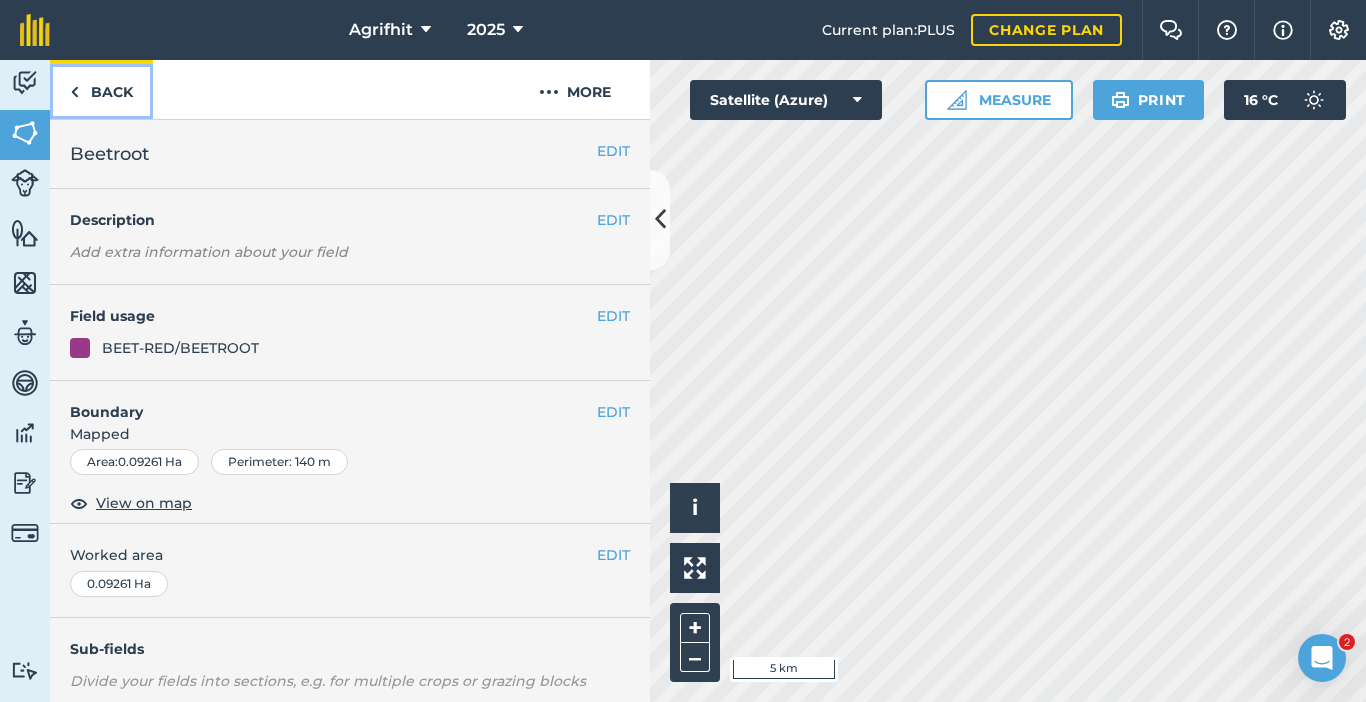 click on "Back" at bounding box center [101, 89] 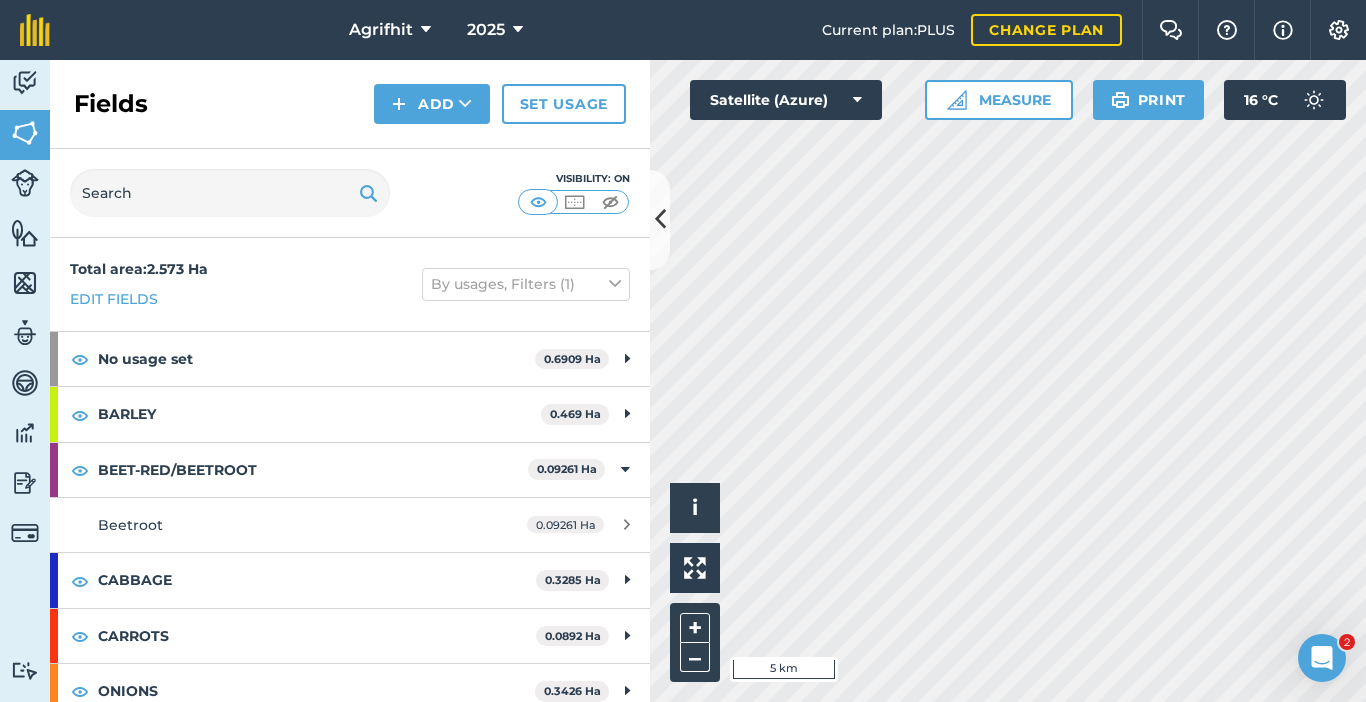 scroll, scrollTop: 72, scrollLeft: 0, axis: vertical 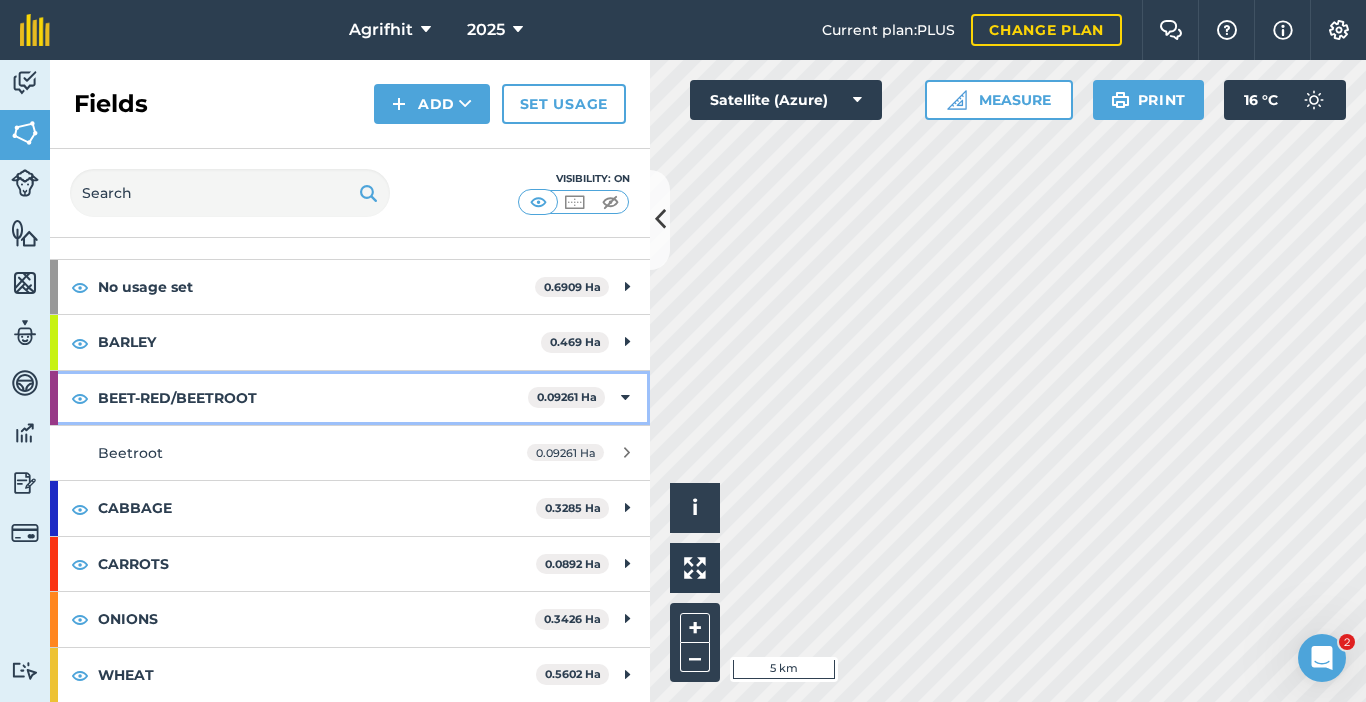 click at bounding box center [625, 398] 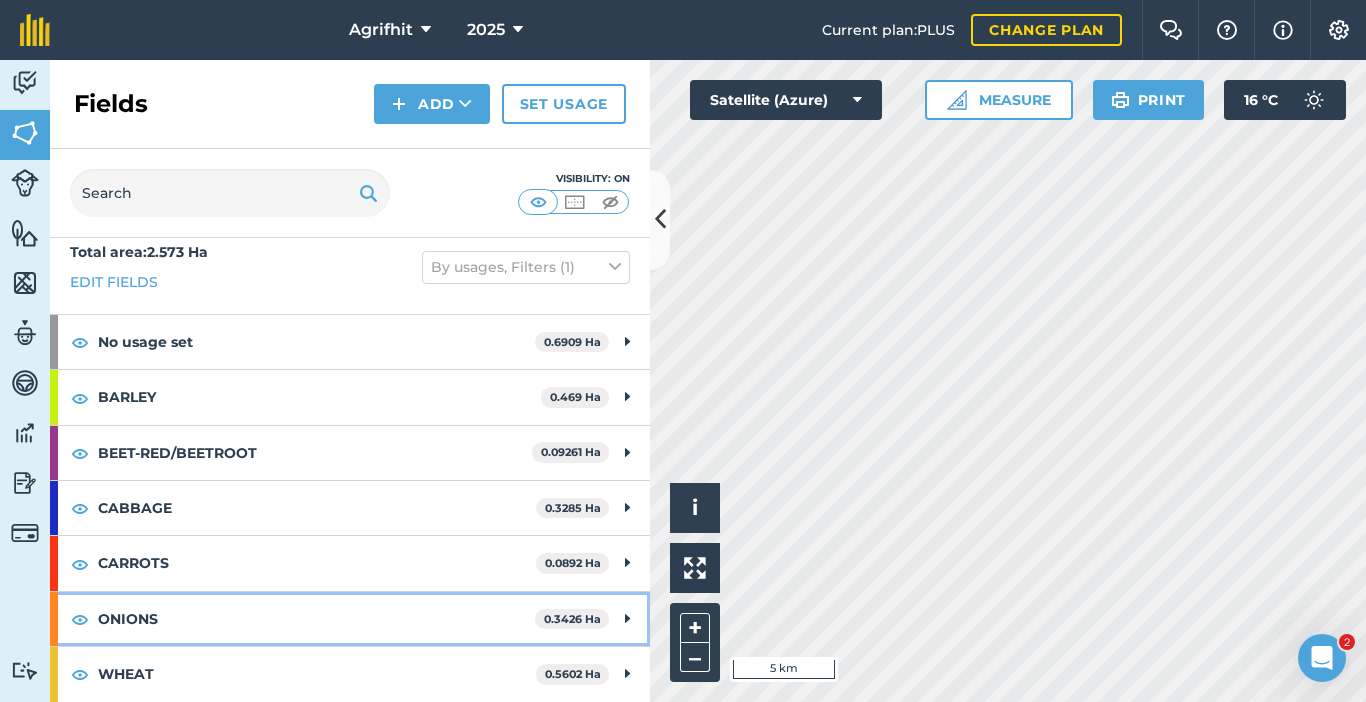 click on "ONIONS" at bounding box center [316, 619] 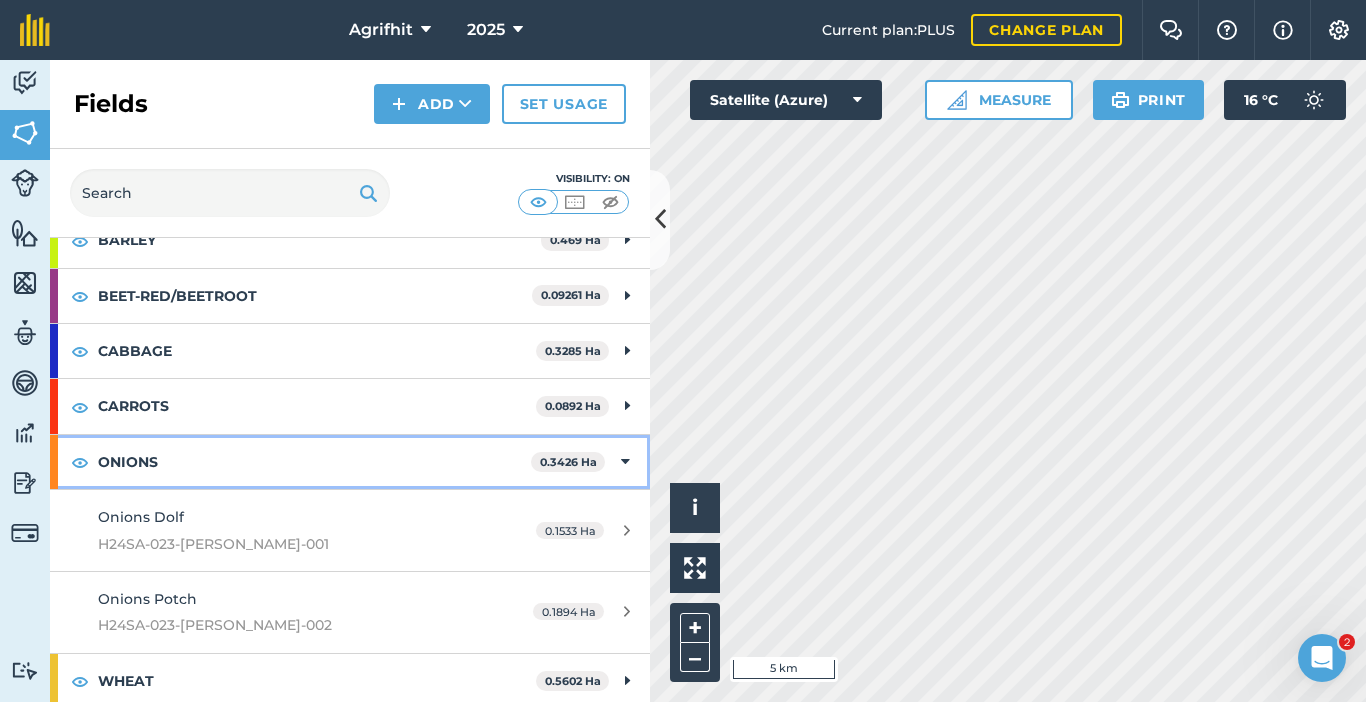 scroll, scrollTop: 180, scrollLeft: 0, axis: vertical 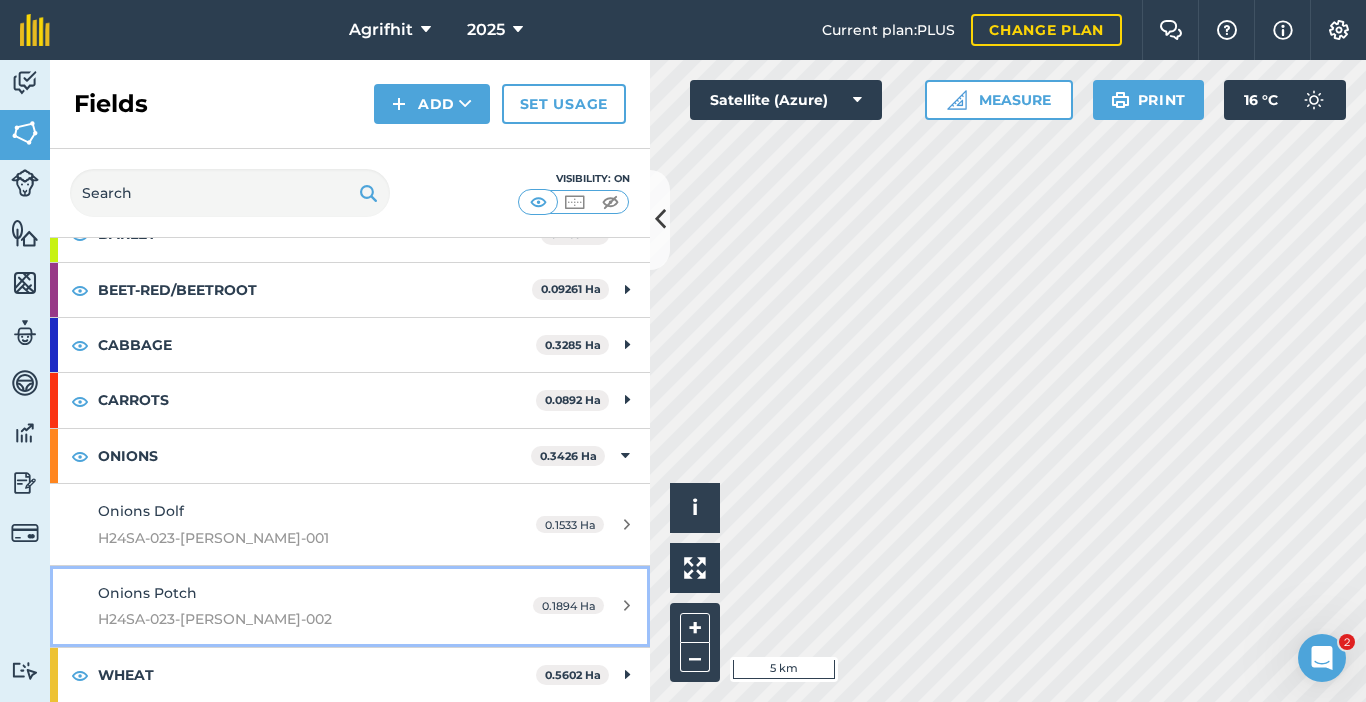 click on "Onions Potch" at bounding box center (147, 593) 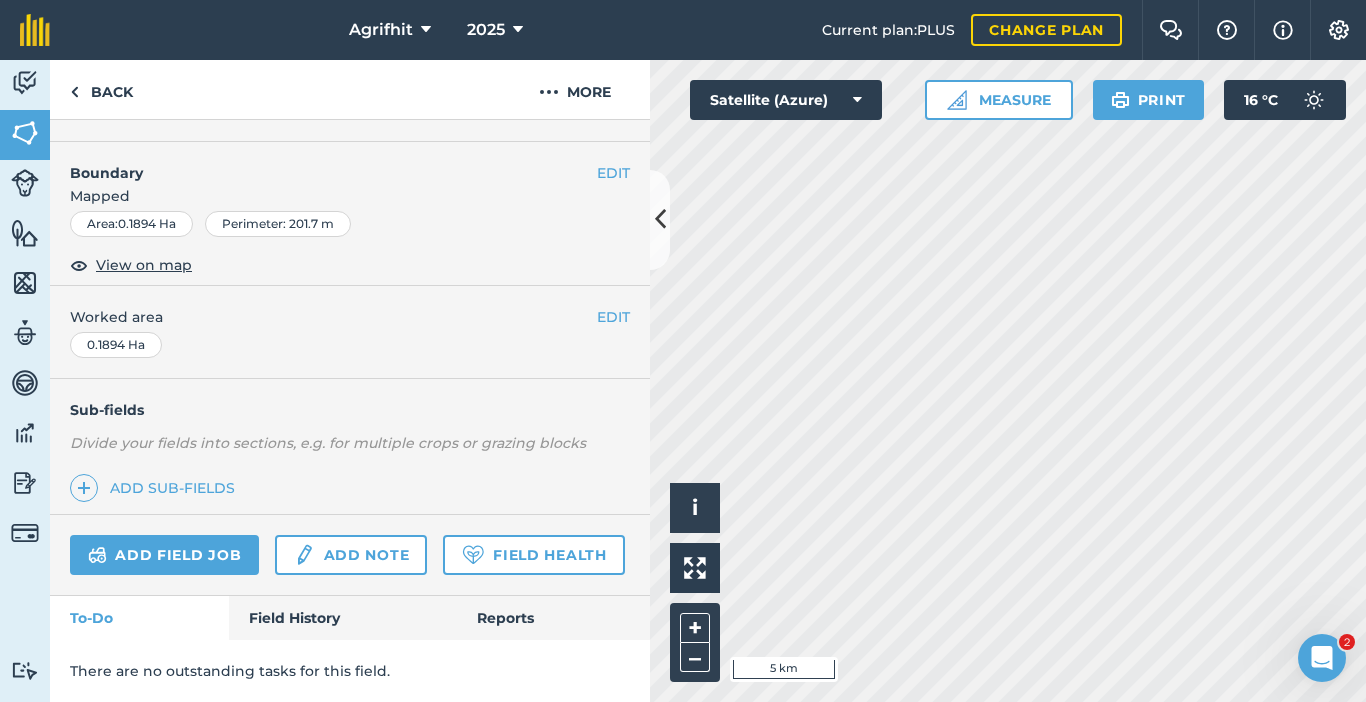 scroll, scrollTop: 408, scrollLeft: 0, axis: vertical 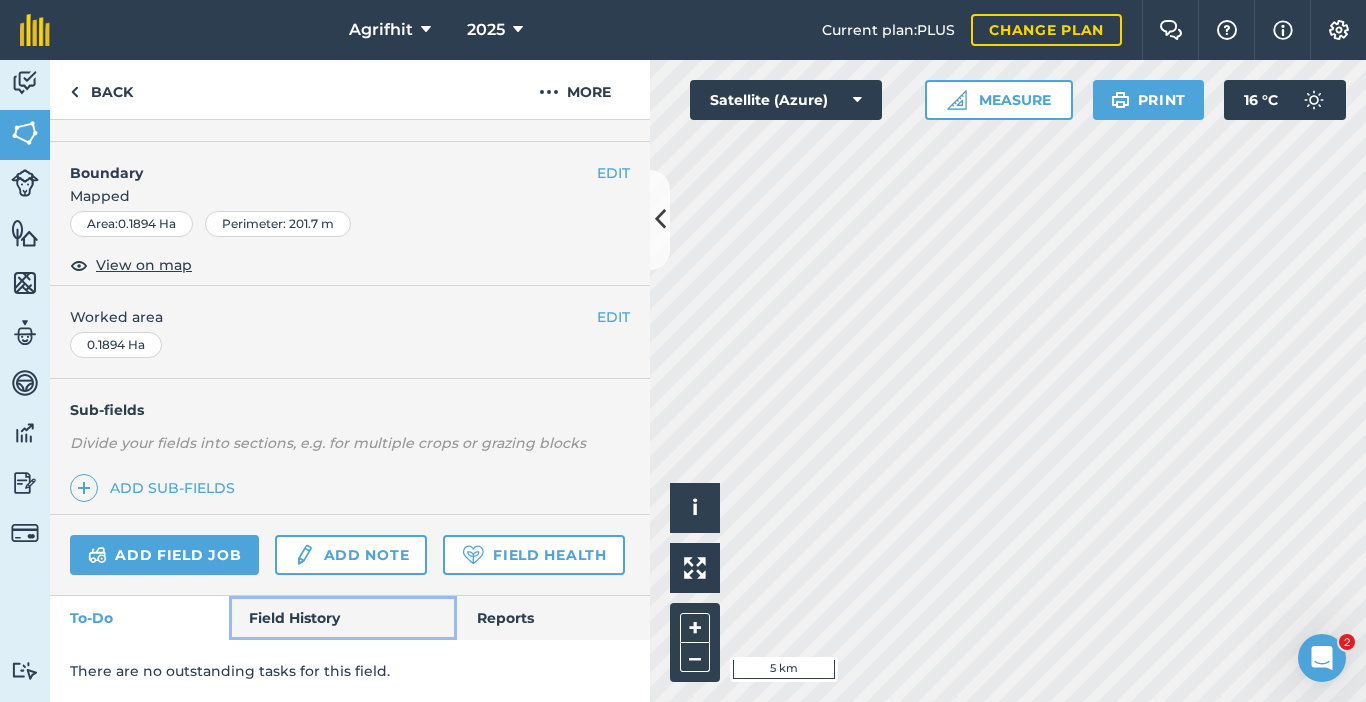 click on "Field History" at bounding box center [342, 618] 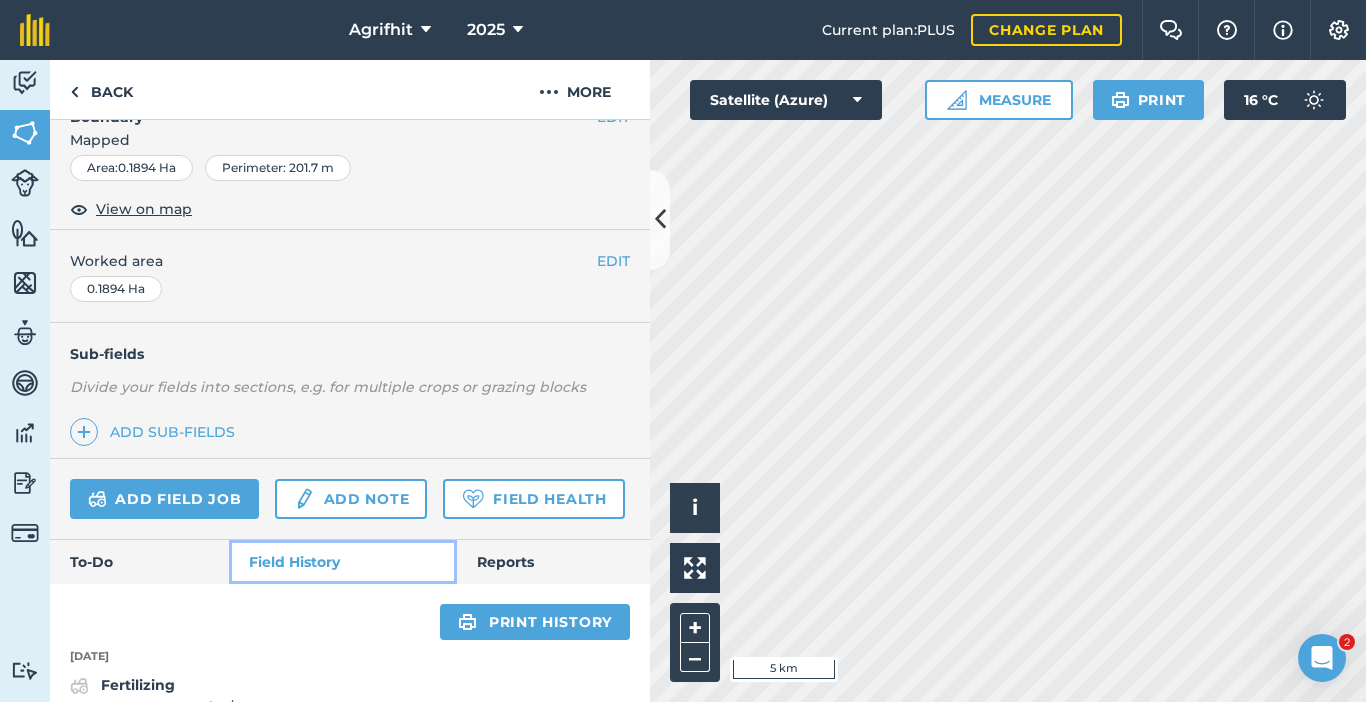 scroll, scrollTop: 681, scrollLeft: 0, axis: vertical 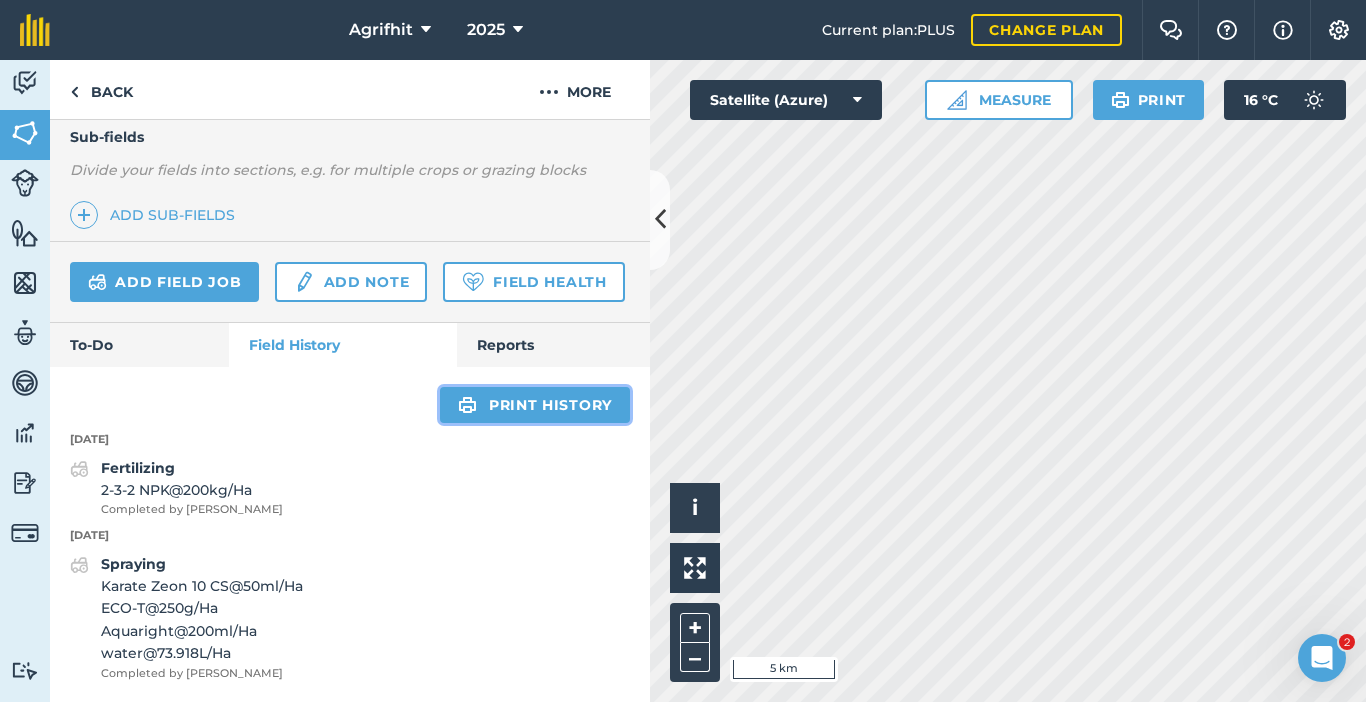 click on "Print history" at bounding box center [535, 405] 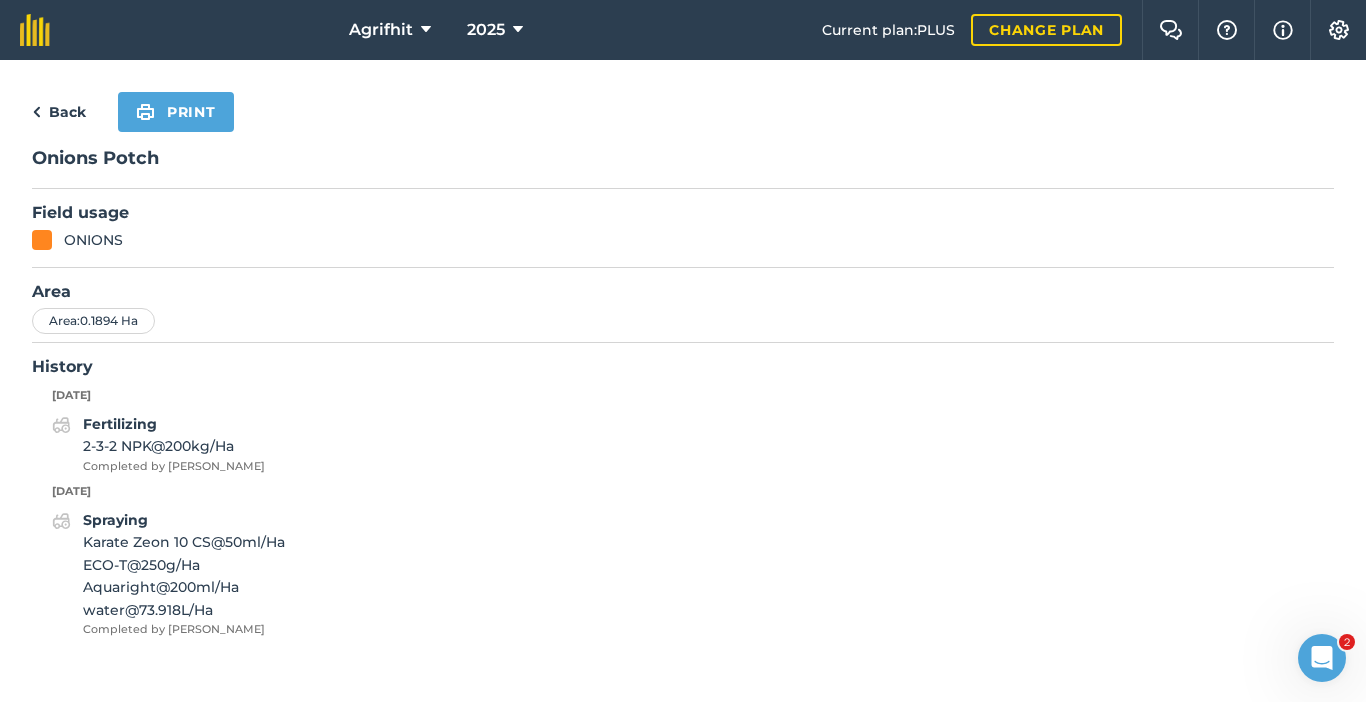 click on "Back" at bounding box center [59, 112] 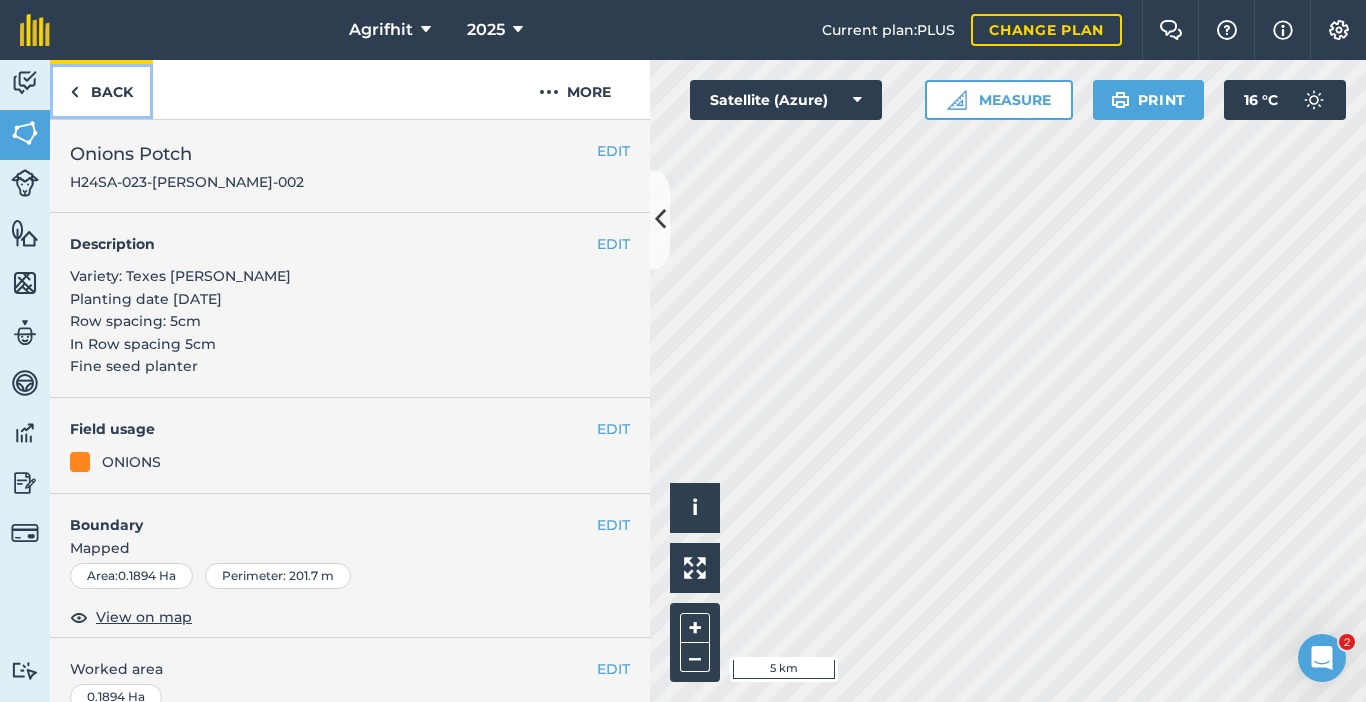 click on "Back" at bounding box center (101, 89) 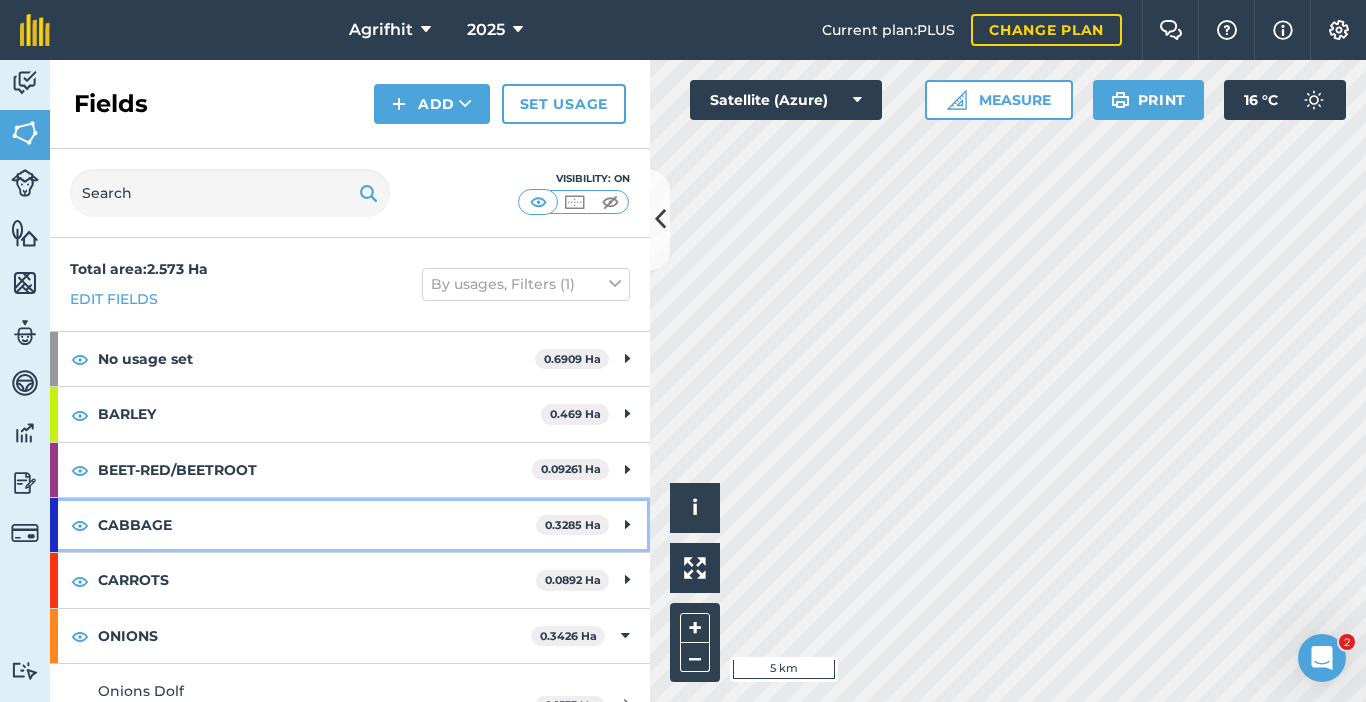 click on "0.3285   Ha" at bounding box center [572, 525] 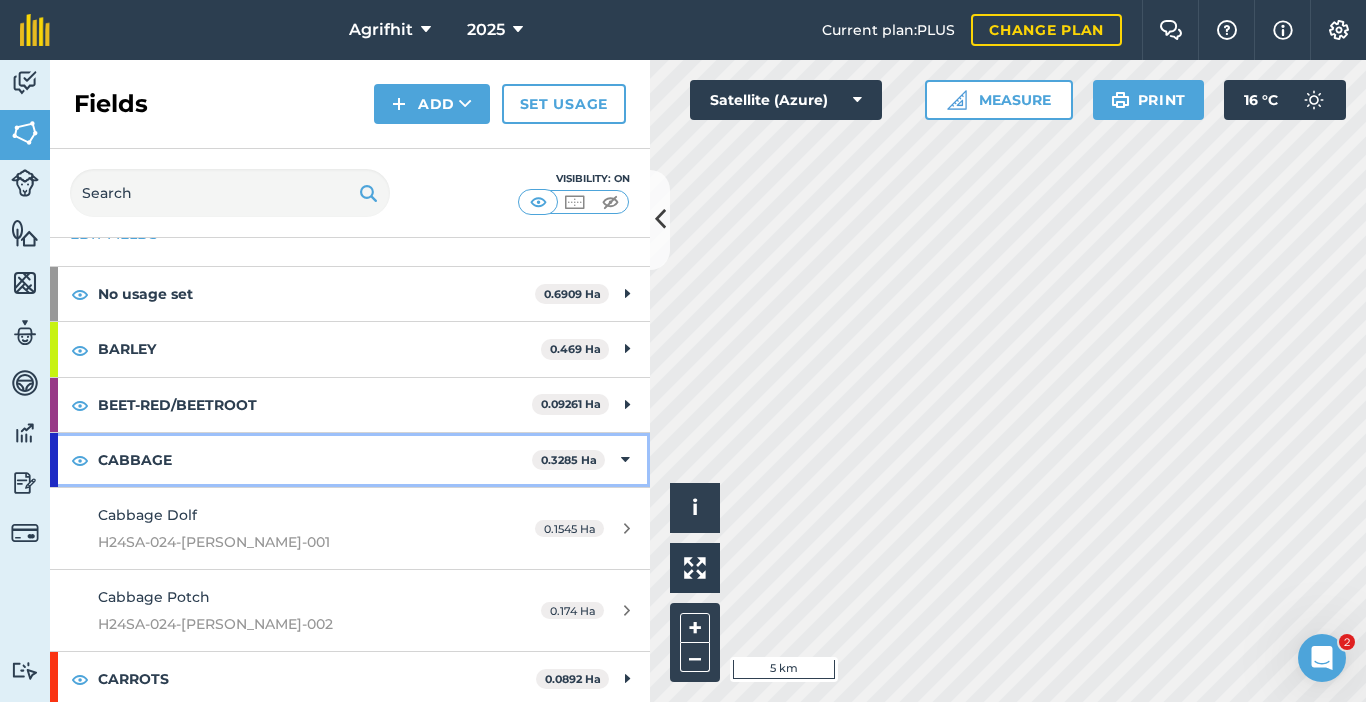 scroll, scrollTop: 100, scrollLeft: 0, axis: vertical 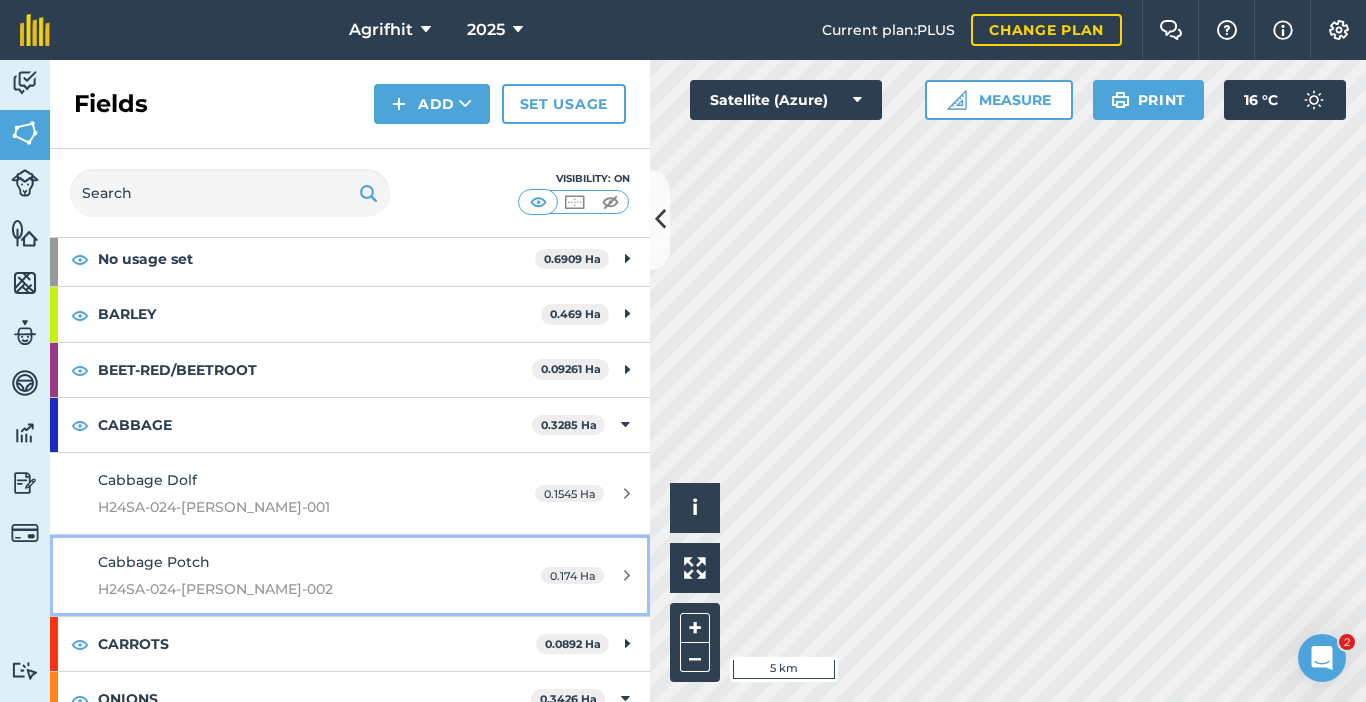click on "H24SA-024-[PERSON_NAME]-002" at bounding box center [286, 589] 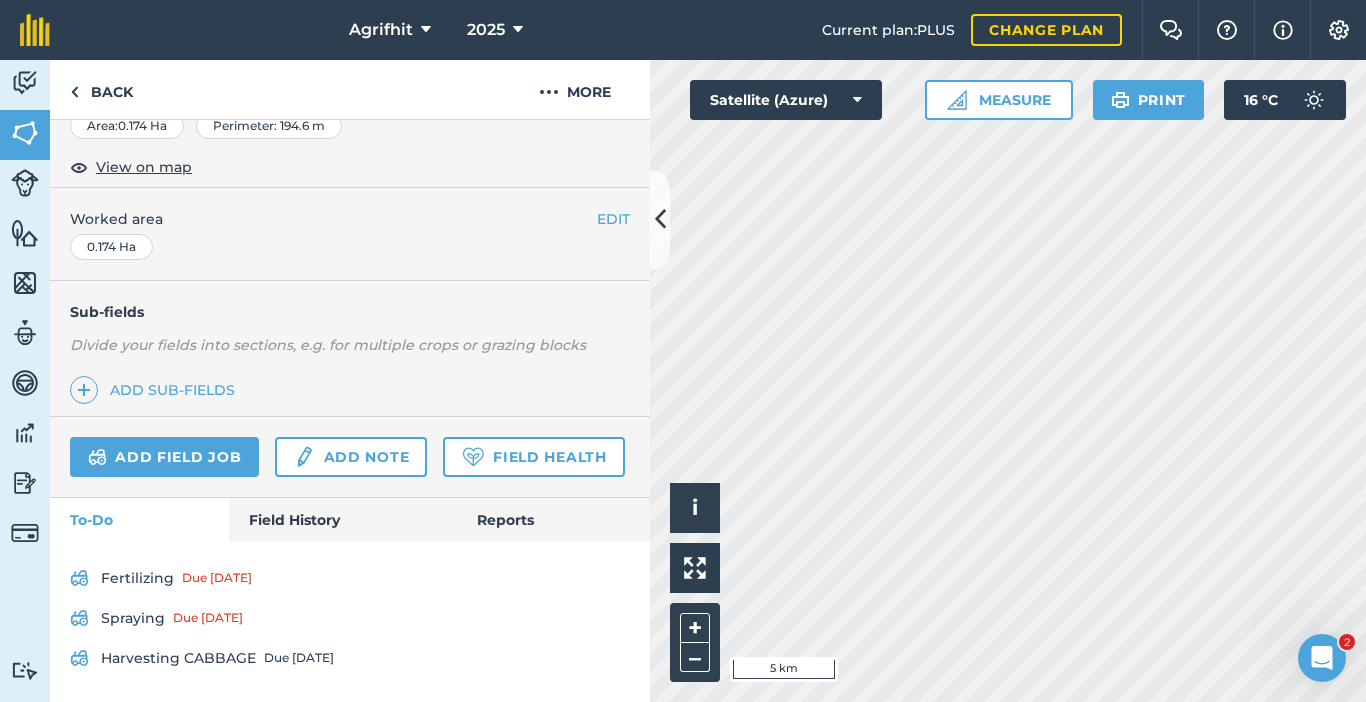 scroll, scrollTop: 506, scrollLeft: 0, axis: vertical 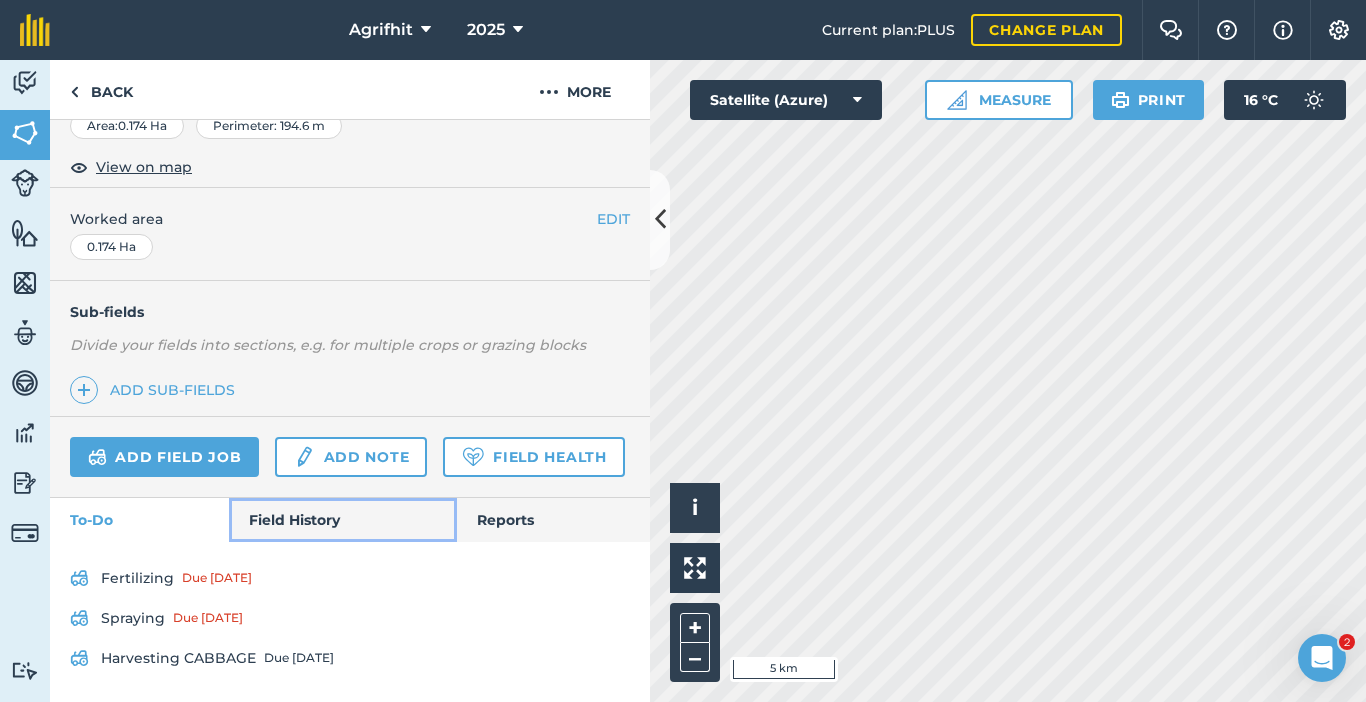 click on "Field History" at bounding box center (342, 520) 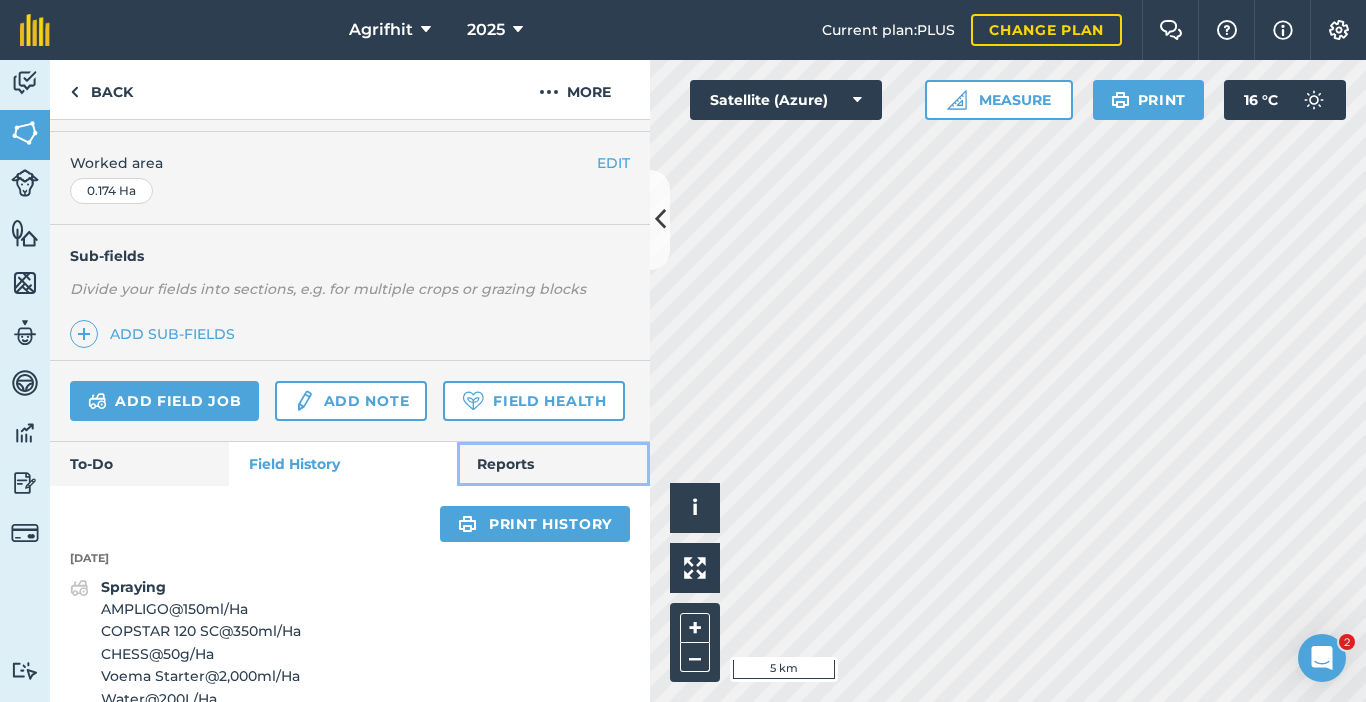 click on "Reports" at bounding box center [553, 464] 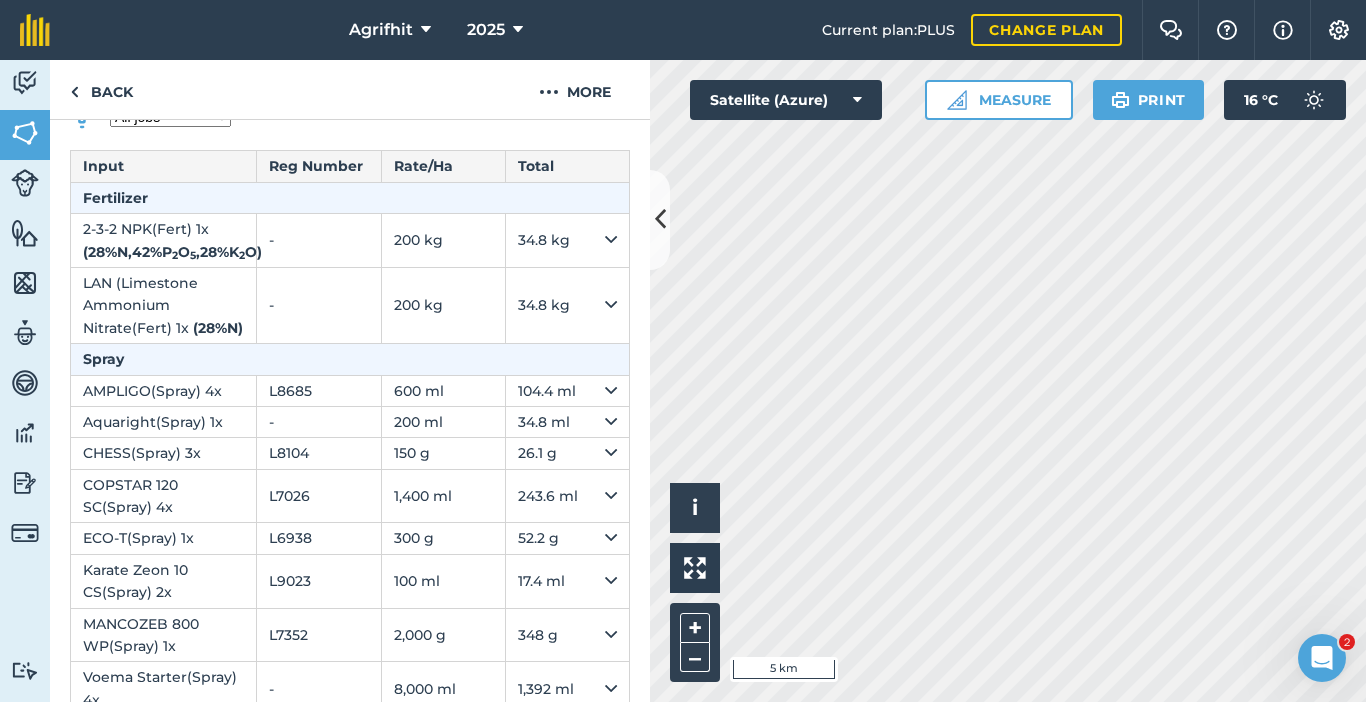 scroll, scrollTop: 806, scrollLeft: 0, axis: vertical 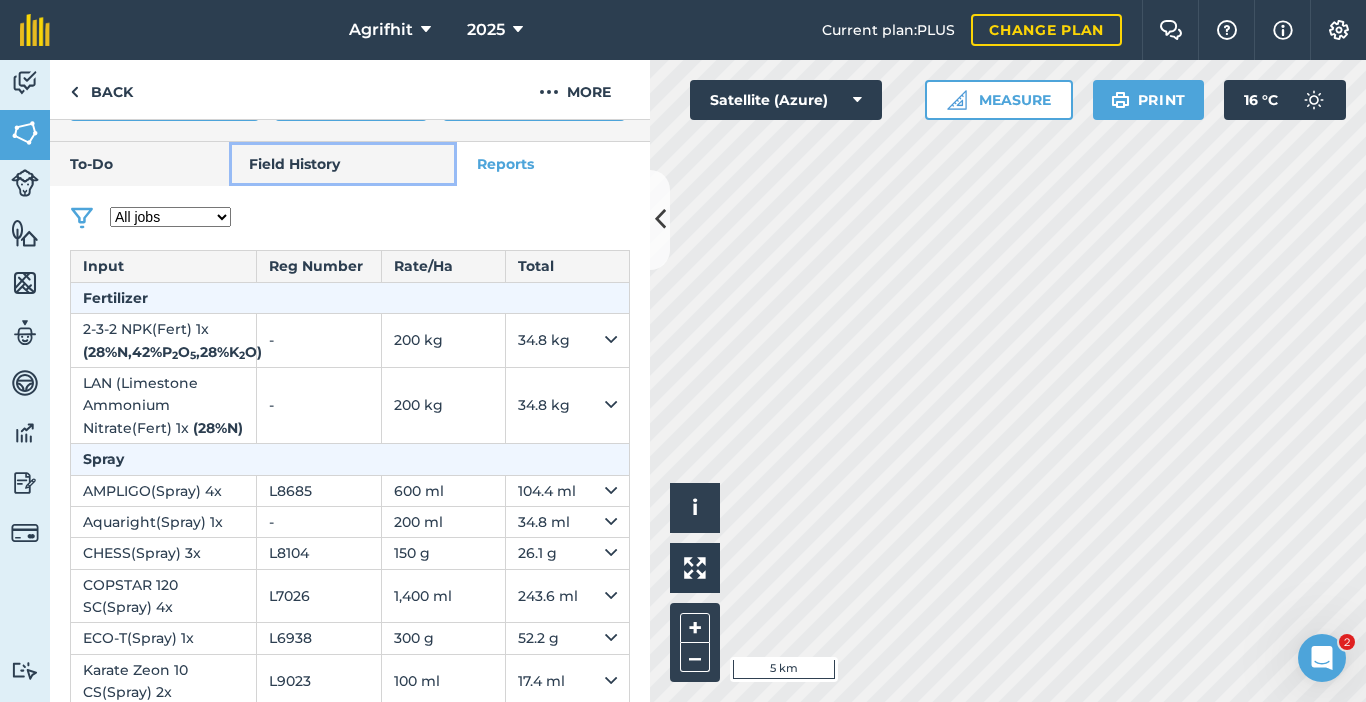click on "Field History" at bounding box center (342, 164) 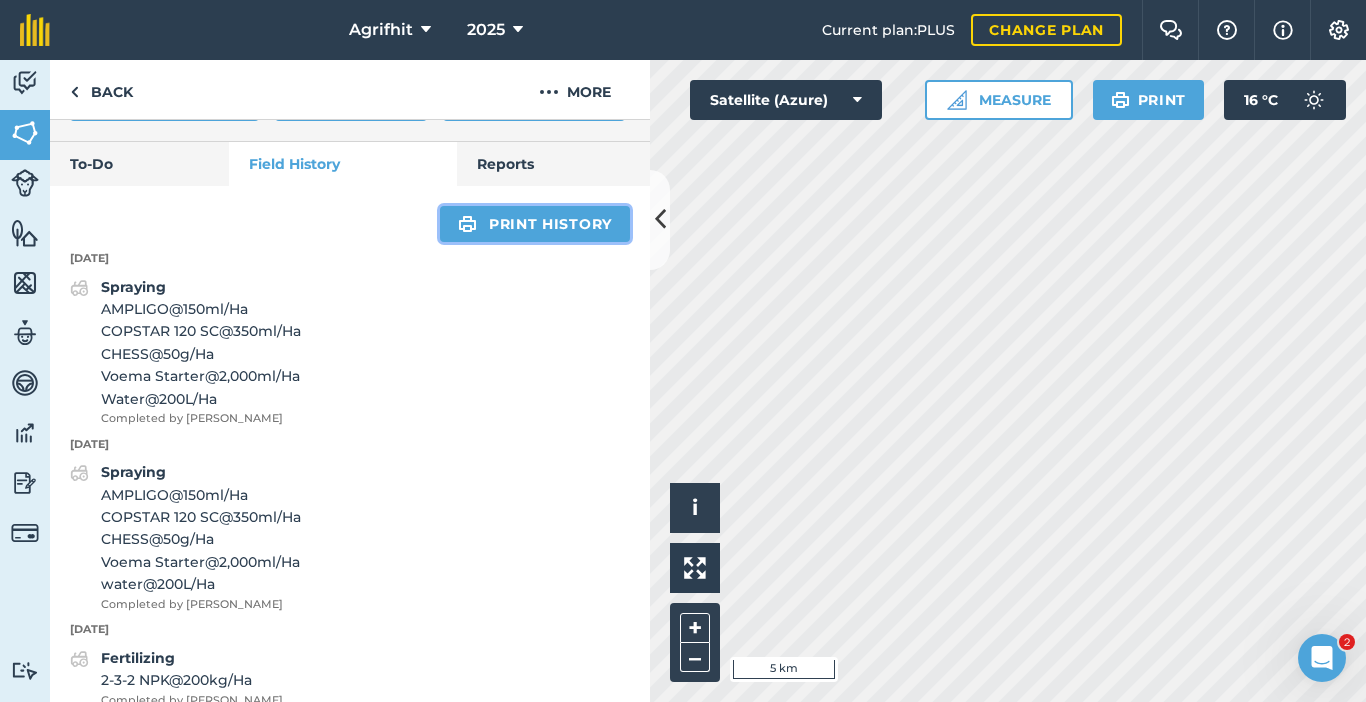 click on "Print history" at bounding box center (535, 224) 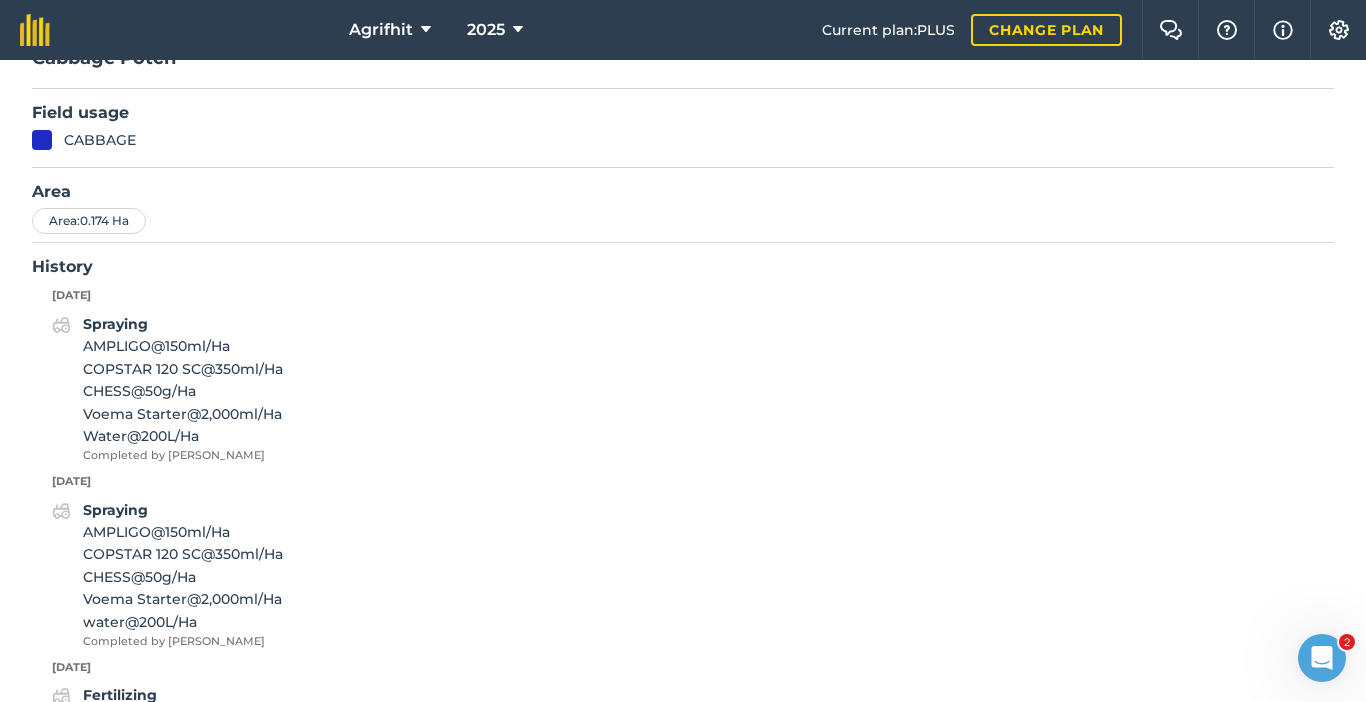 scroll, scrollTop: 0, scrollLeft: 0, axis: both 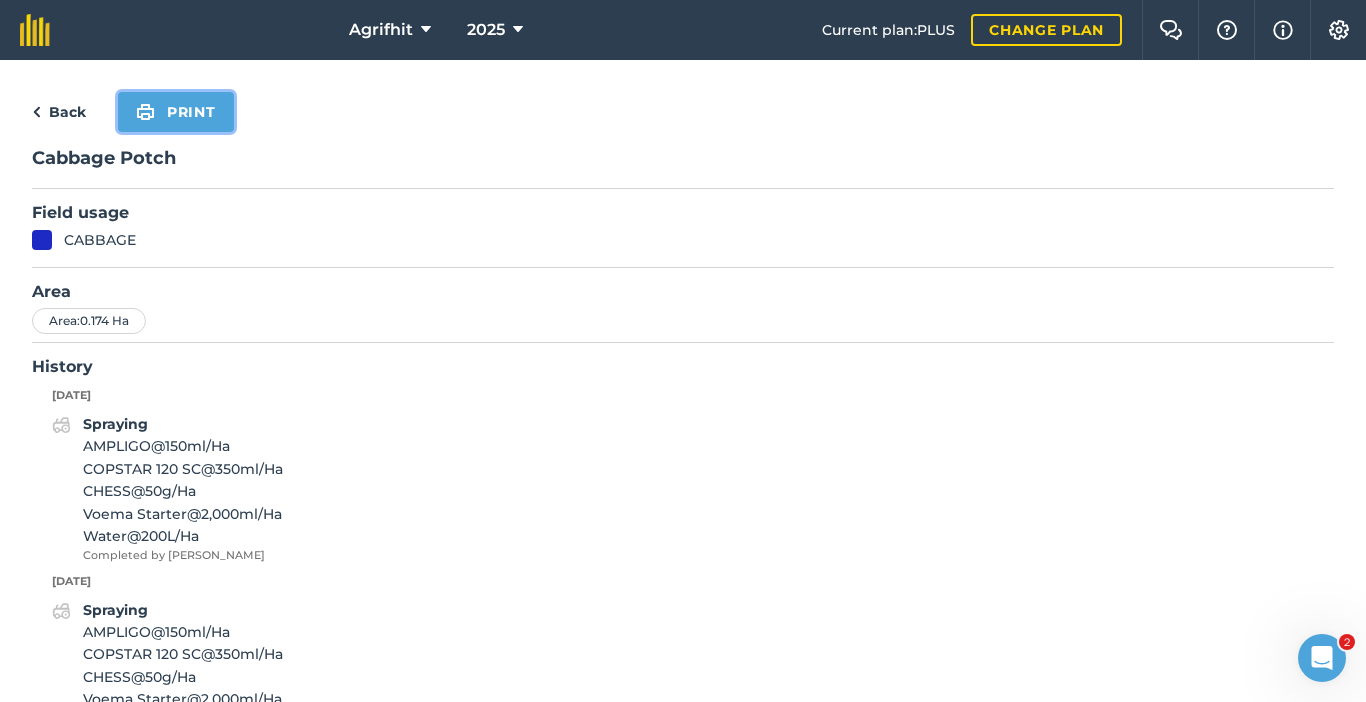 click on "Print" at bounding box center [176, 112] 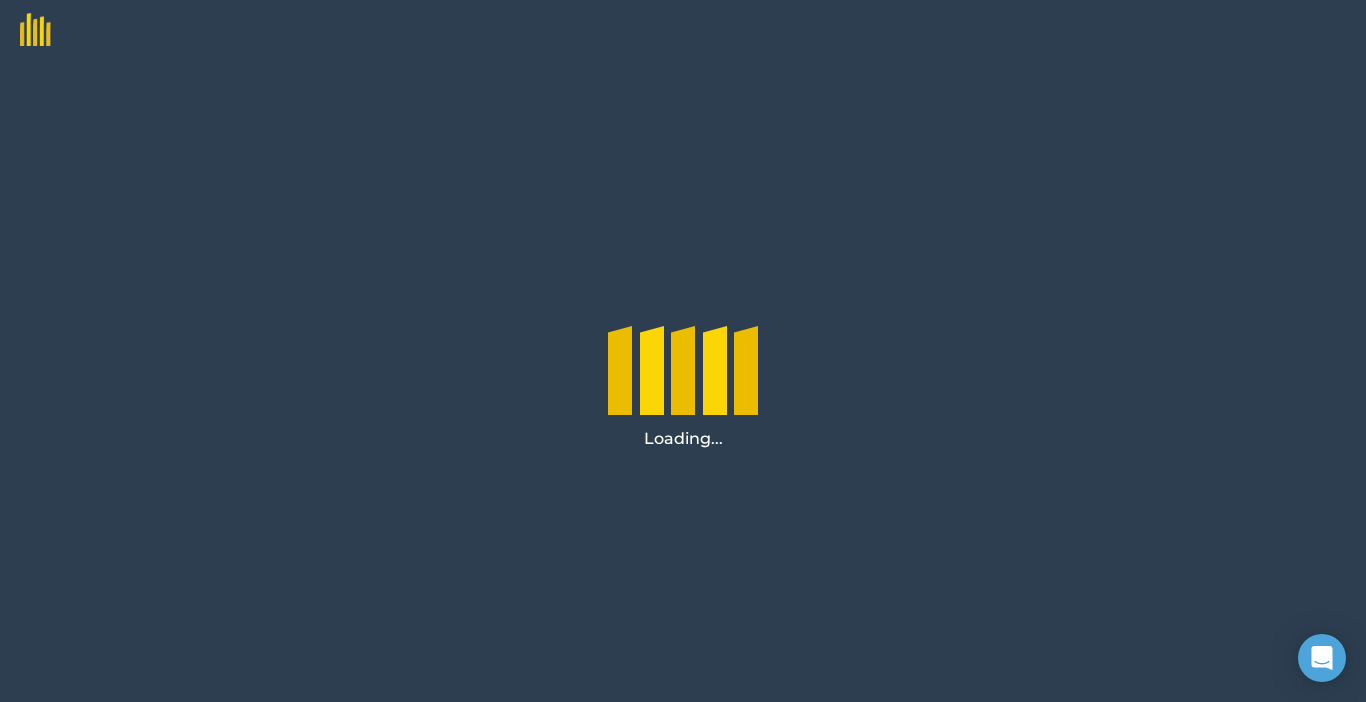 scroll, scrollTop: 0, scrollLeft: 0, axis: both 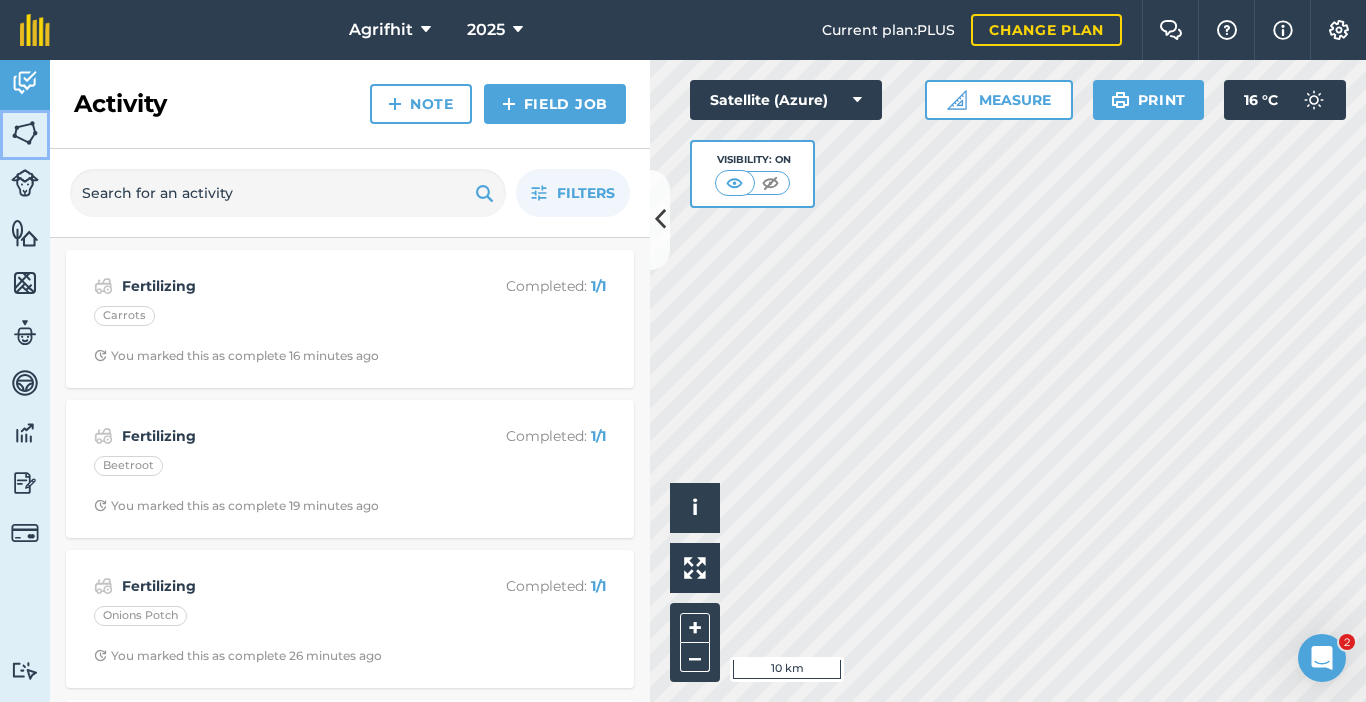 click on "Fields" at bounding box center [25, 135] 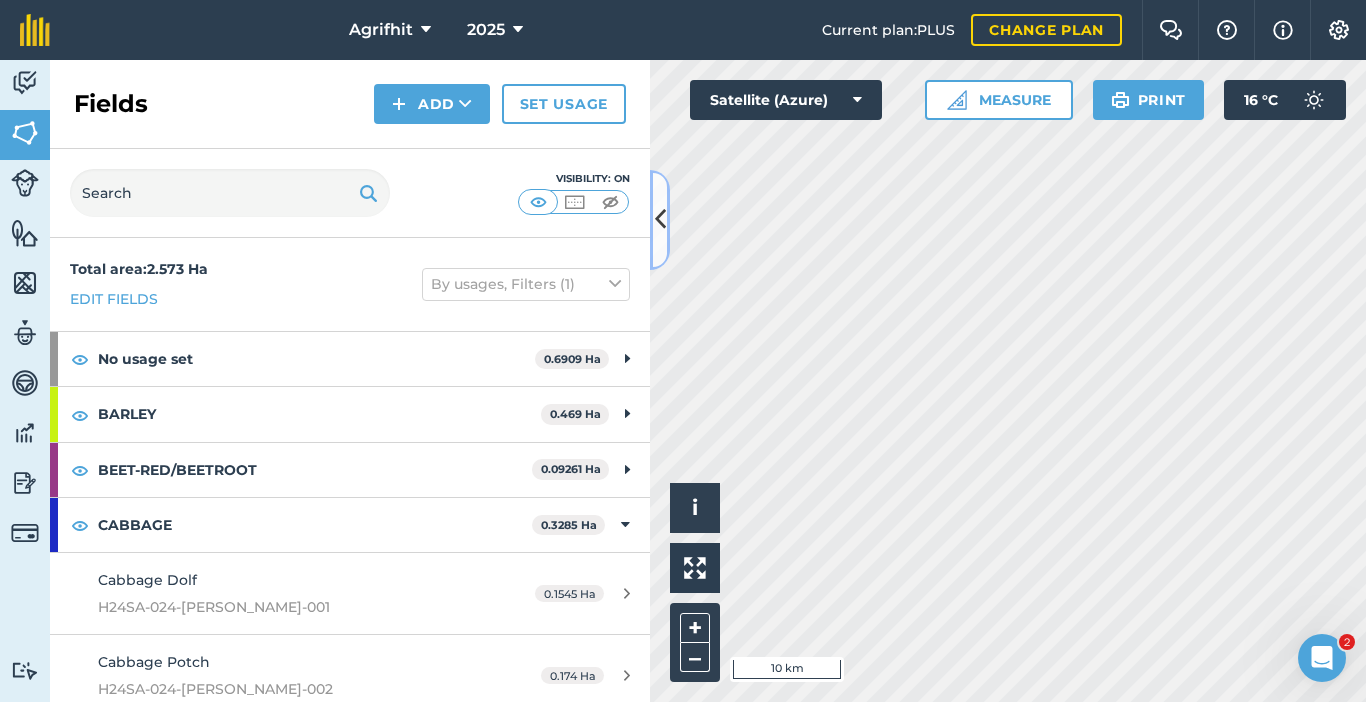 click at bounding box center [660, 219] 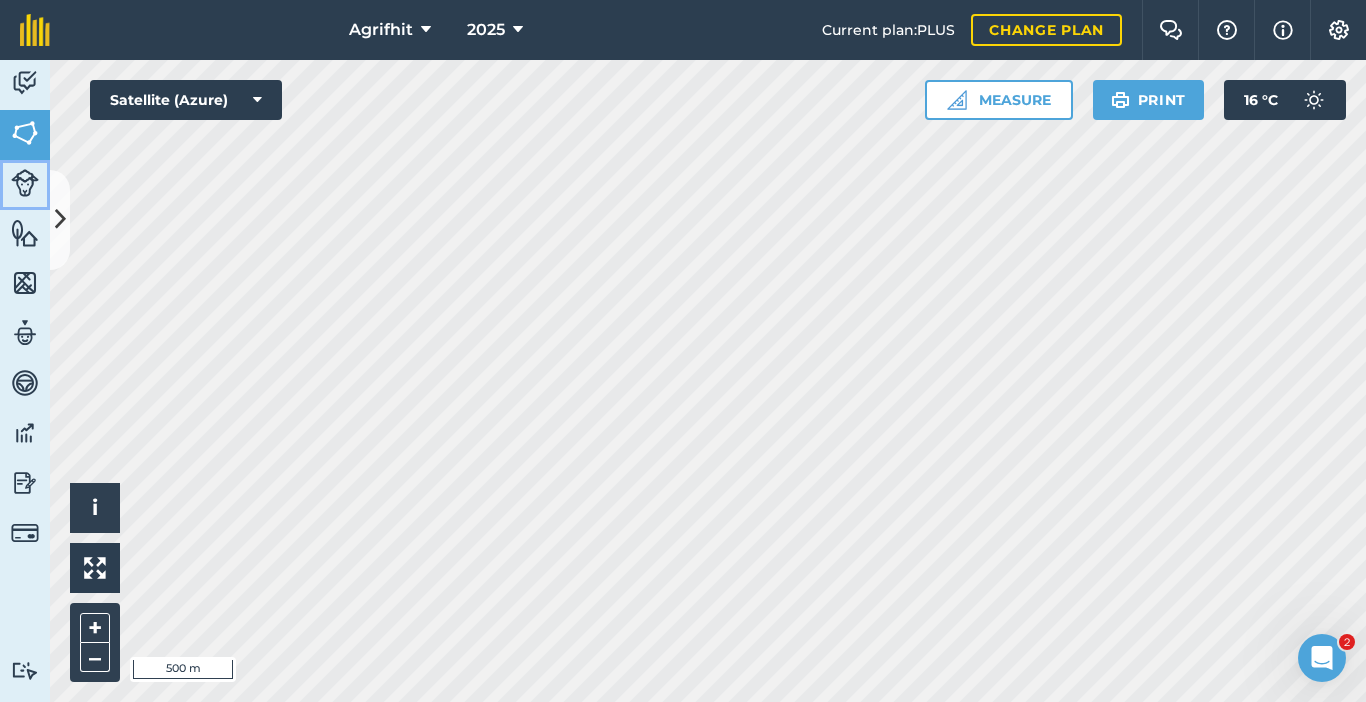 click at bounding box center [25, 183] 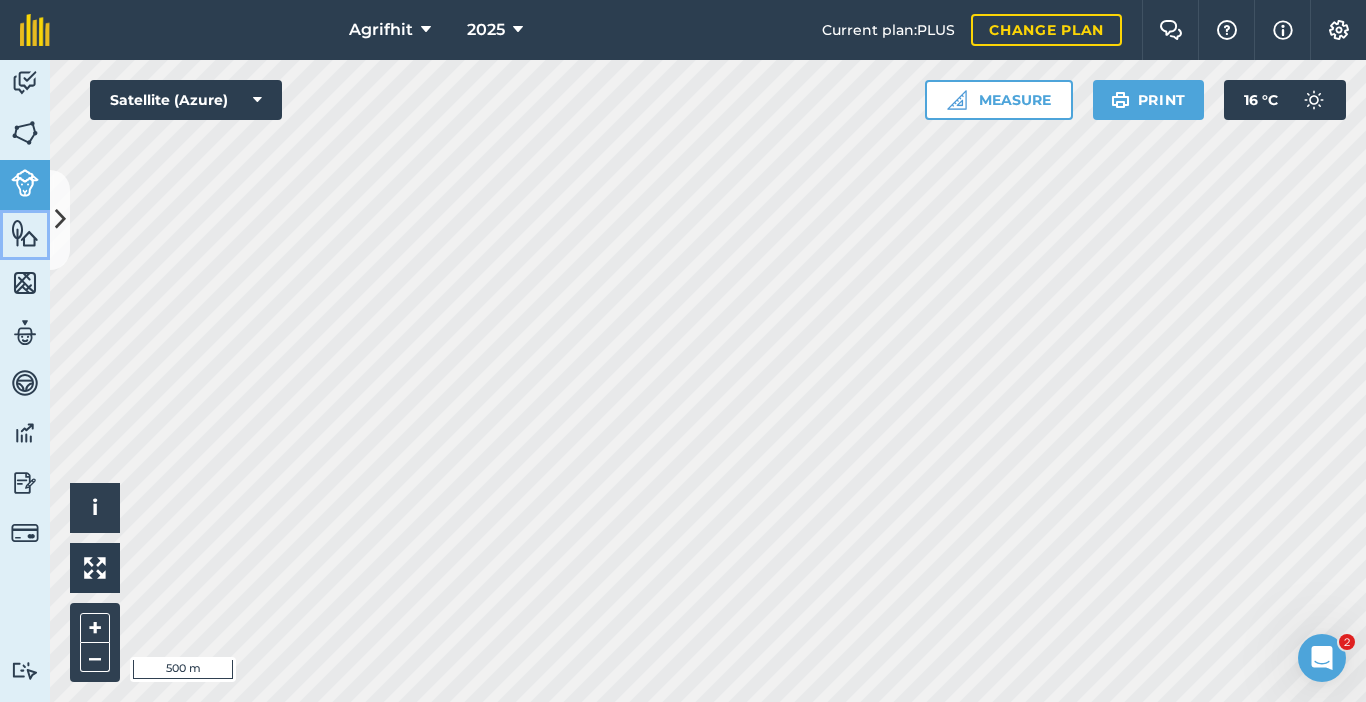 click at bounding box center (25, 233) 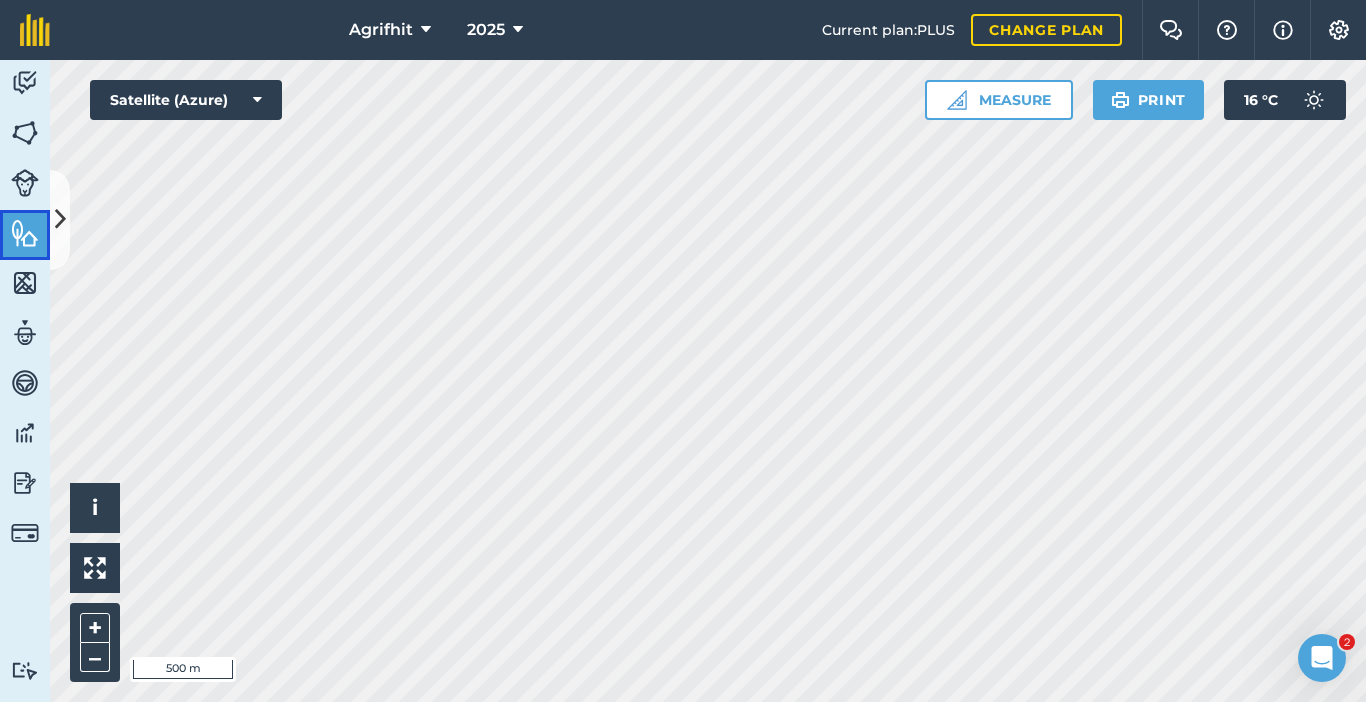click on "Features" at bounding box center [25, 235] 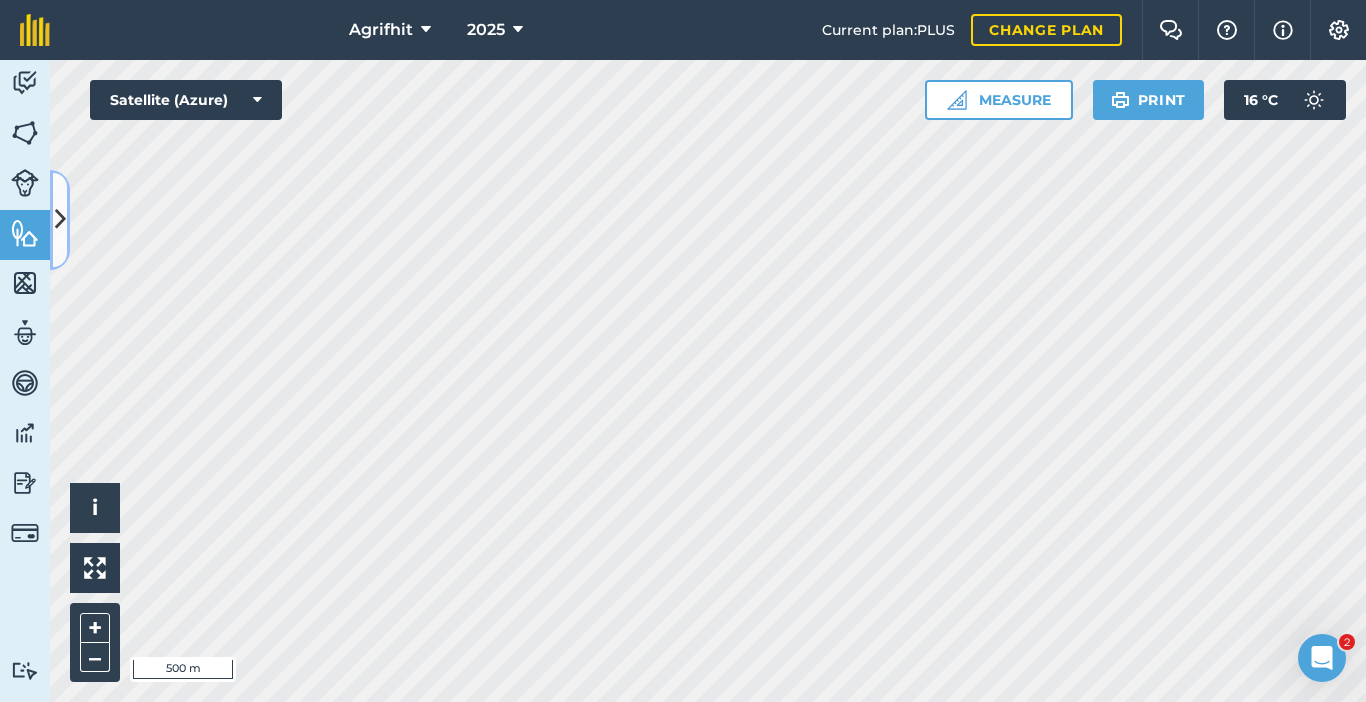 click at bounding box center (60, 219) 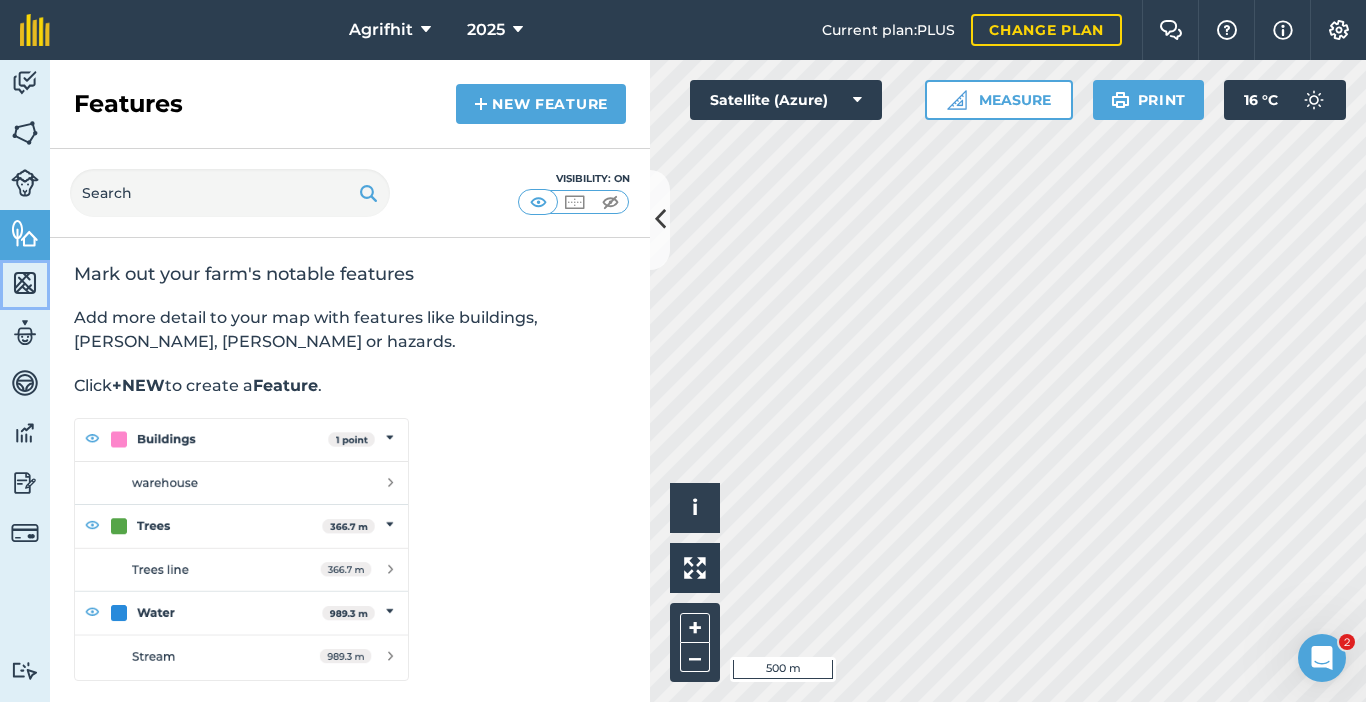 click at bounding box center [25, 283] 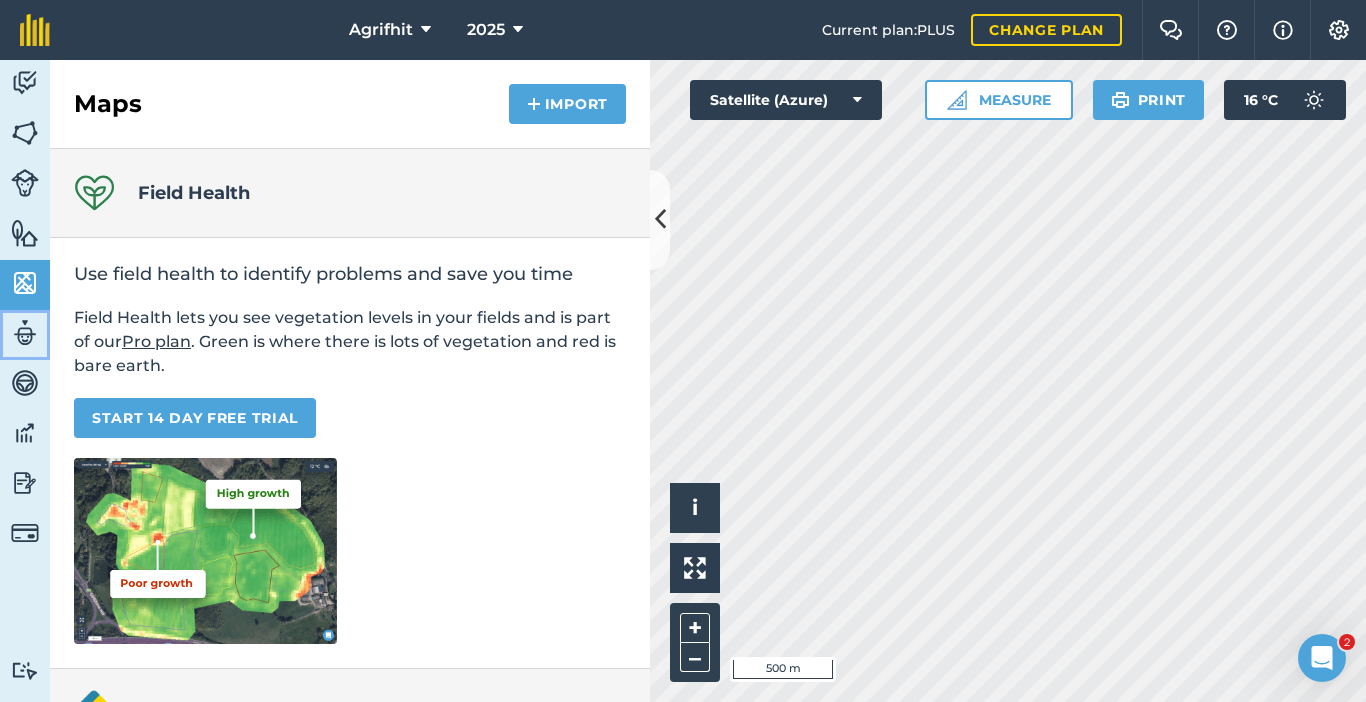 click at bounding box center [25, 333] 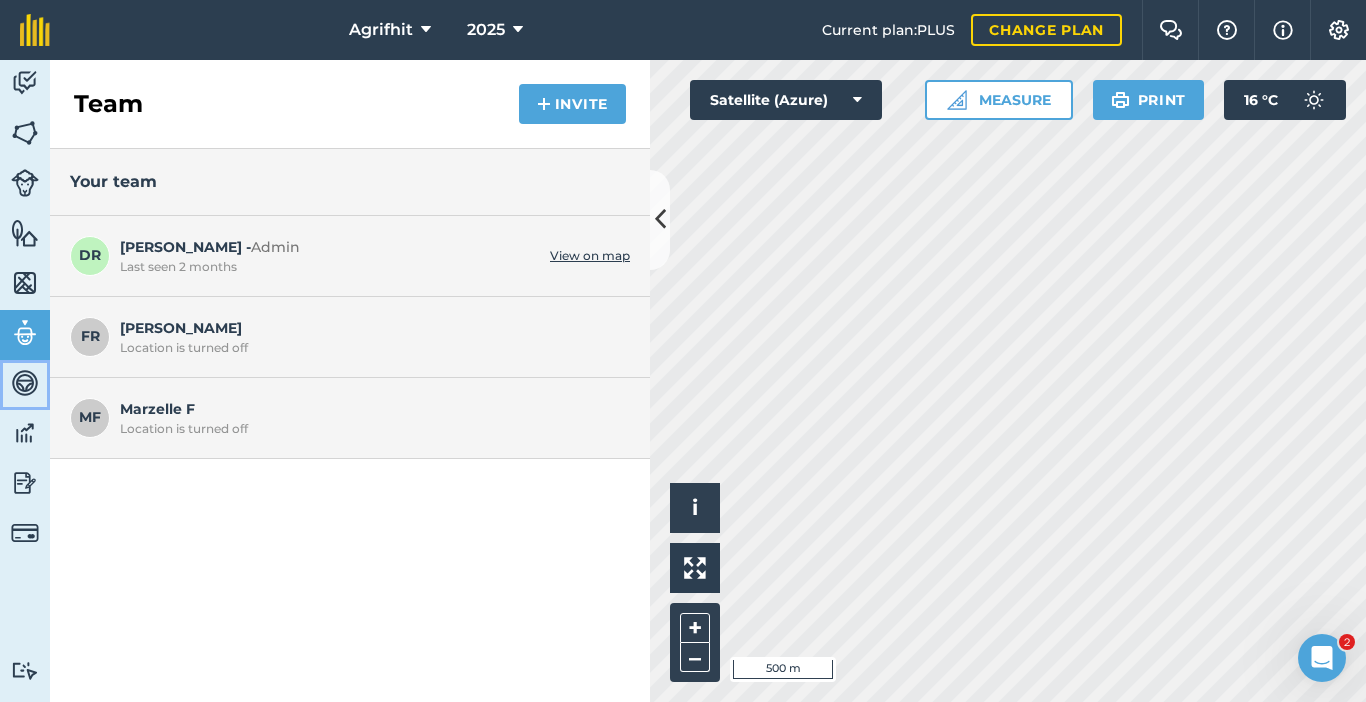 click at bounding box center [25, 383] 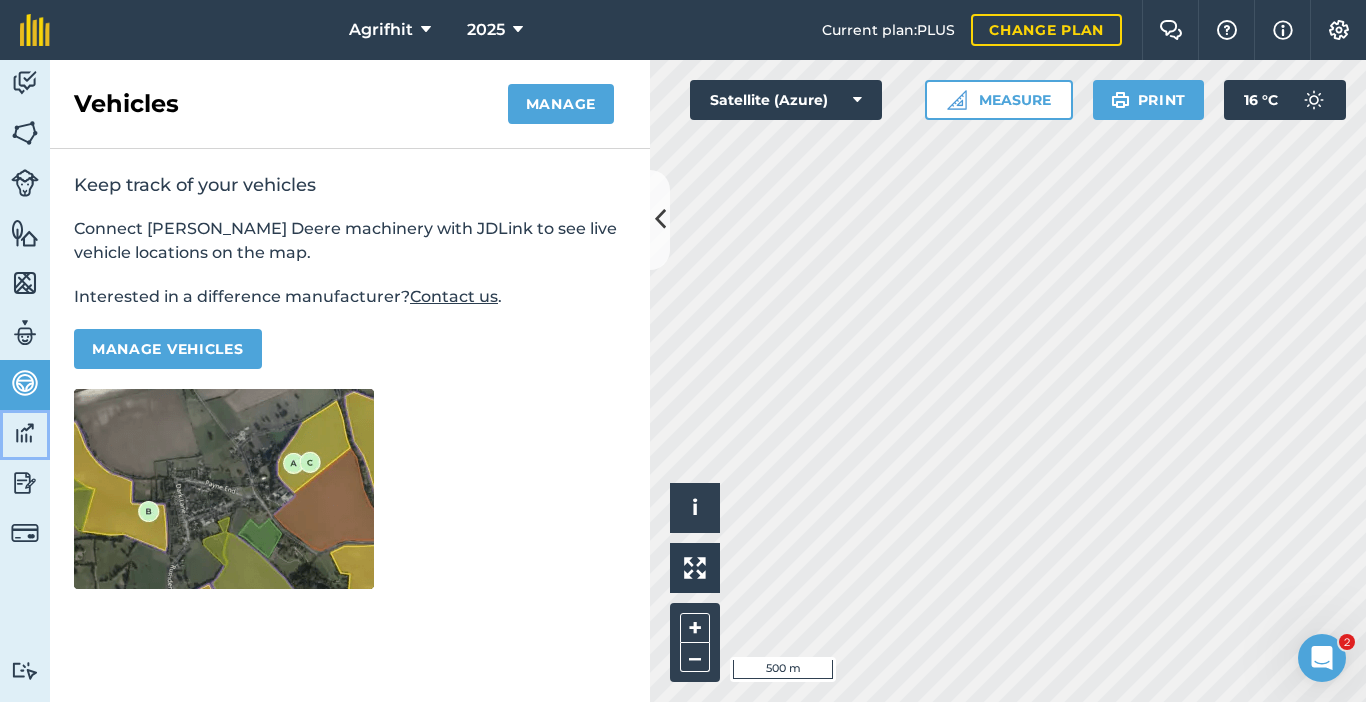 click at bounding box center (25, 433) 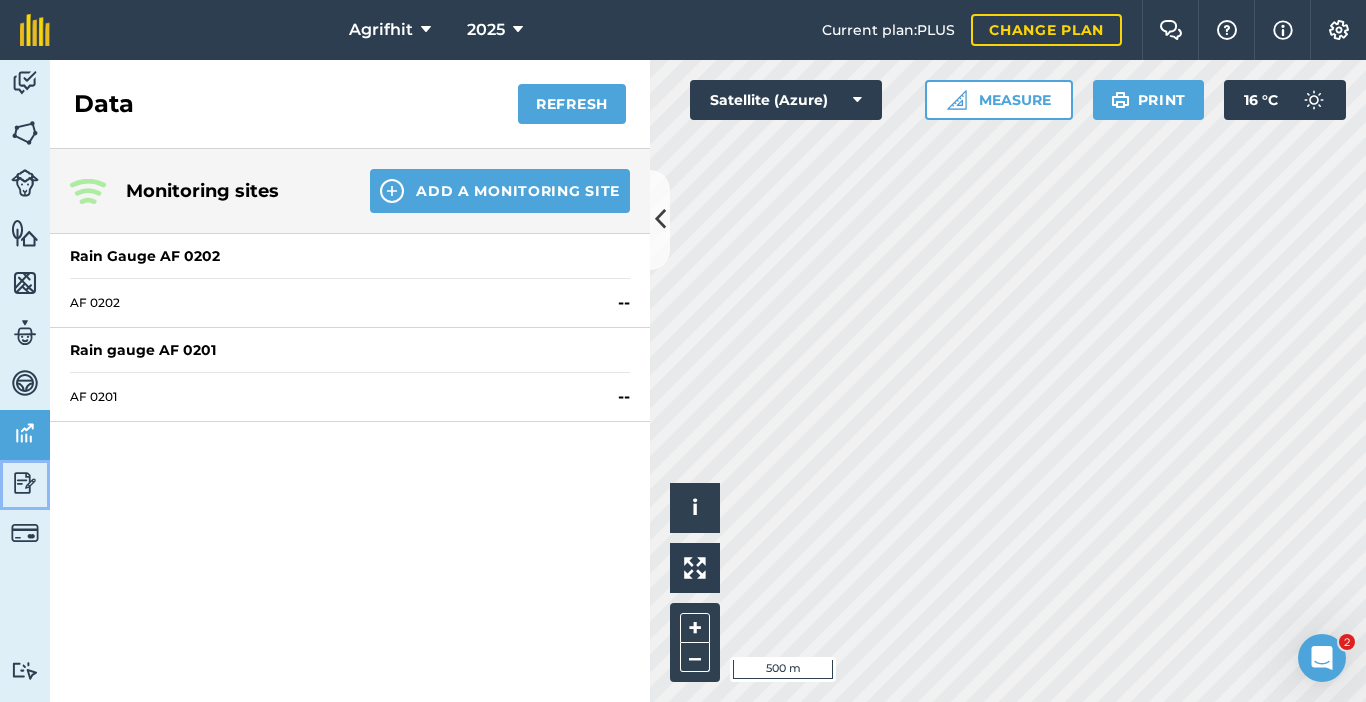 click at bounding box center (25, 483) 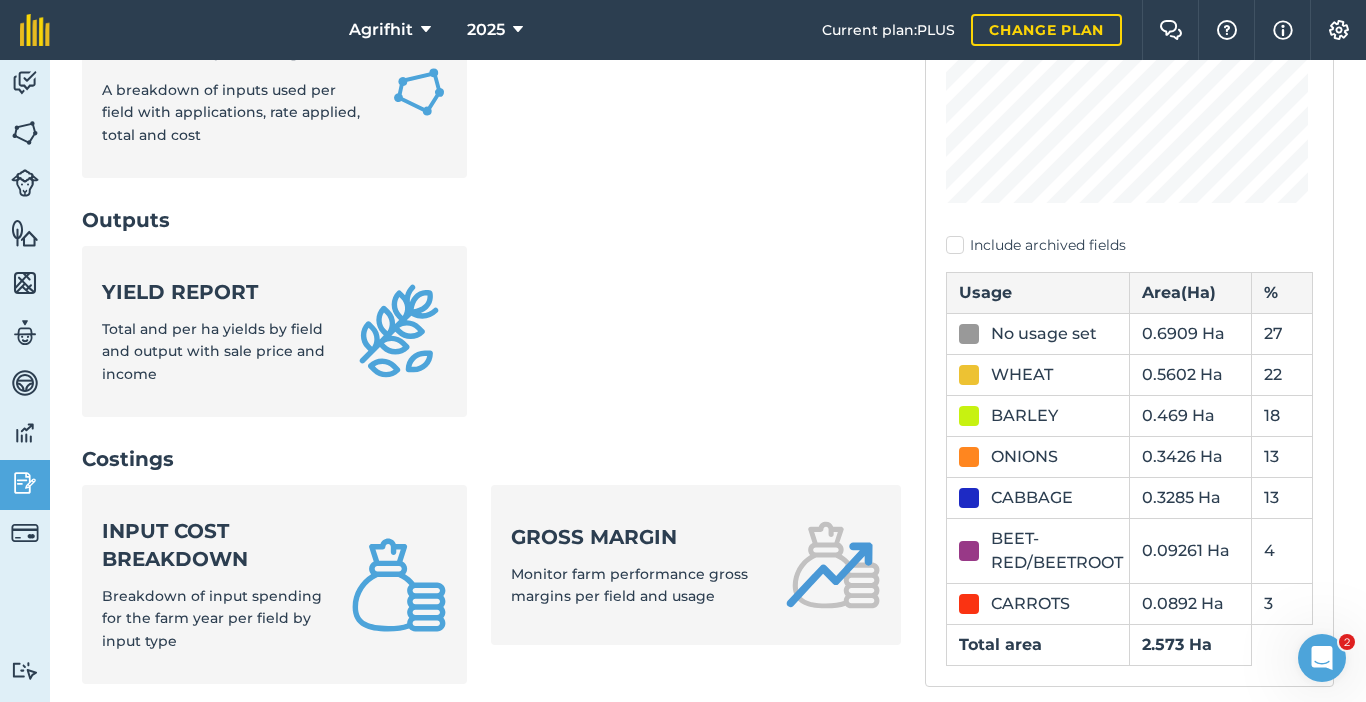 scroll, scrollTop: 500, scrollLeft: 0, axis: vertical 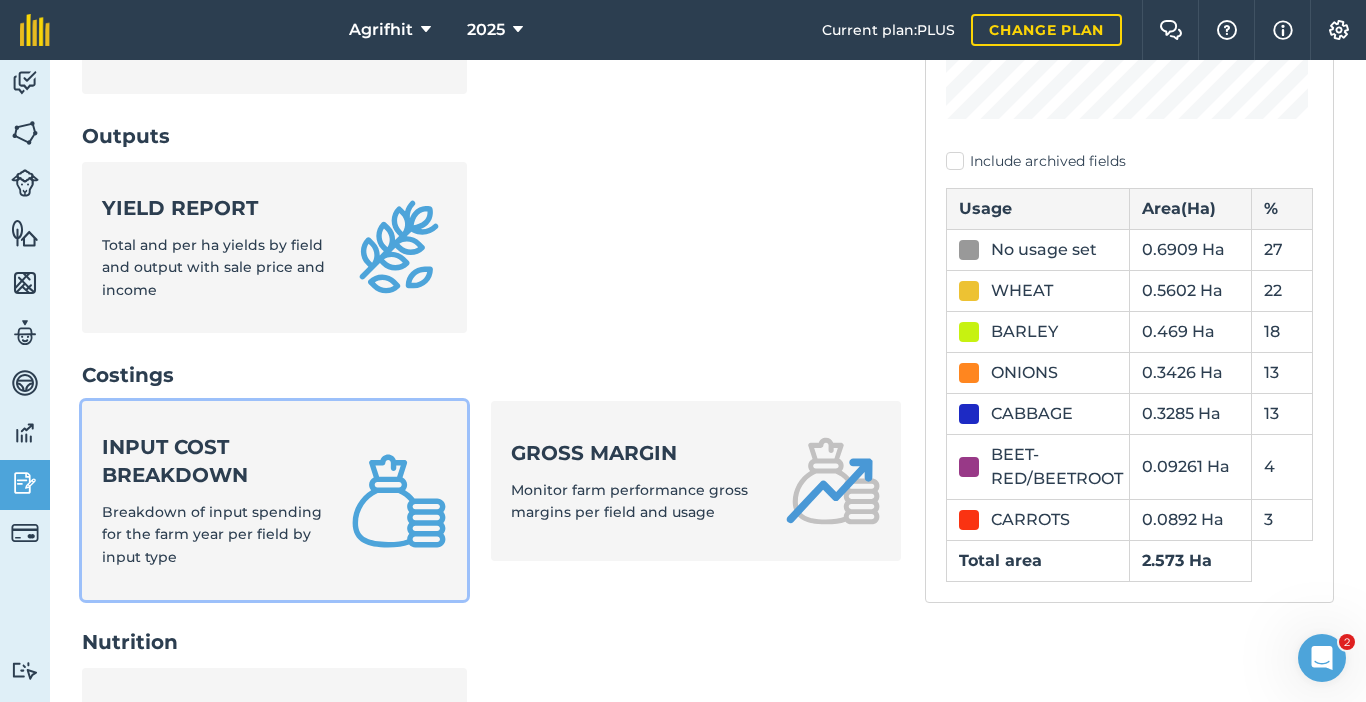 click on "Input cost breakdown" at bounding box center [214, 461] 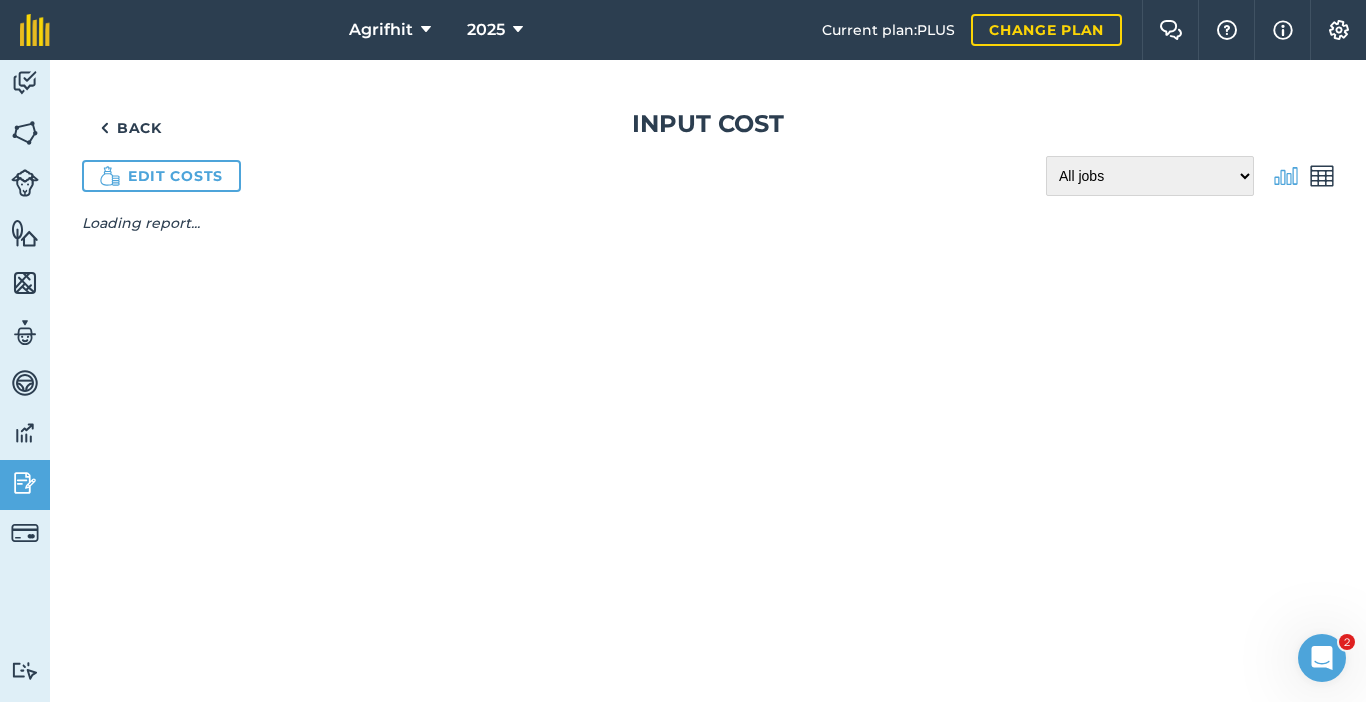 scroll, scrollTop: 0, scrollLeft: 0, axis: both 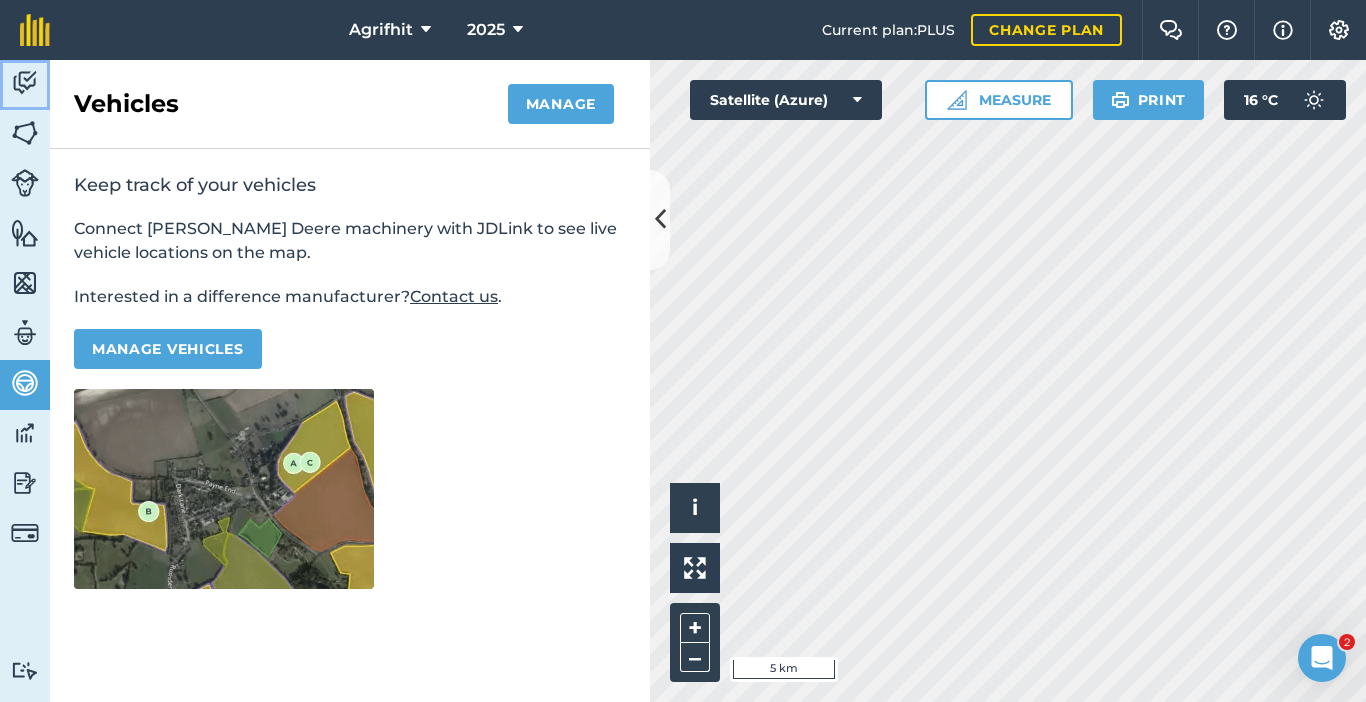 click at bounding box center [25, 83] 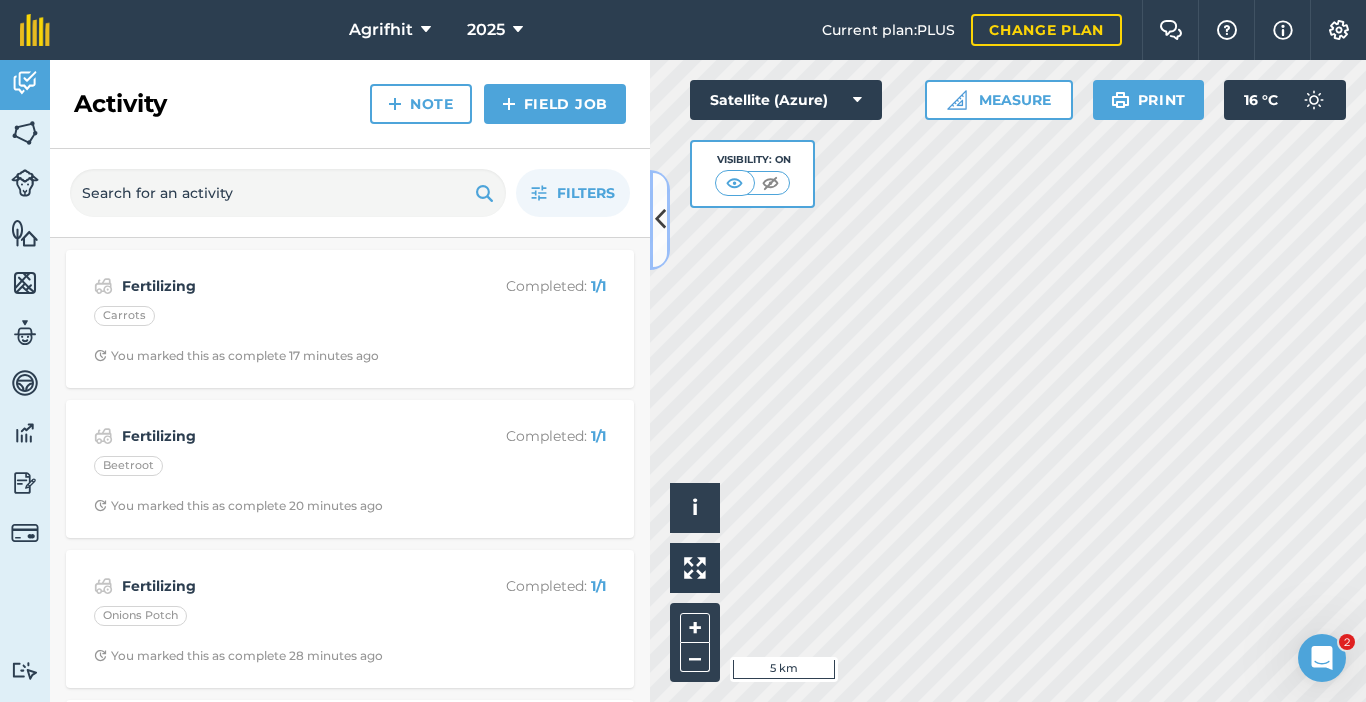 click at bounding box center (660, 219) 